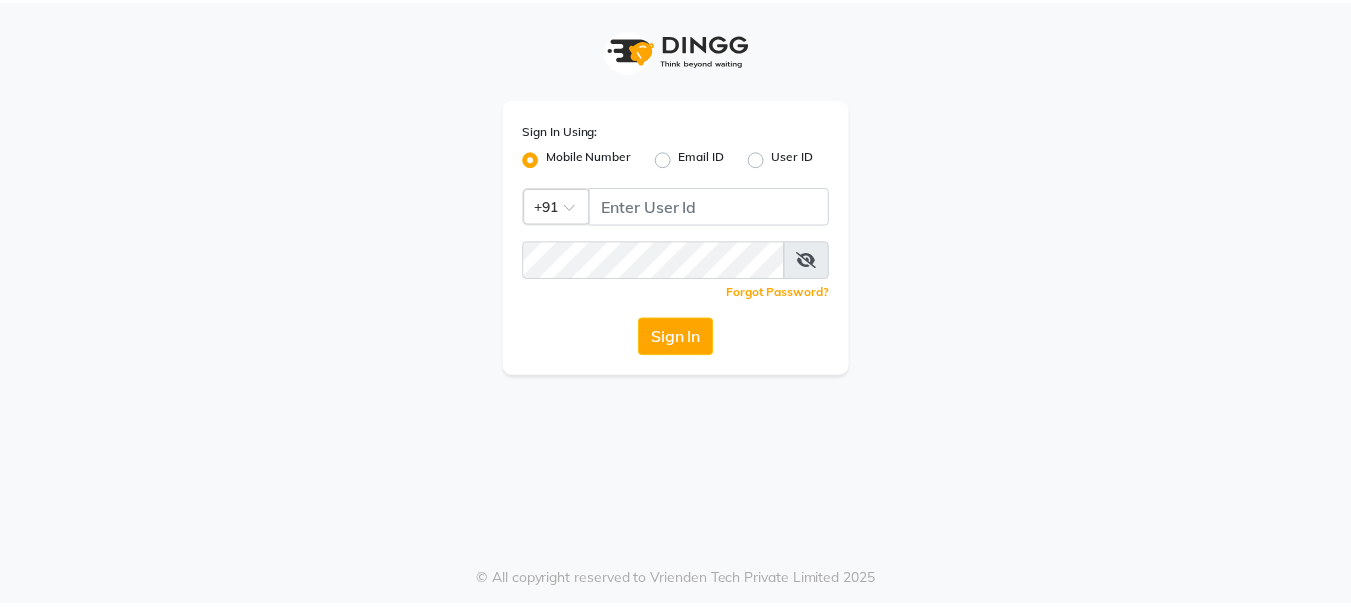 scroll, scrollTop: 0, scrollLeft: 0, axis: both 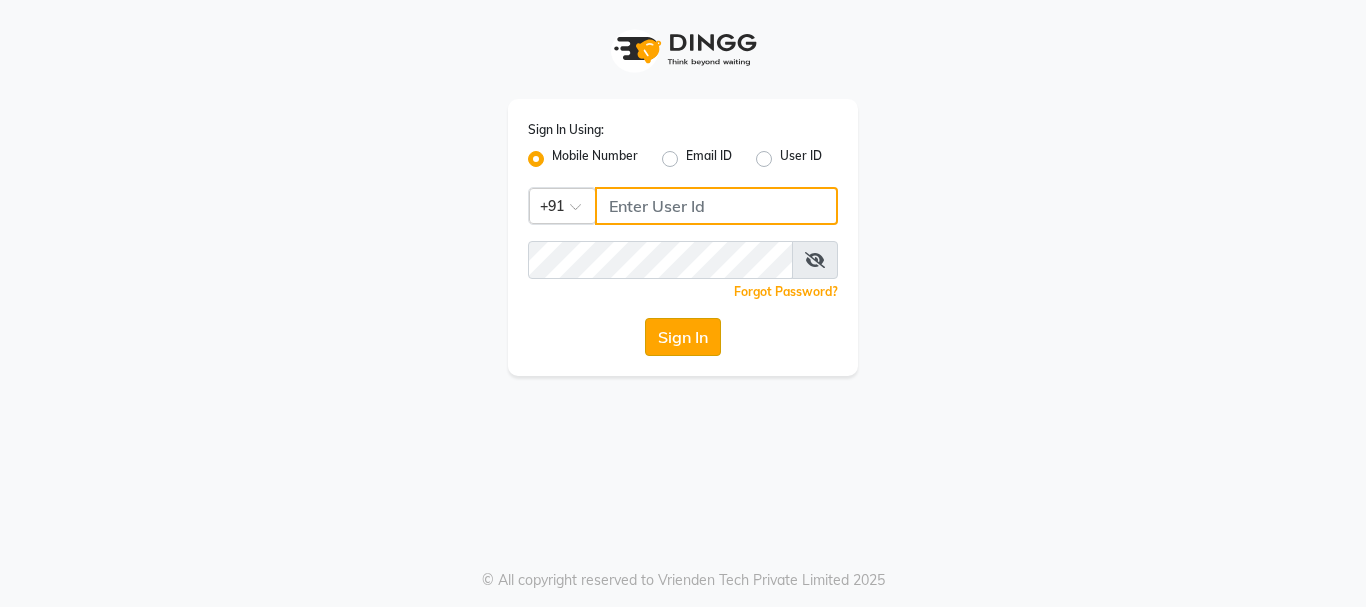 type on "75592799331" 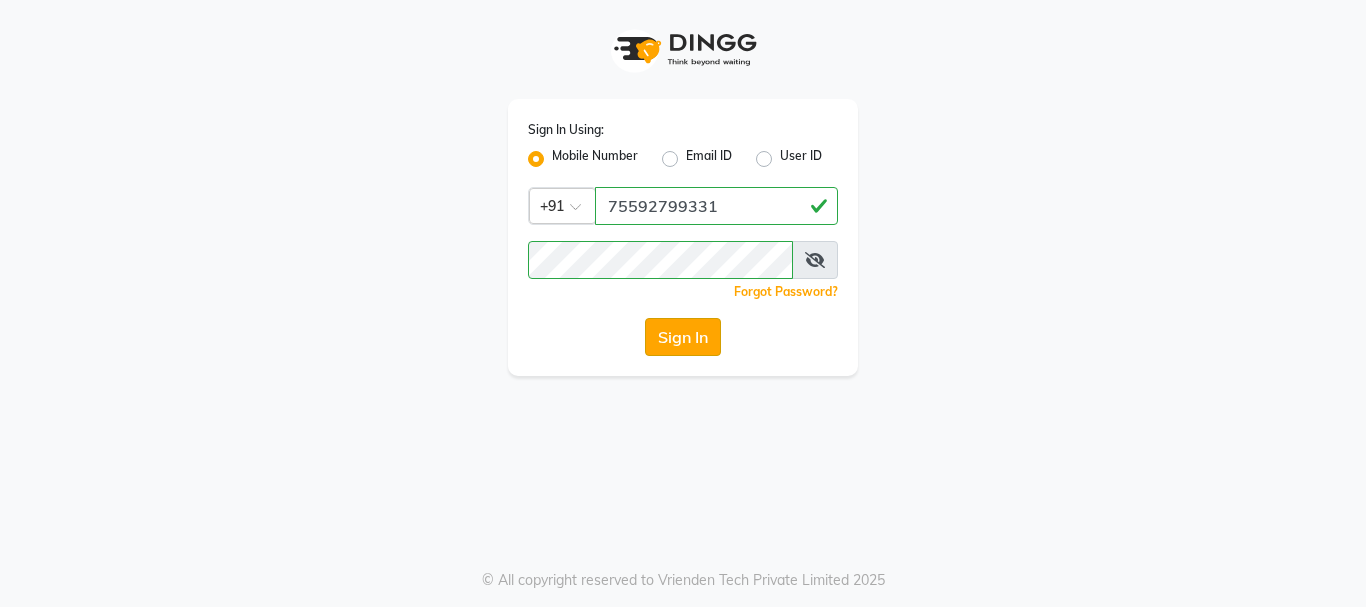 click on "Sign In" 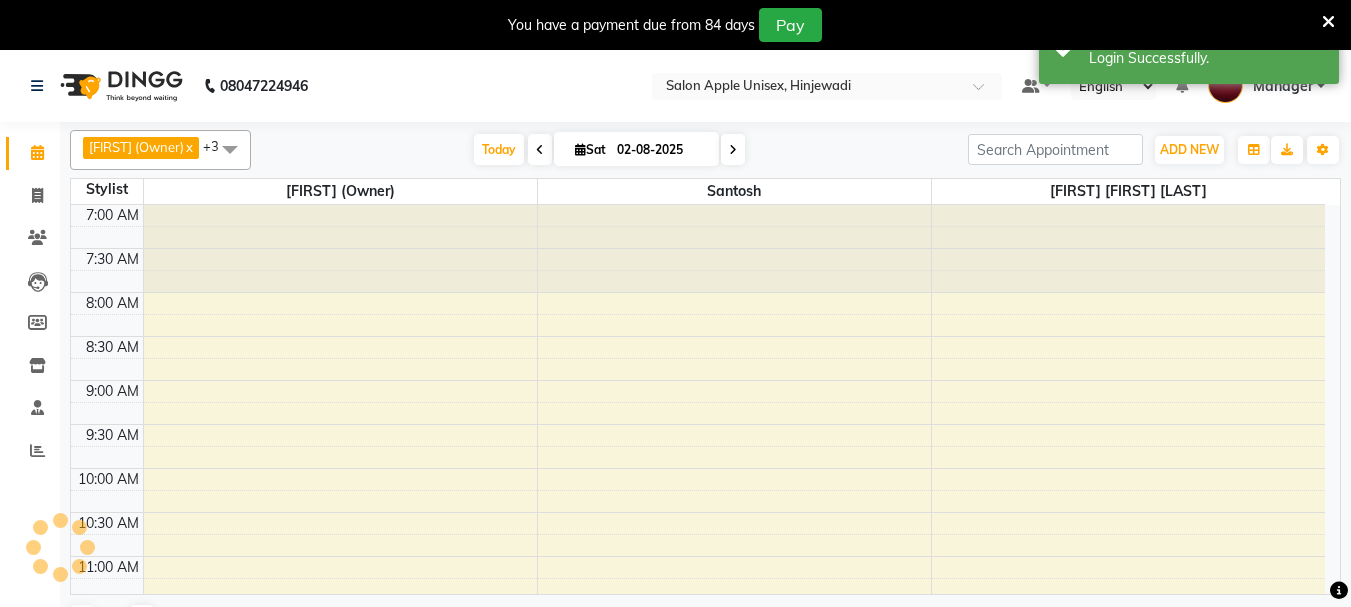 scroll, scrollTop: 0, scrollLeft: 0, axis: both 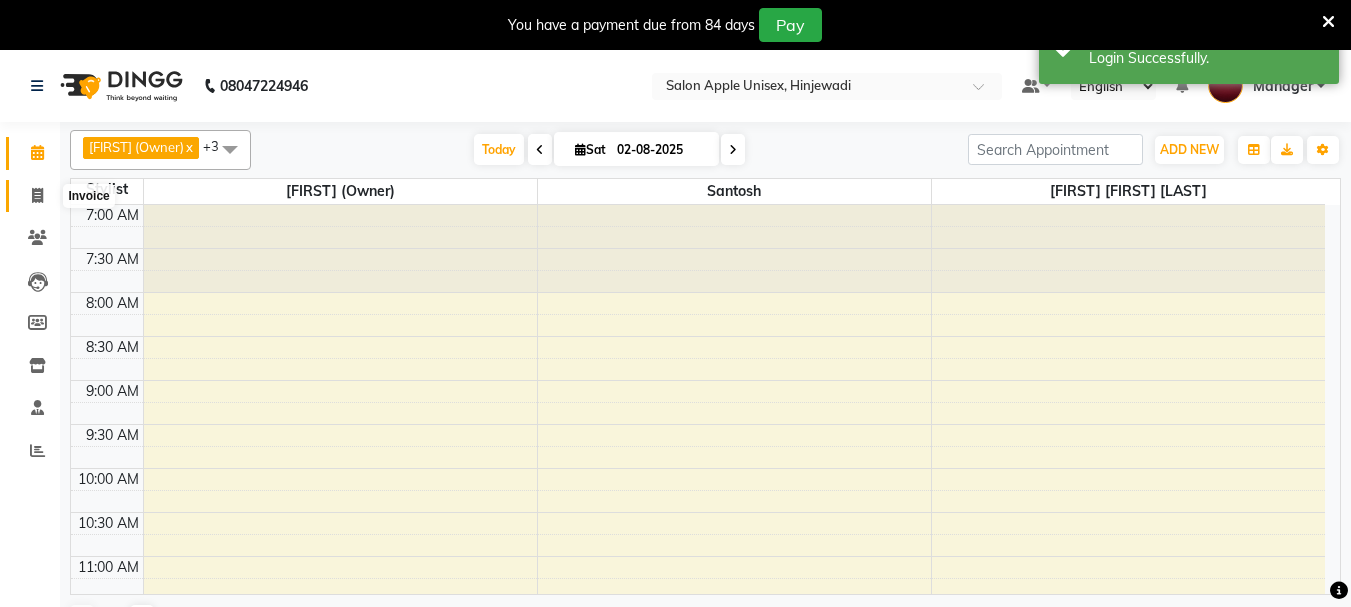 click 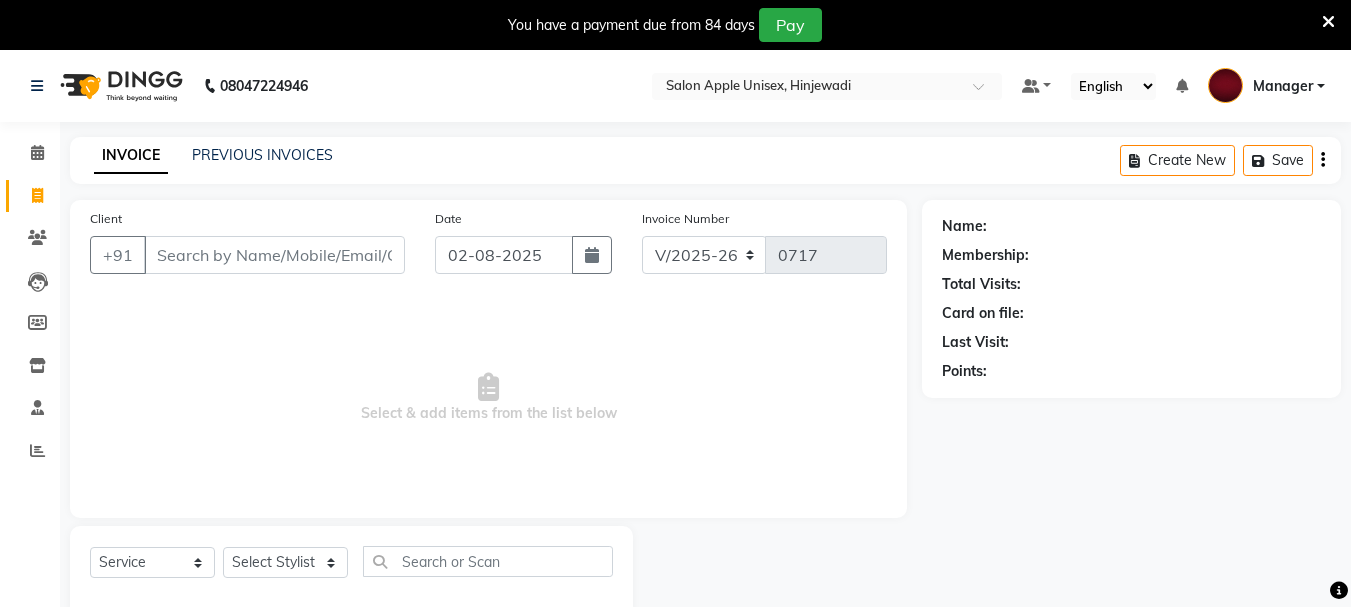 click at bounding box center [1328, 22] 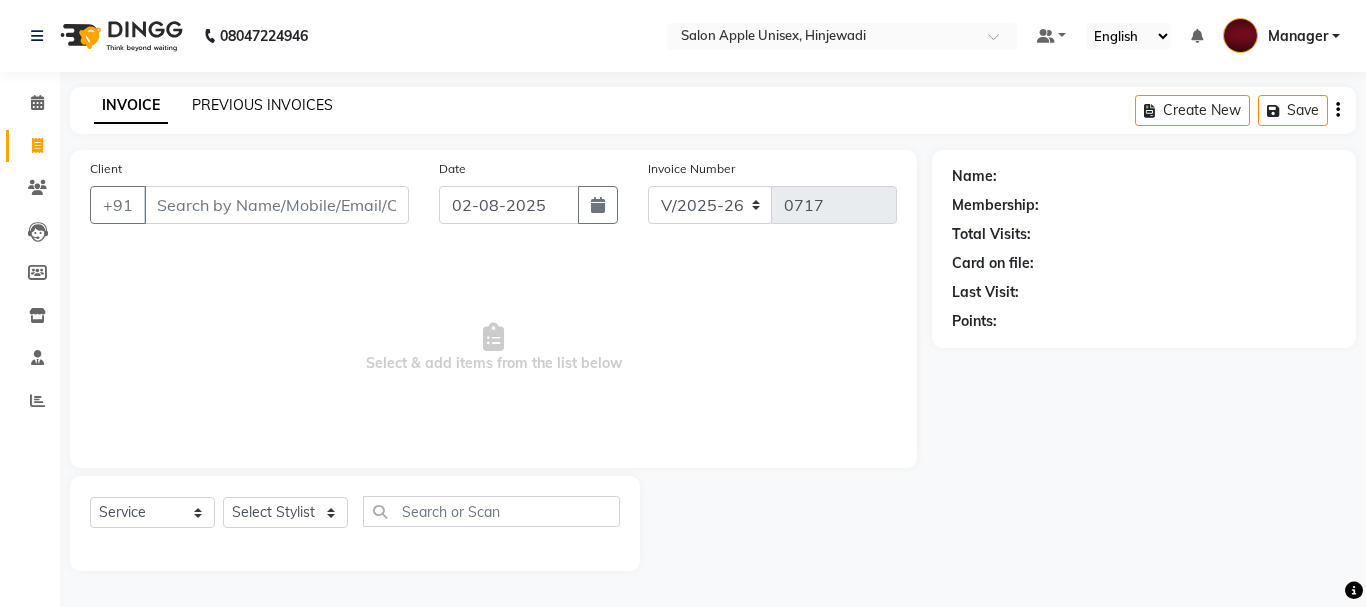 click on "PREVIOUS INVOICES" 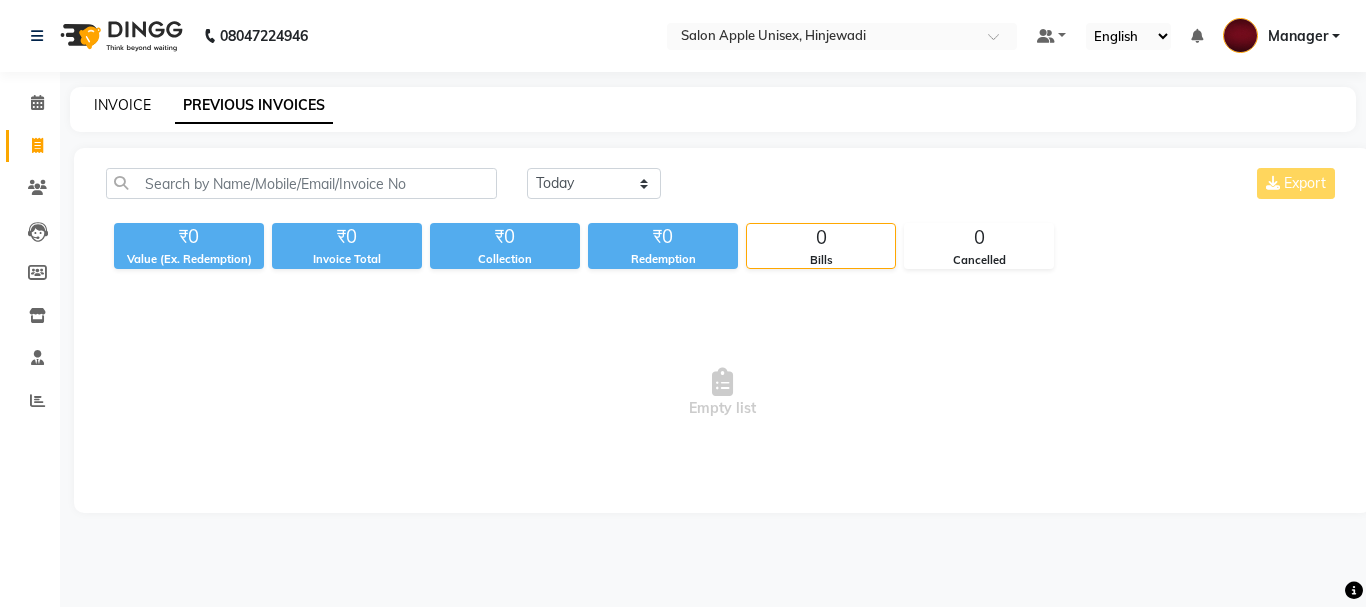 click on "INVOICE" 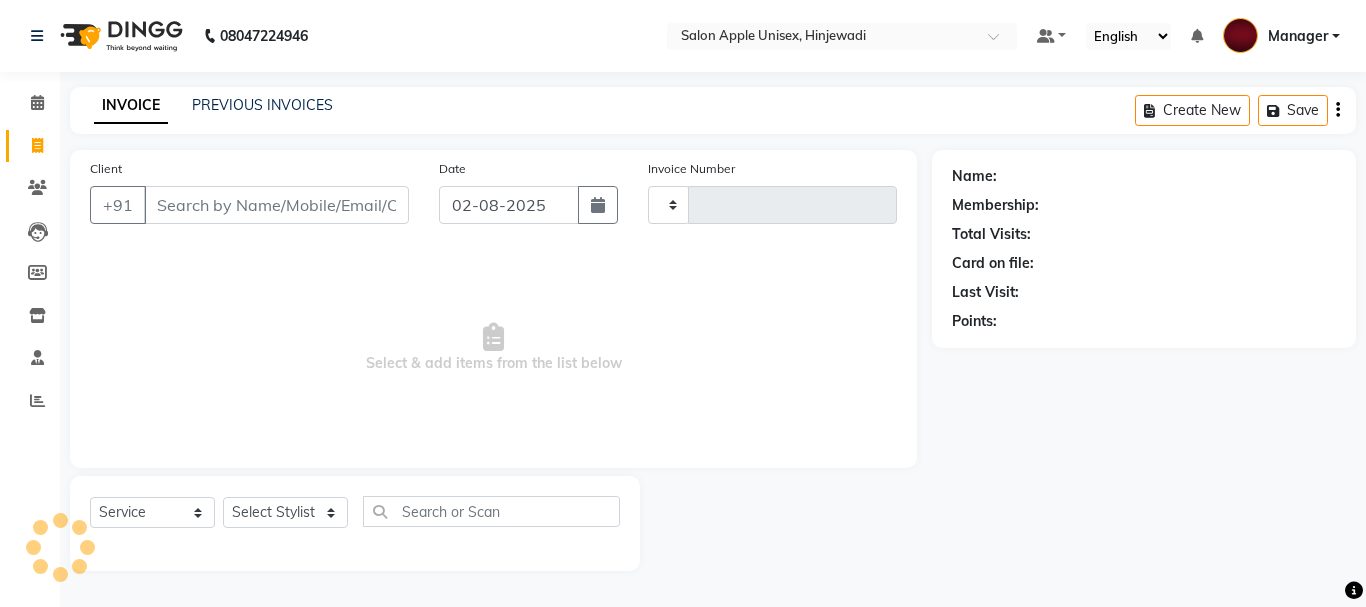 type on "0717" 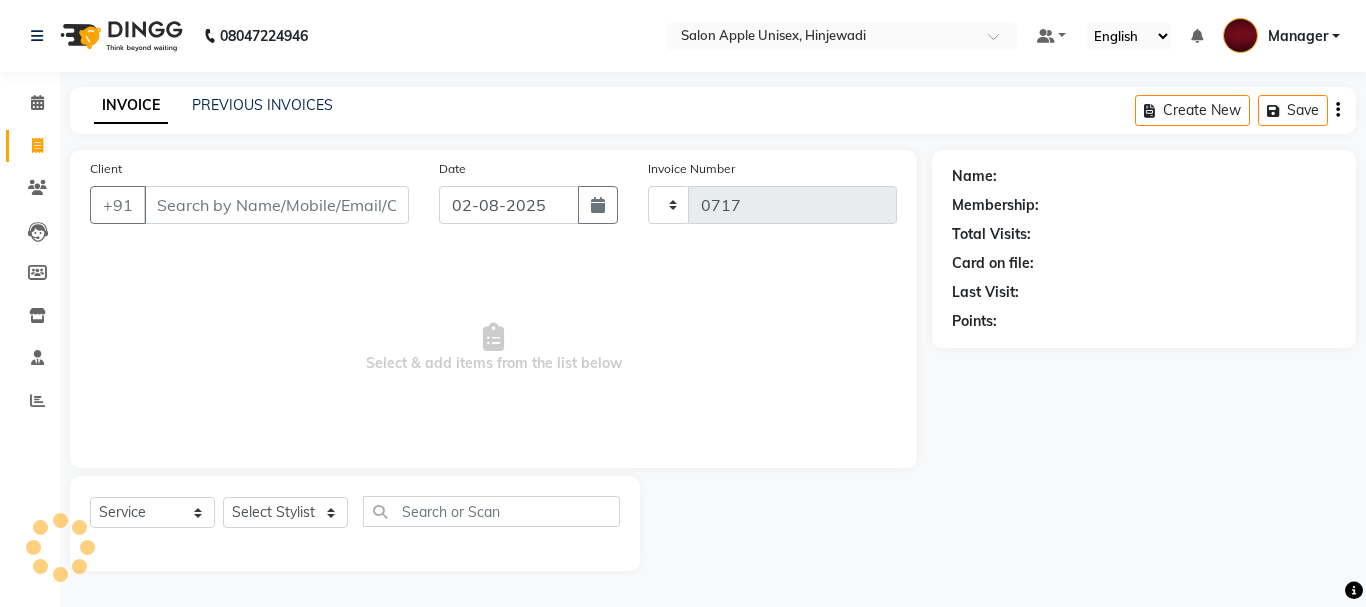 select on "112" 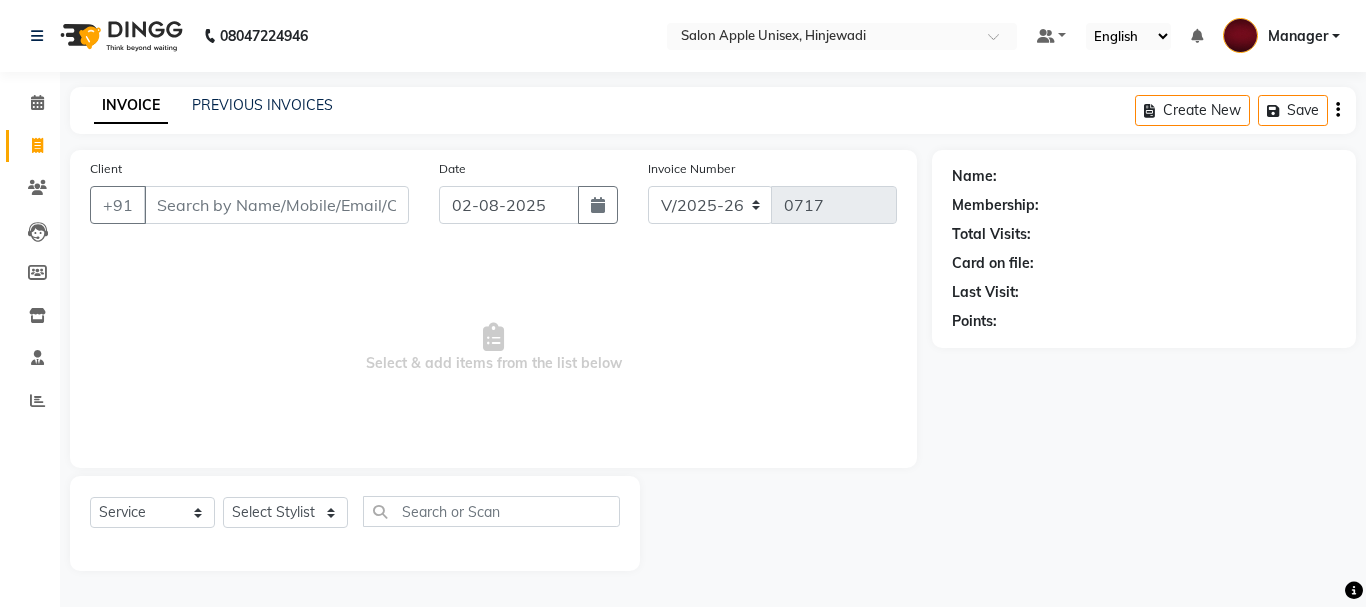 click on "Client" at bounding box center (276, 205) 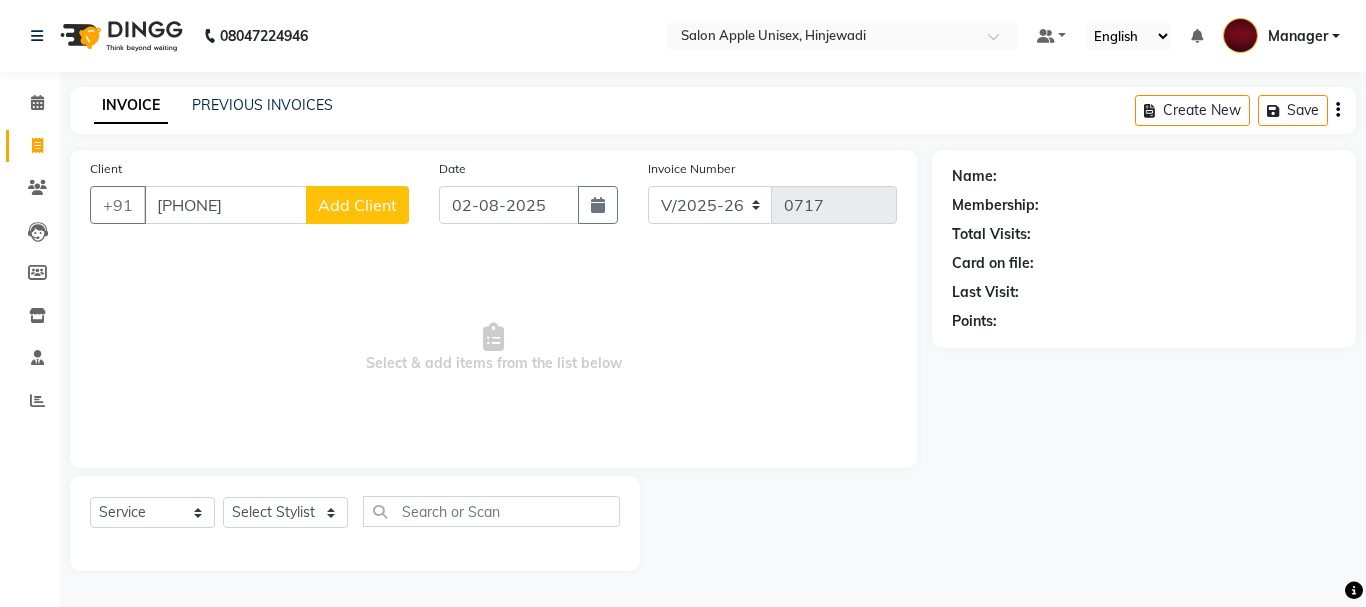 type on "[PHONE]" 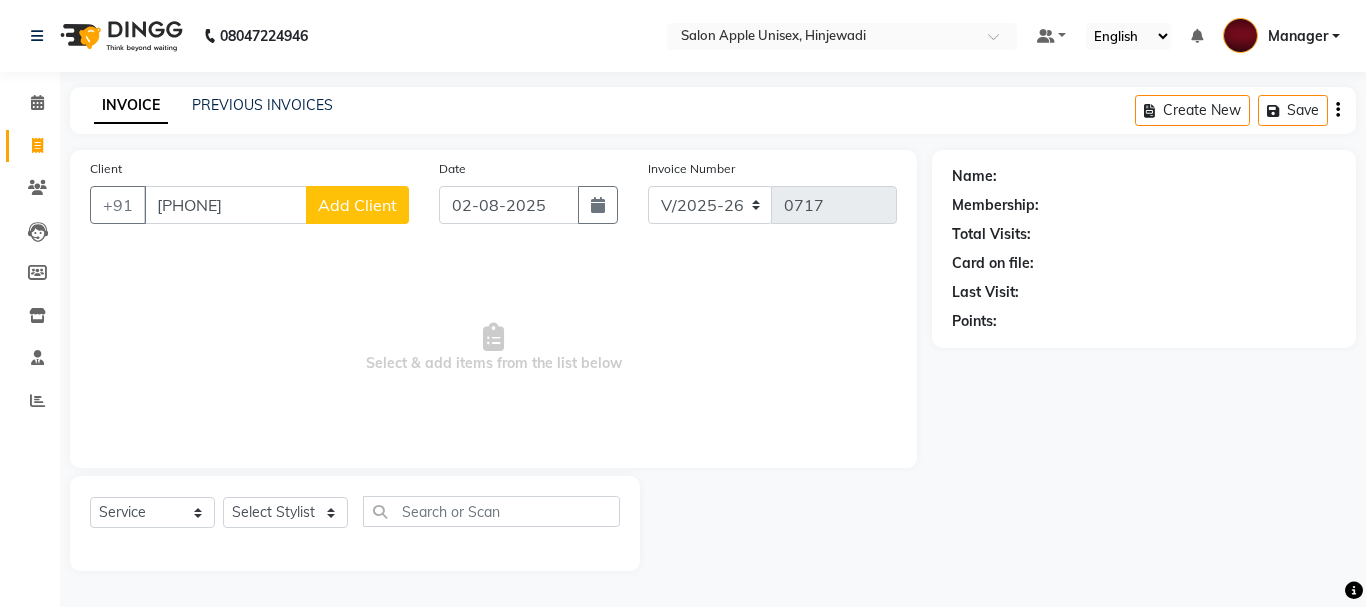 select on "22" 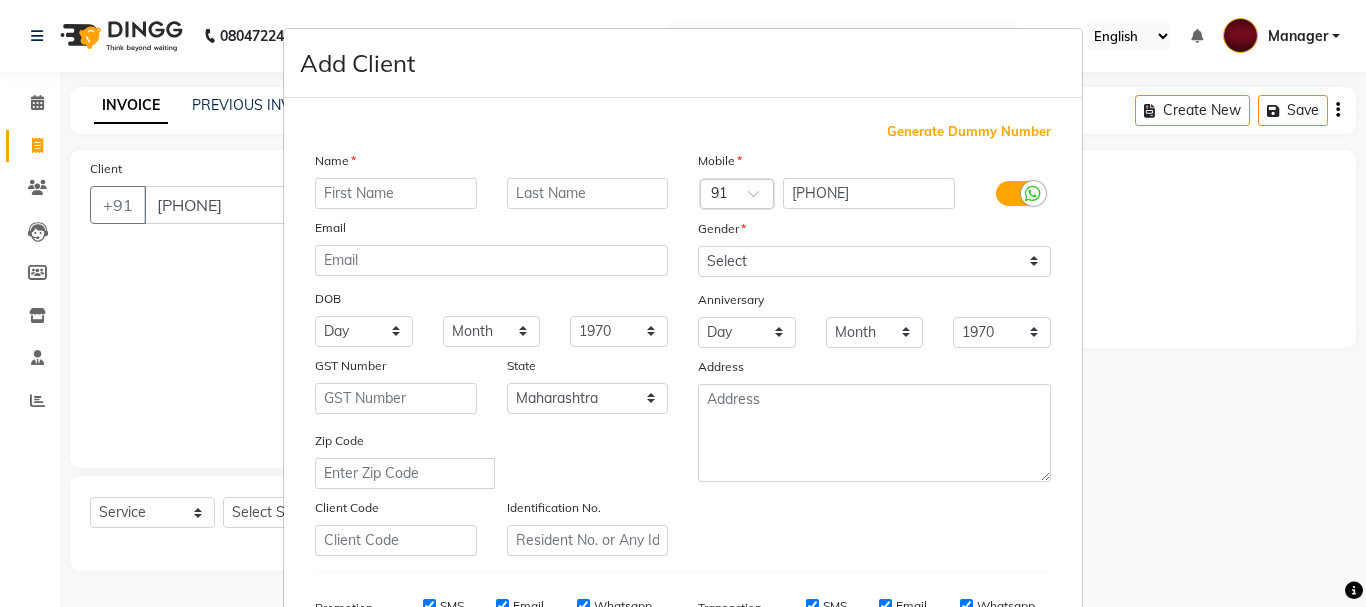 click at bounding box center (396, 193) 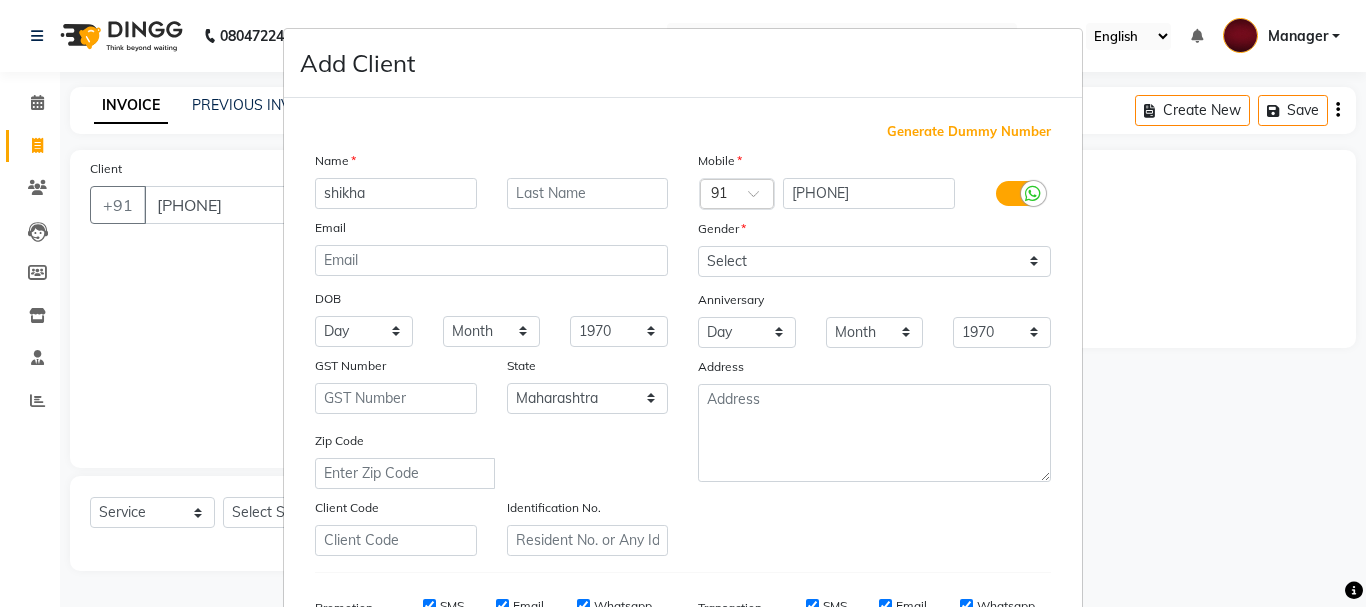 type on "shikha" 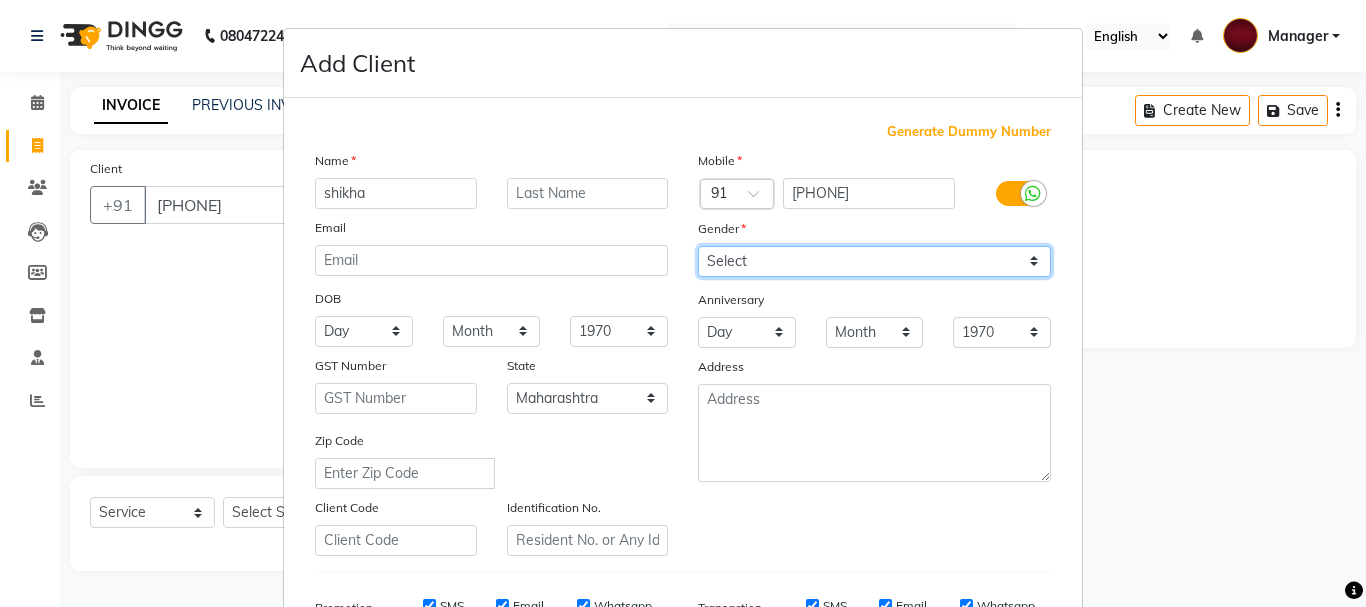 click on "Select Male Female Other Prefer Not To Say" at bounding box center [874, 261] 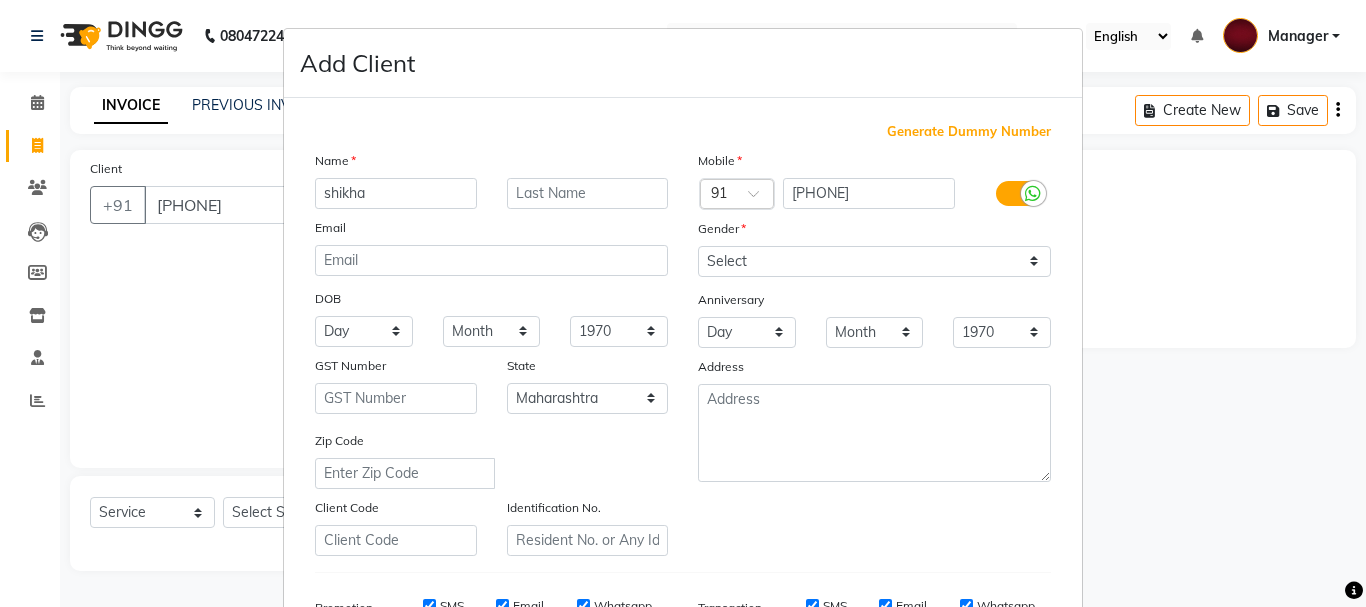 click on "Add Client Generate Dummy Number Name shikha Email DOB Day 01 02 03 04 05 06 07 08 09 10 11 12 13 14 15 16 17 18 19 20 21 22 23 24 25 26 27 28 29 30 31 Month January February March April May June July August September October November December 1940 1941 1942 1943 1944 1945 1946 1947 1948 1949 1950 1951 1952 1953 1954 1955 1956 1957 1958 1959 1960 1961 1962 1963 1964 1965 1966 1967 1968 1969 1970 1971 1972 1973 1974 1975 1976 1977 1978 1979 1980 1981 1982 1983 1984 1985 1986 1987 1988 1989 1990 1991 1992 1993 1994 1995 1996 1997 1998 1999 2000 2001 2002 2003 2004 2005 2006 2007 2008 2009 2010 2011 2012 2013 2014 2015 2016 2017 2018 2019 2020 2021 2022 2023 2024 GST Number State Select Andaman and Nicobar Islands Andhra Pradesh Arunachal Pradesh Assam Bihar Chandigarh Chhattisgarh Dadra and Nagar Haveli Daman and Diu Delhi Goa Gujarat Haryana Himachal Pradesh Jammu and Kashmir Jharkhand Karnataka Kerala Lakshadweep Madhya Pradesh Maharashtra Manipur Meghalaya Mizoram Nagaland Odisha Pondicherry Punjab Rajasthan" at bounding box center [683, 303] 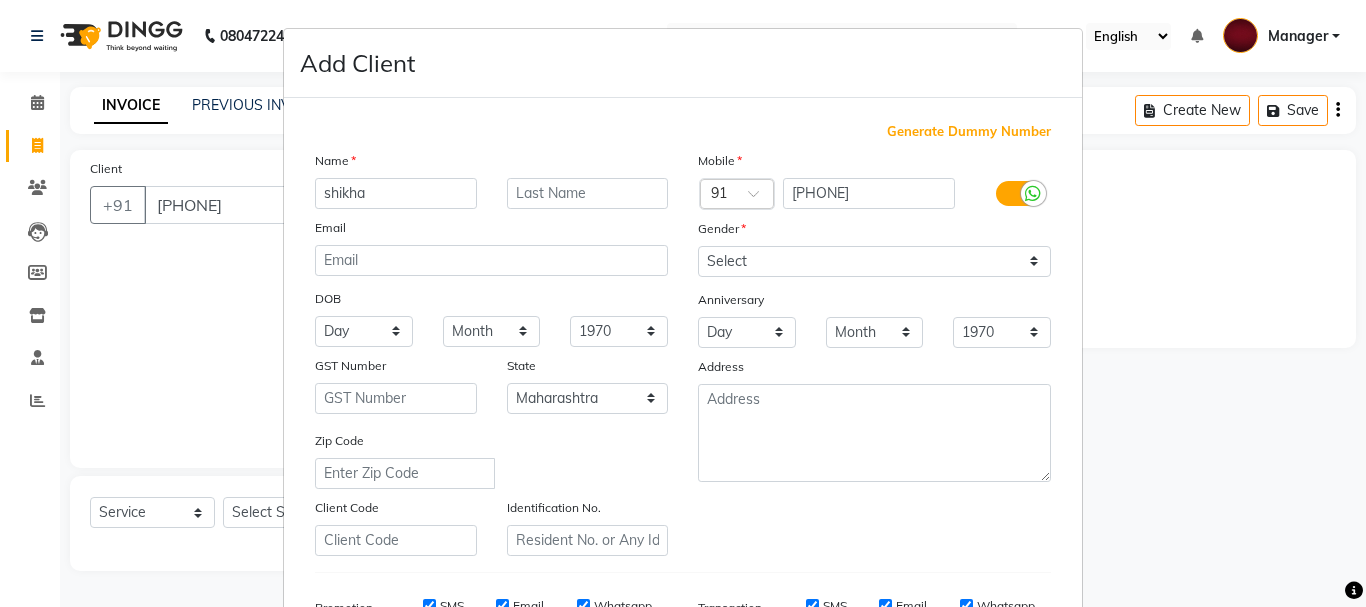 click on "Add Client Generate Dummy Number Name shikha Email DOB Day 01 02 03 04 05 06 07 08 09 10 11 12 13 14 15 16 17 18 19 20 21 22 23 24 25 26 27 28 29 30 31 Month January February March April May June July August September October November December 1940 1941 1942 1943 1944 1945 1946 1947 1948 1949 1950 1951 1952 1953 1954 1955 1956 1957 1958 1959 1960 1961 1962 1963 1964 1965 1966 1967 1968 1969 1970 1971 1972 1973 1974 1975 1976 1977 1978 1979 1980 1981 1982 1983 1984 1985 1986 1987 1988 1989 1990 1991 1992 1993 1994 1995 1996 1997 1998 1999 2000 2001 2002 2003 2004 2005 2006 2007 2008 2009 2010 2011 2012 2013 2014 2015 2016 2017 2018 2019 2020 2021 2022 2023 2024 GST Number State Select Andaman and Nicobar Islands Andhra Pradesh Arunachal Pradesh Assam Bihar Chandigarh Chhattisgarh Dadra and Nagar Haveli Daman and Diu Delhi Goa Gujarat Haryana Himachal Pradesh Jammu and Kashmir Jharkhand Karnataka Kerala Lakshadweep Madhya Pradesh Maharashtra Manipur Meghalaya Mizoram Nagaland Odisha Pondicherry Punjab Rajasthan" at bounding box center [683, 303] 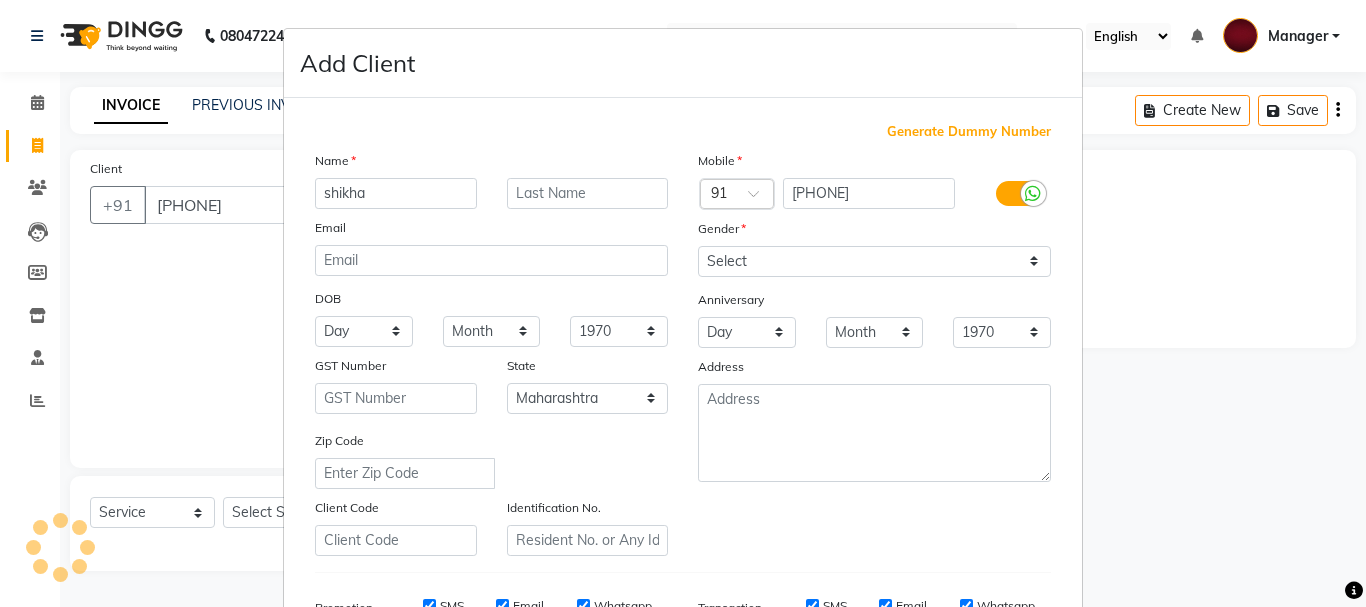 click on "Add Client Generate Dummy Number Name shikha Email DOB Day 01 02 03 04 05 06 07 08 09 10 11 12 13 14 15 16 17 18 19 20 21 22 23 24 25 26 27 28 29 30 31 Month January February March April May June July August September October November December 1940 1941 1942 1943 1944 1945 1946 1947 1948 1949 1950 1951 1952 1953 1954 1955 1956 1957 1958 1959 1960 1961 1962 1963 1964 1965 1966 1967 1968 1969 1970 1971 1972 1973 1974 1975 1976 1977 1978 1979 1980 1981 1982 1983 1984 1985 1986 1987 1988 1989 1990 1991 1992 1993 1994 1995 1996 1997 1998 1999 2000 2001 2002 2003 2004 2005 2006 2007 2008 2009 2010 2011 2012 2013 2014 2015 2016 2017 2018 2019 2020 2021 2022 2023 2024 GST Number State Select Andaman and Nicobar Islands Andhra Pradesh Arunachal Pradesh Assam Bihar Chandigarh Chhattisgarh Dadra and Nagar Haveli Daman and Diu Delhi Goa Gujarat Haryana Himachal Pradesh Jammu and Kashmir Jharkhand Karnataka Kerala Lakshadweep Madhya Pradesh Maharashtra Manipur Meghalaya Mizoram Nagaland Odisha Pondicherry Punjab Rajasthan" at bounding box center [683, 303] 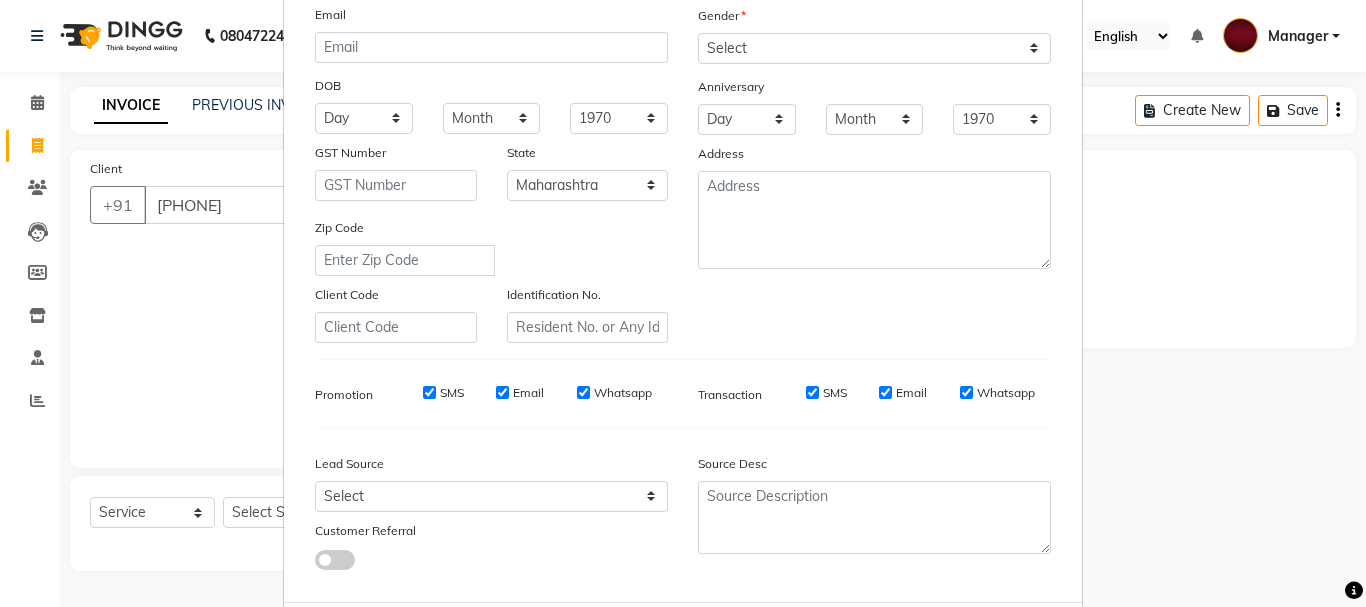 scroll, scrollTop: 316, scrollLeft: 0, axis: vertical 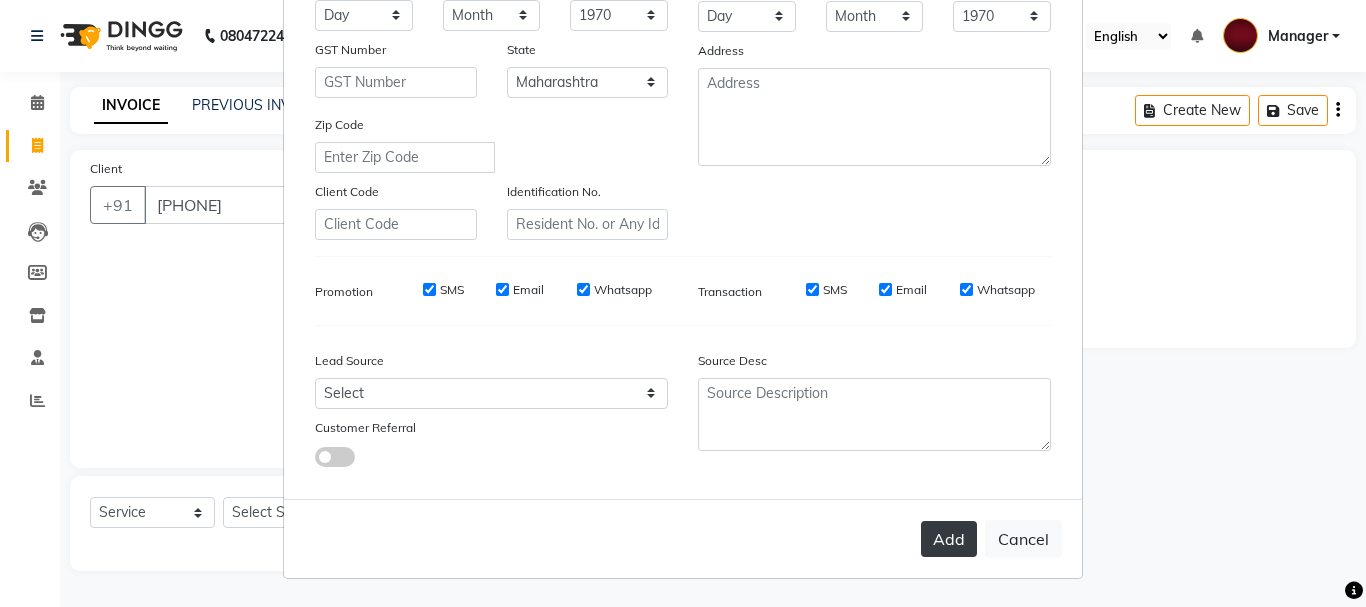 click on "Add" at bounding box center [949, 539] 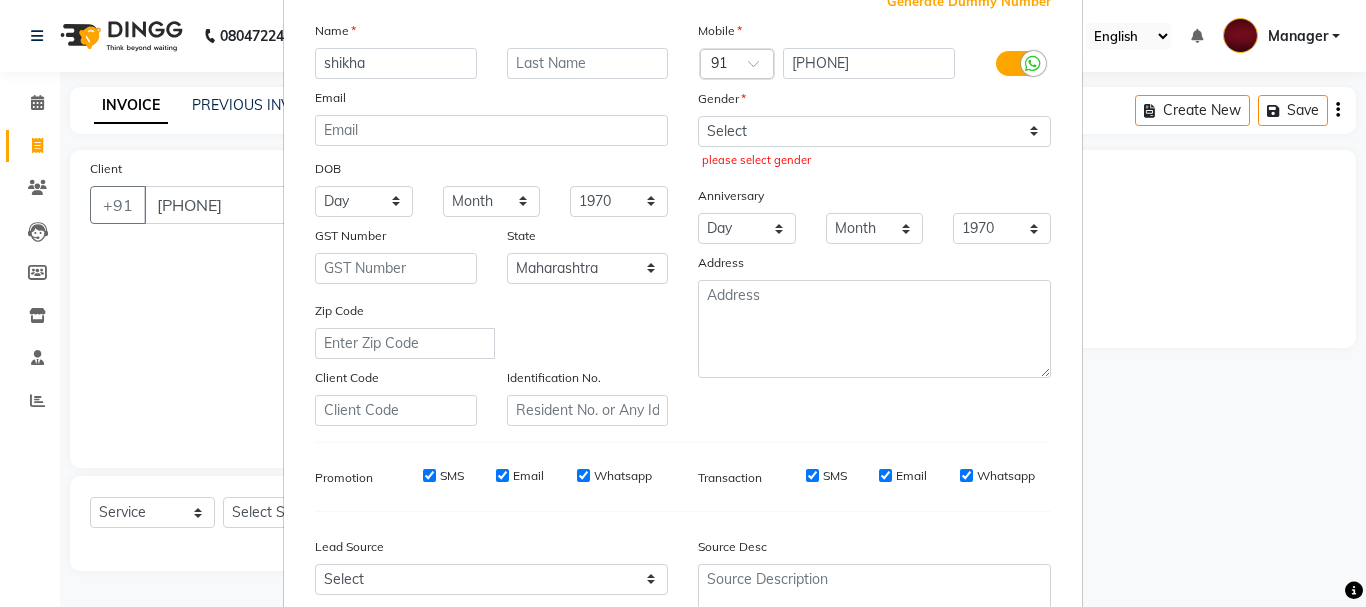 scroll, scrollTop: 116, scrollLeft: 0, axis: vertical 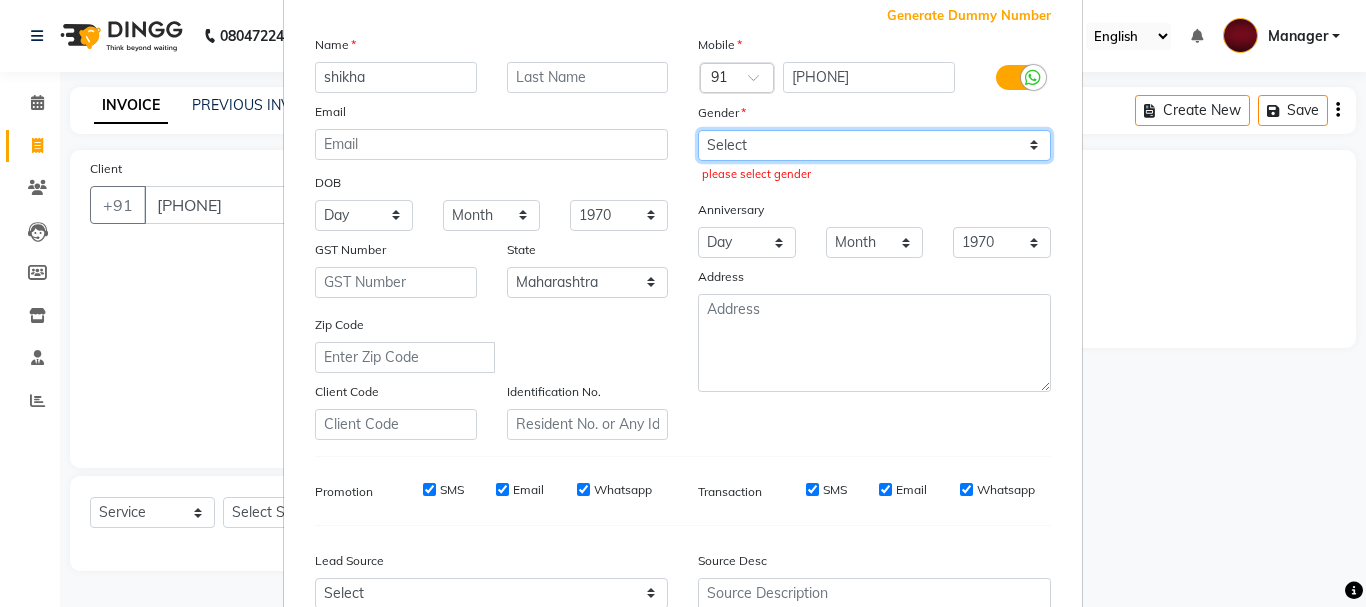 click on "Select Male Female Other Prefer Not To Say" at bounding box center [874, 145] 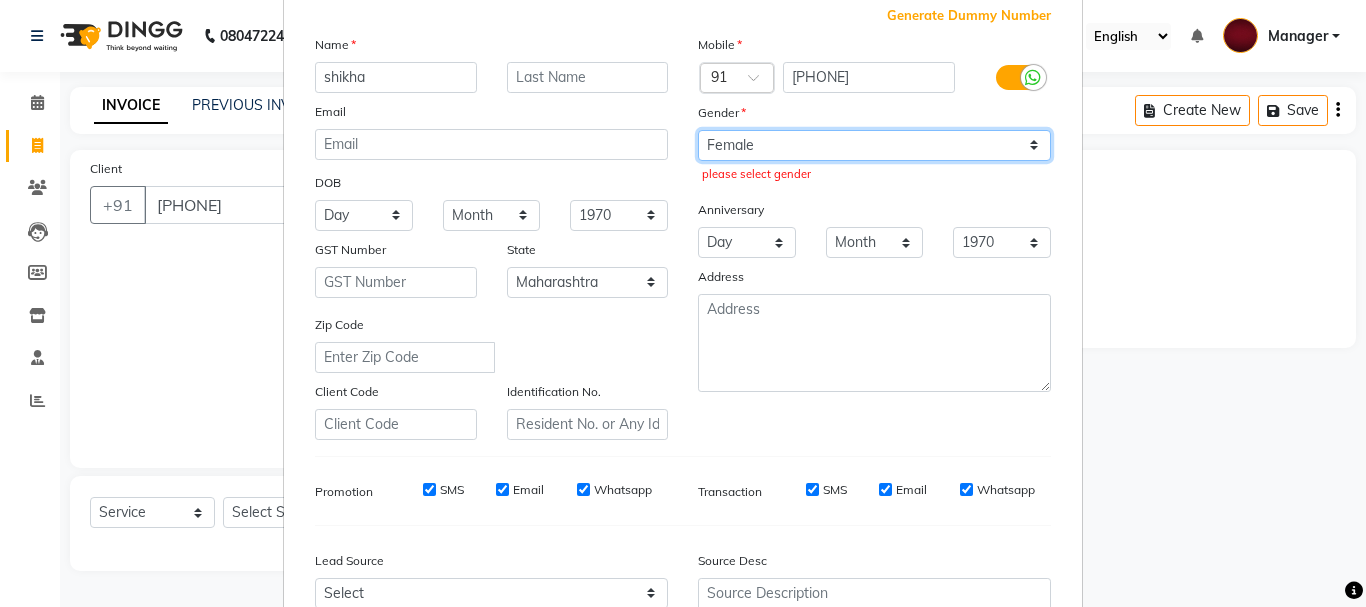 click on "Select Male Female Other Prefer Not To Say" at bounding box center [874, 145] 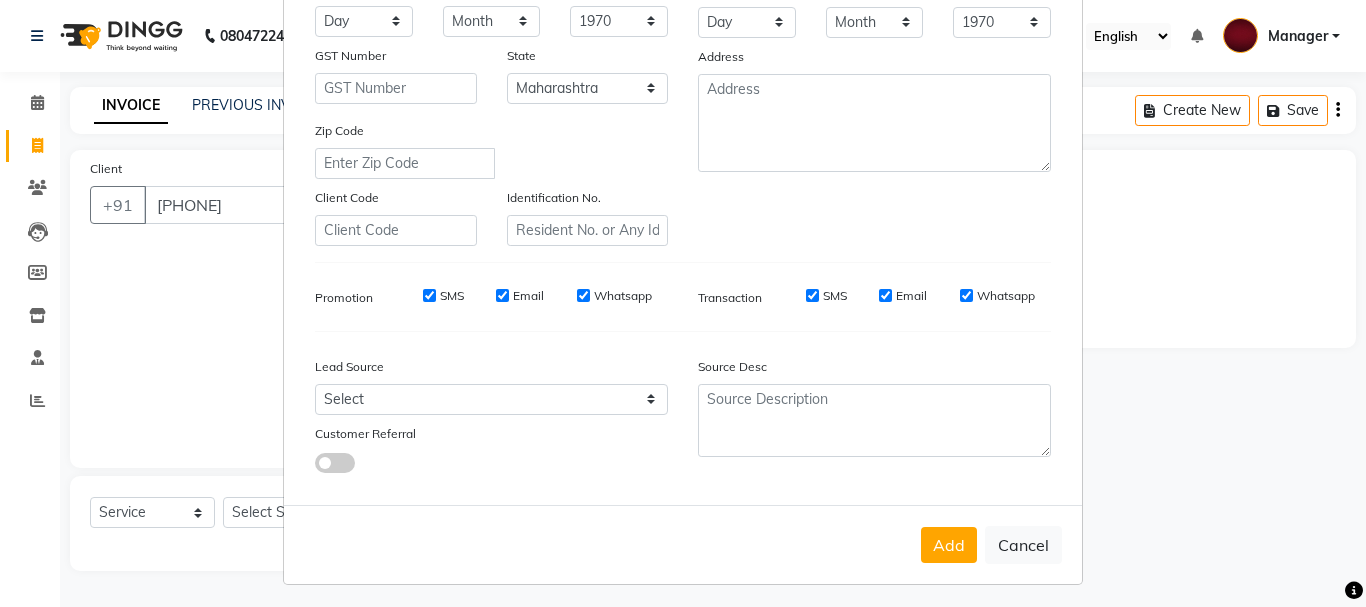 scroll, scrollTop: 316, scrollLeft: 0, axis: vertical 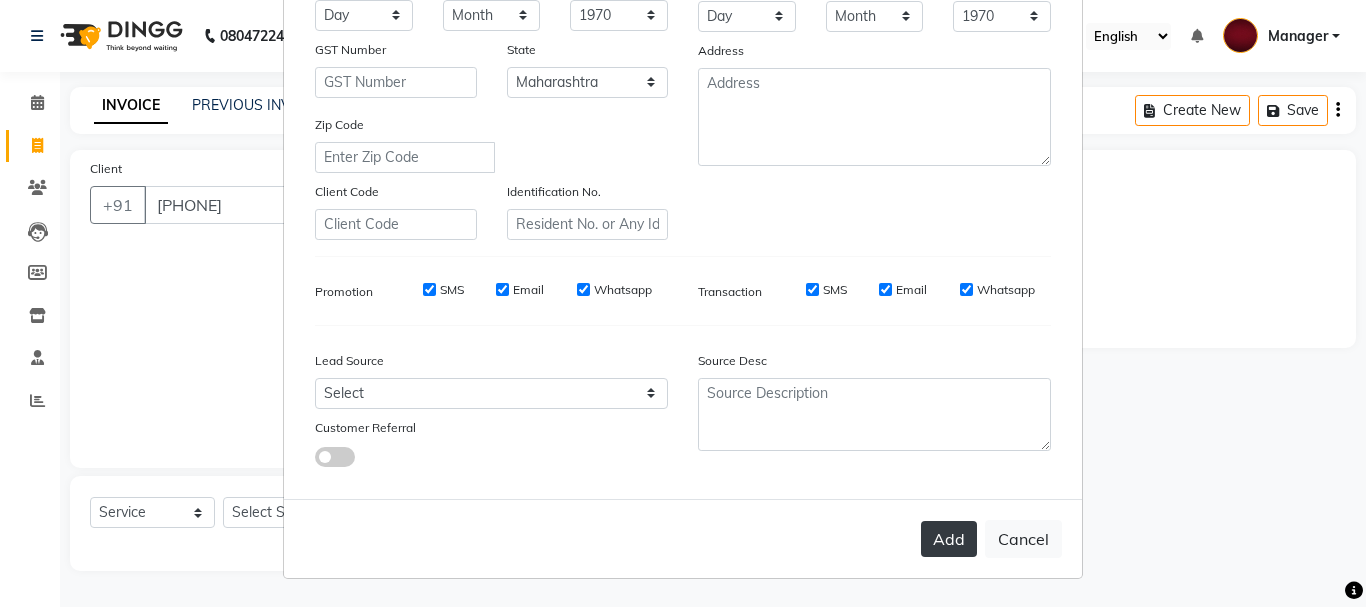 click on "Add" at bounding box center (949, 539) 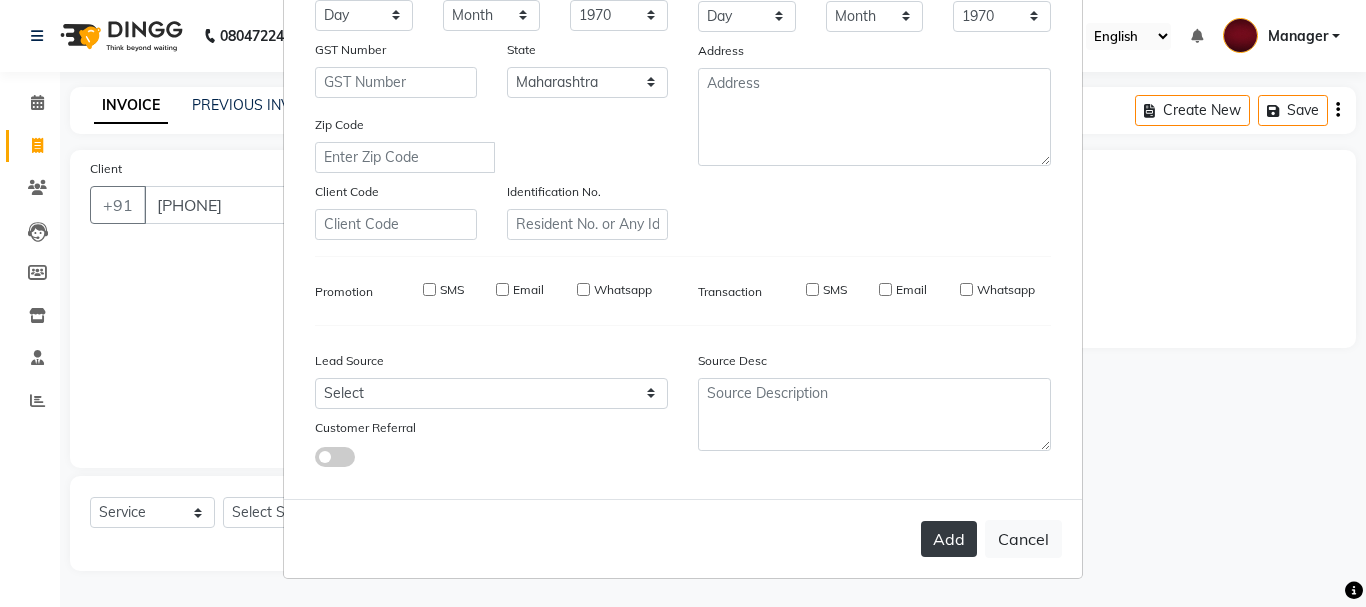 type 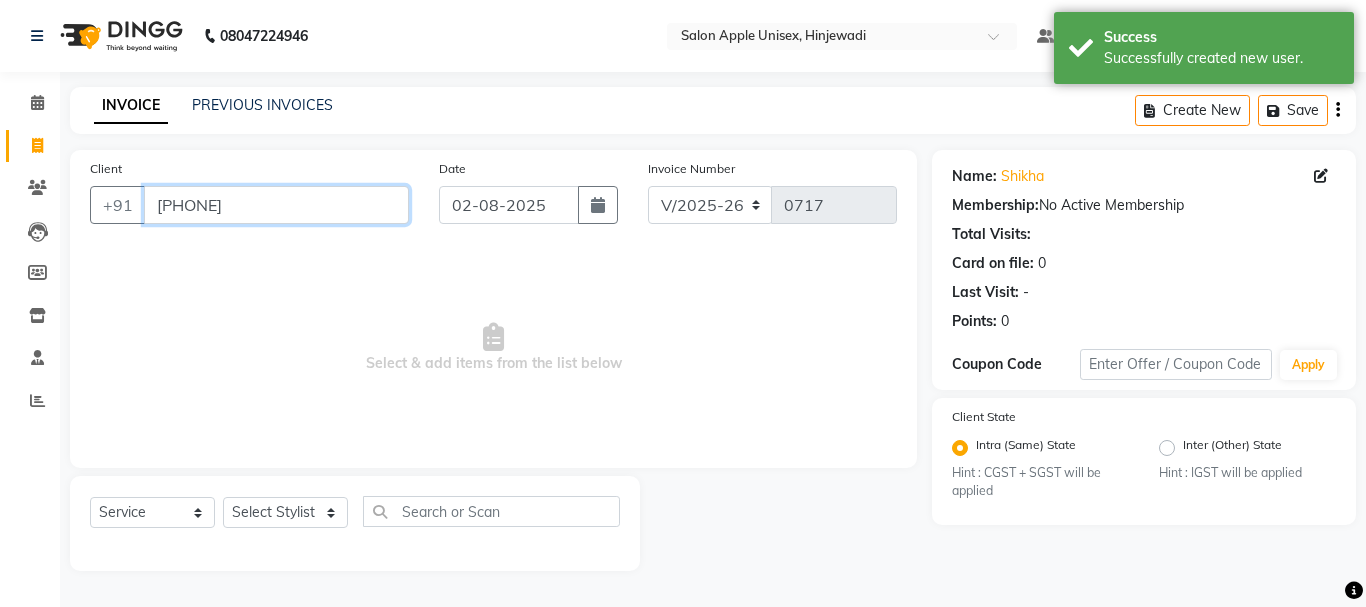 click on "[PHONE]" at bounding box center [276, 205] 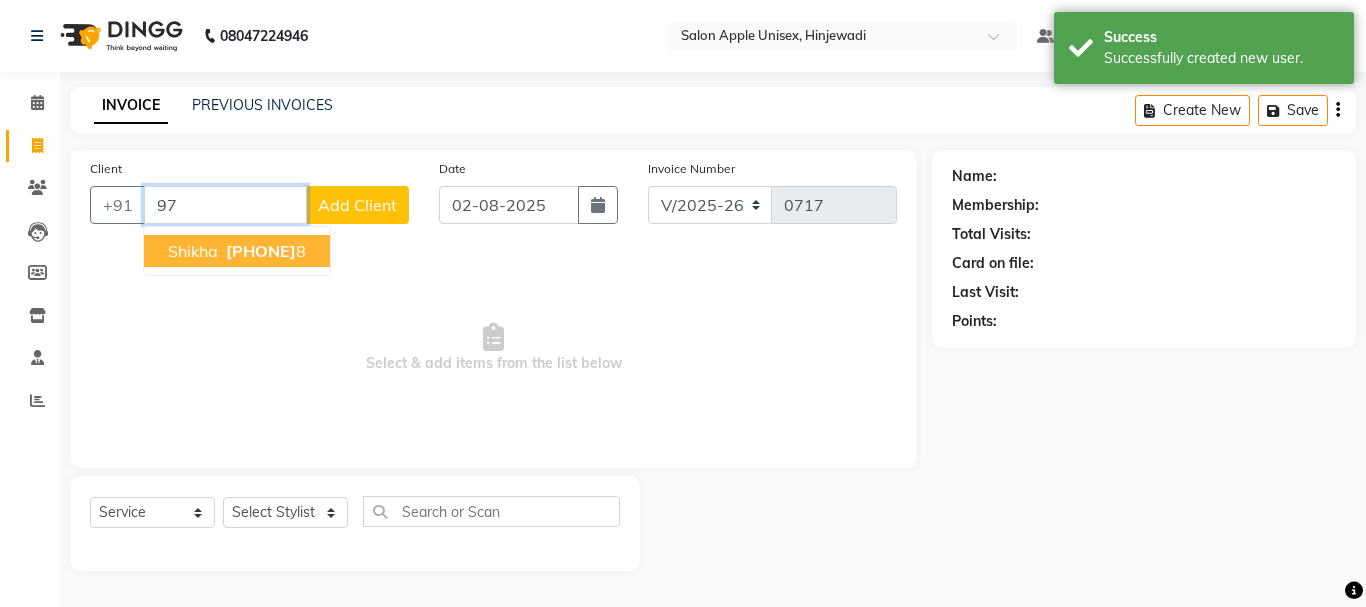 type on "9" 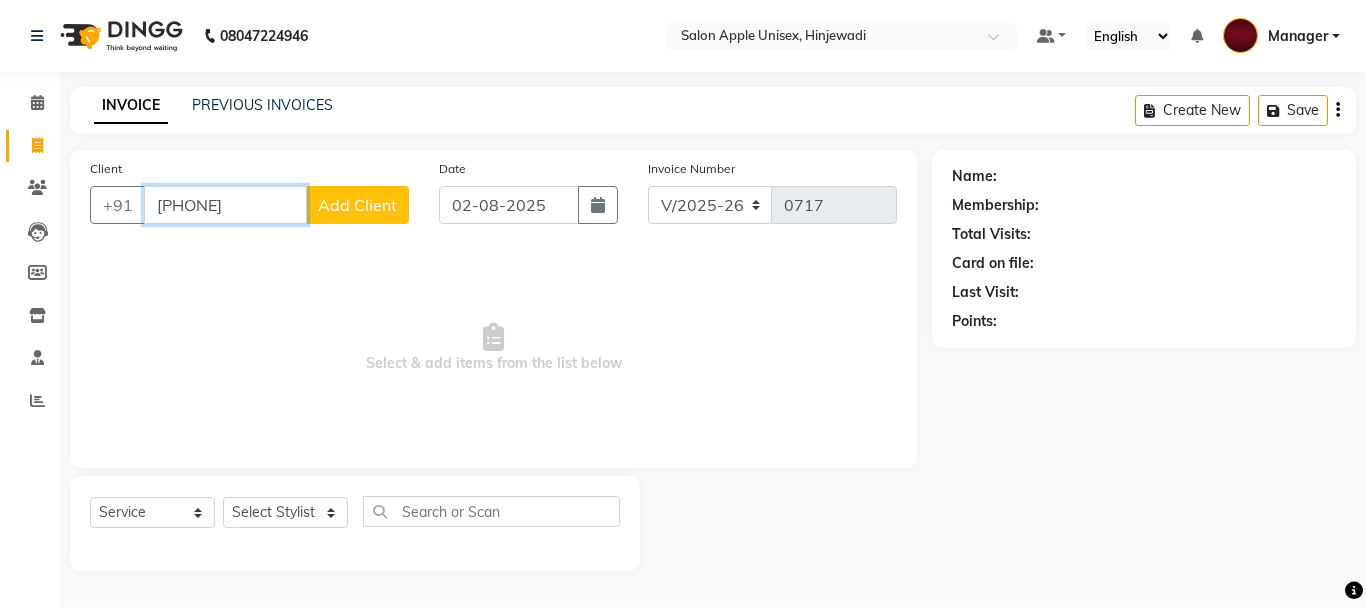 type on "[PHONE]" 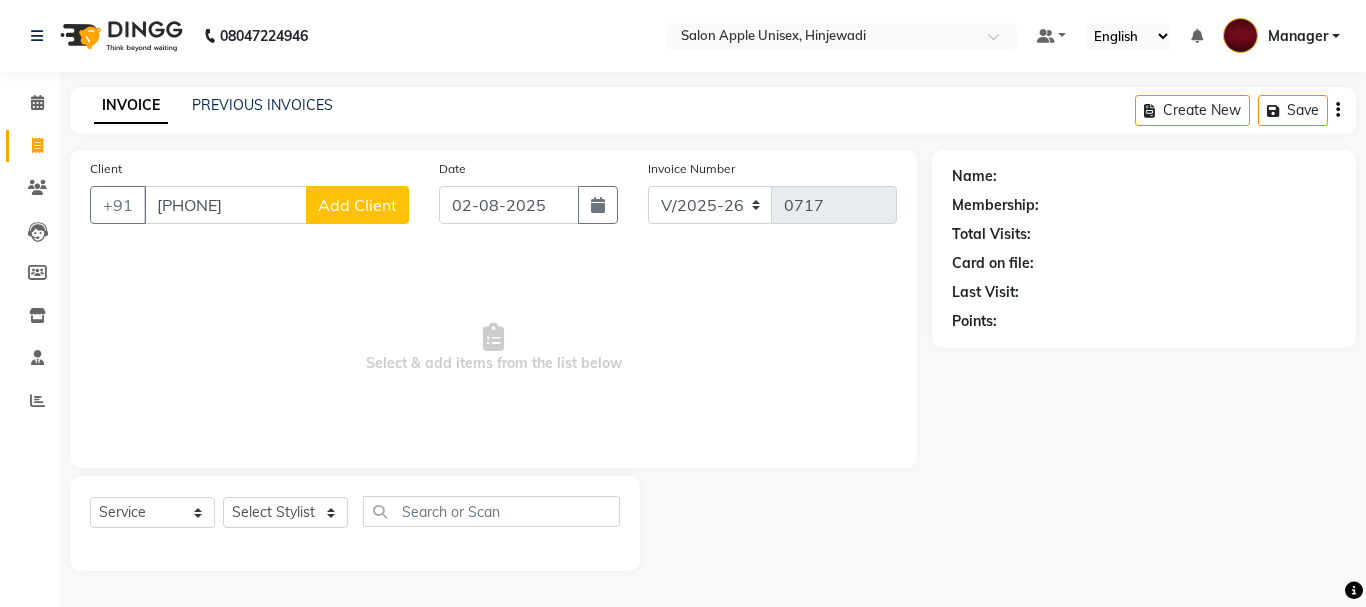 click on "Add Client" 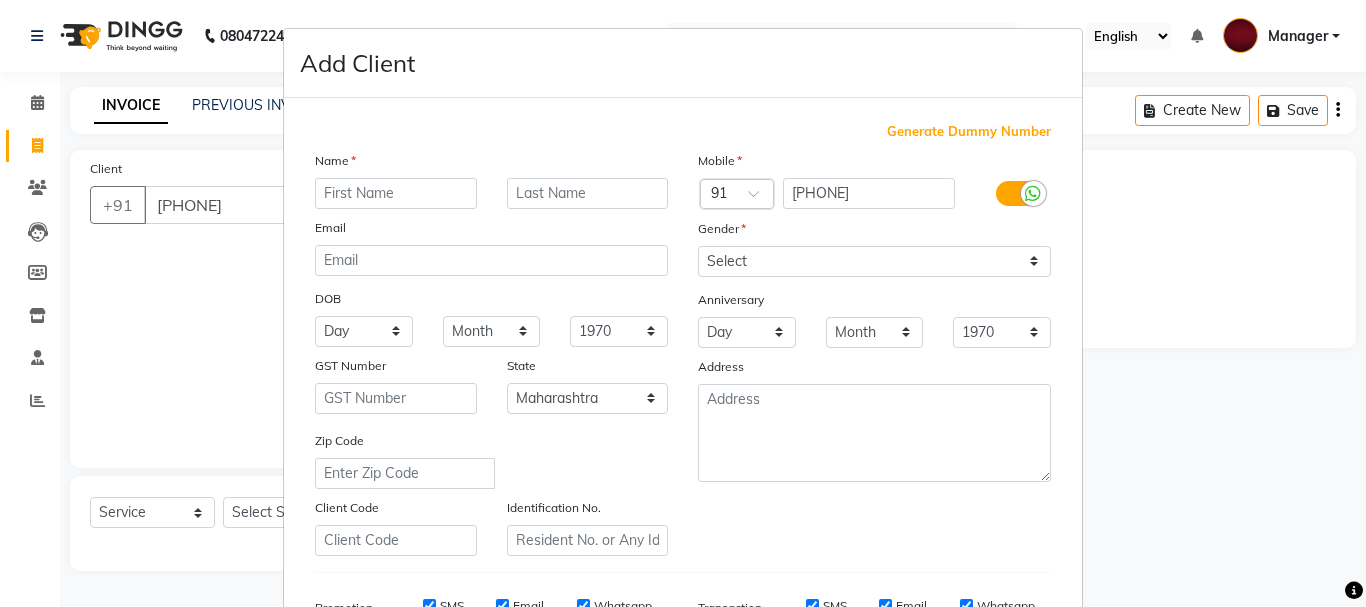 click at bounding box center [396, 193] 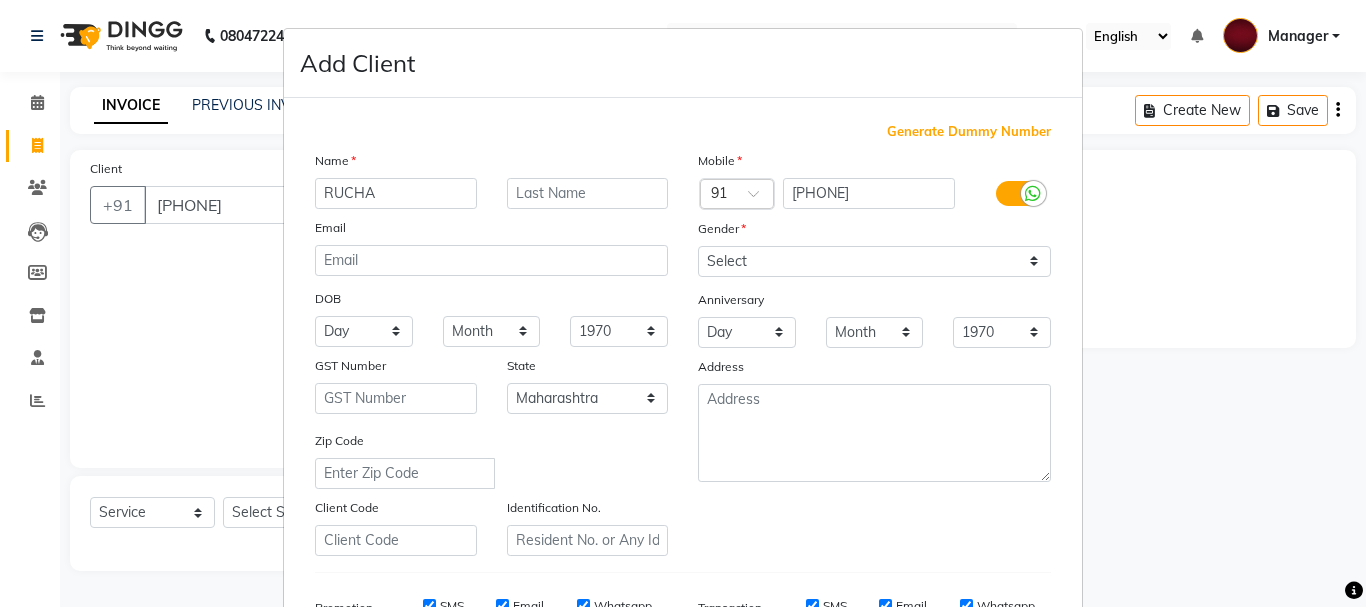 type on "RUCHA" 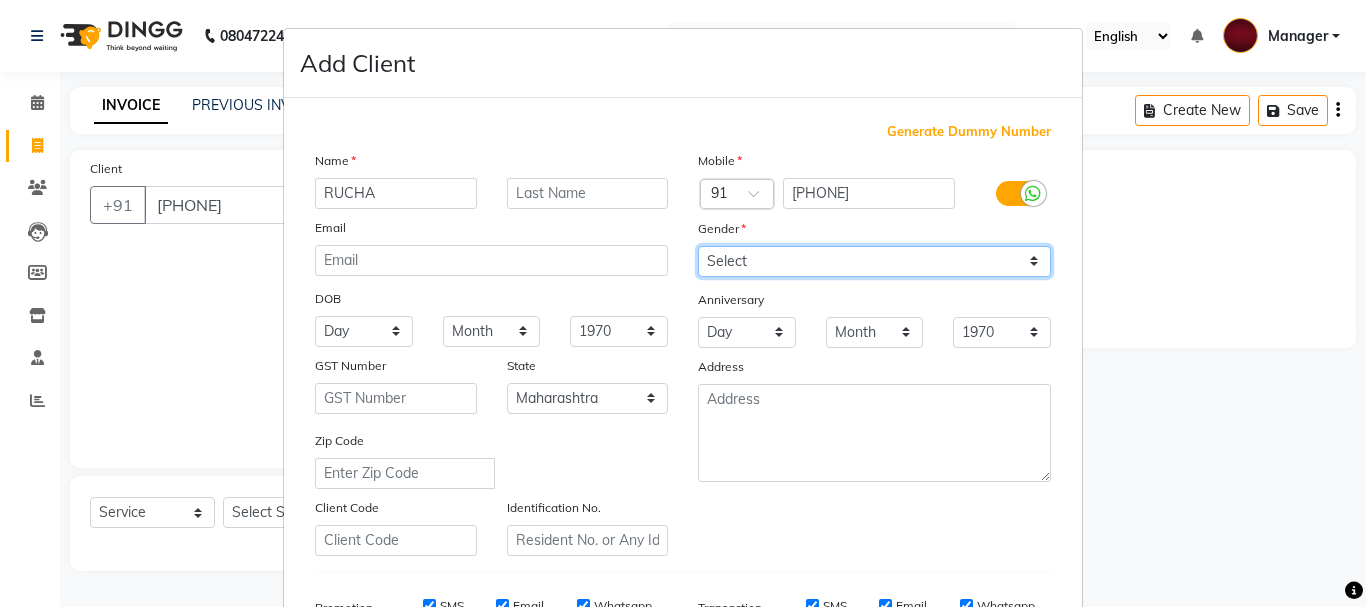 click on "Select Male Female Other Prefer Not To Say" at bounding box center (874, 261) 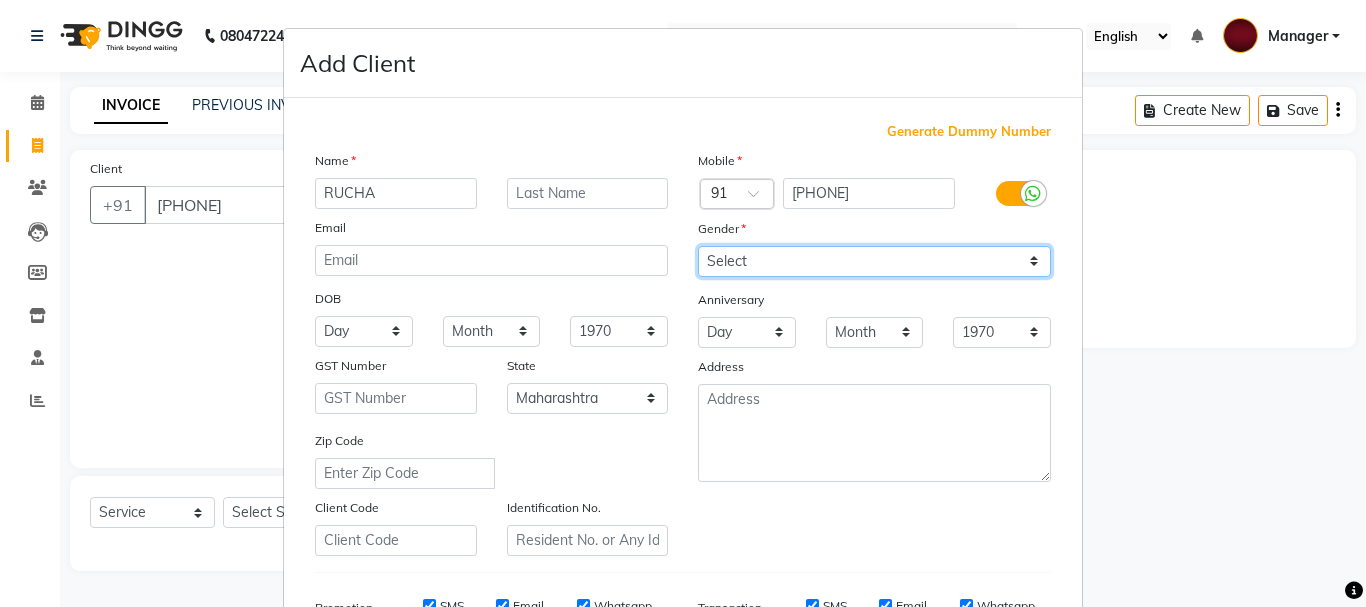 select on "female" 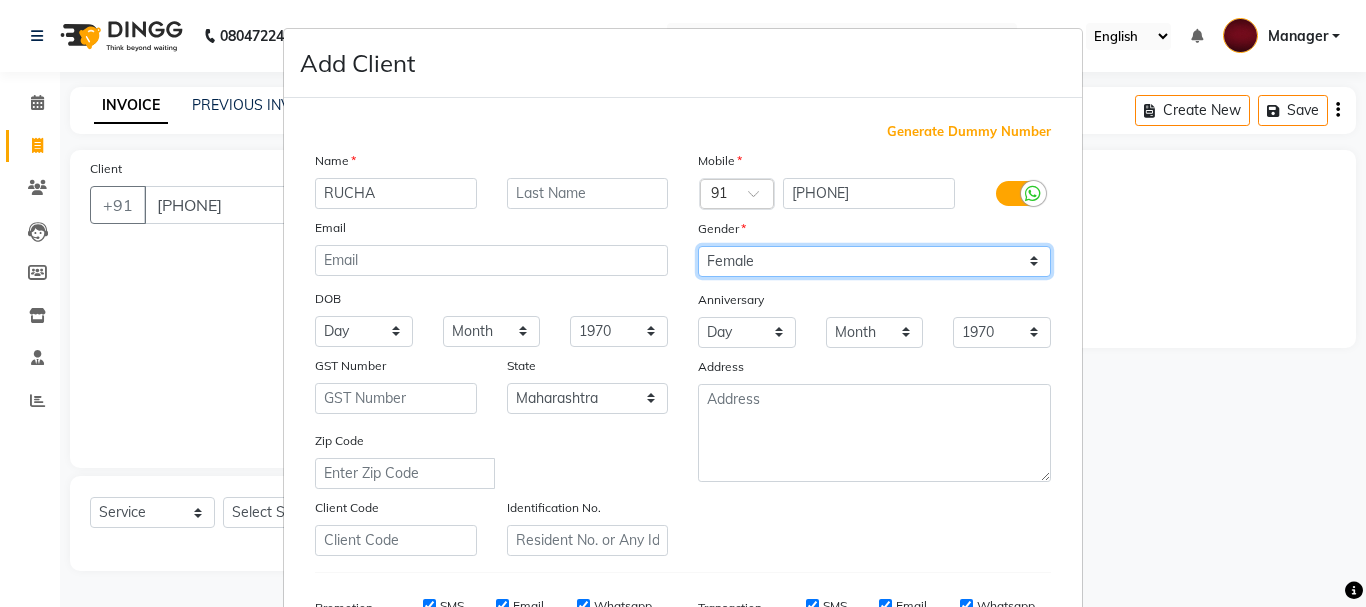 click on "Select Male Female Other Prefer Not To Say" at bounding box center [874, 261] 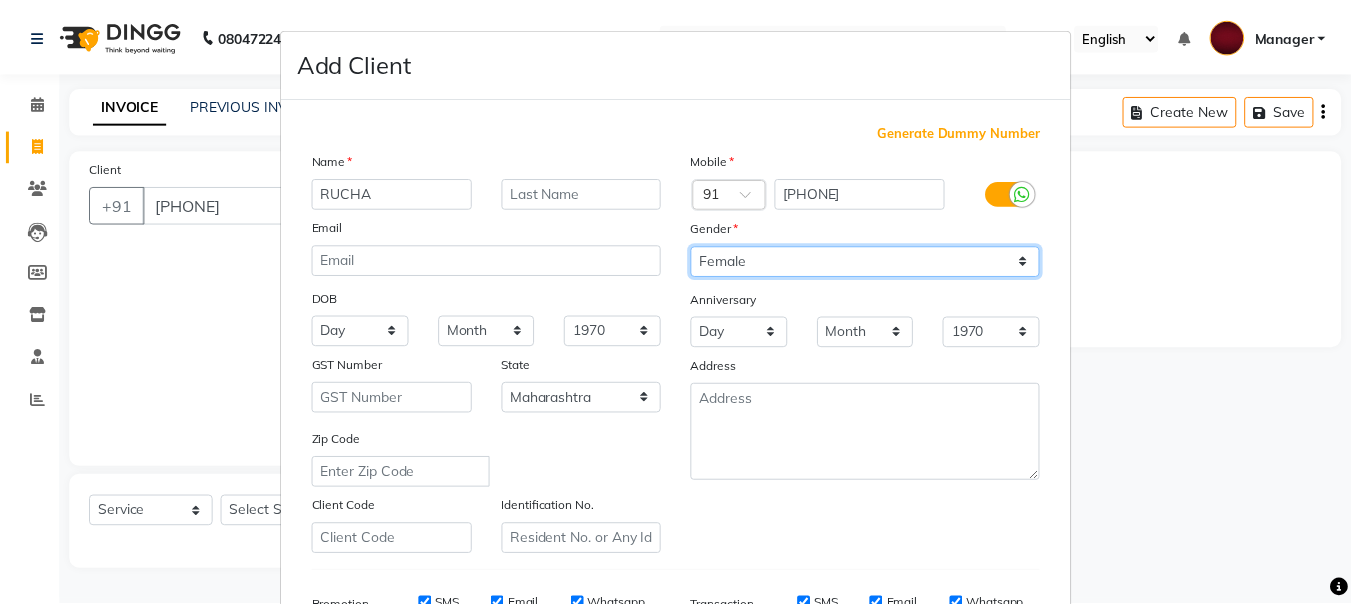 scroll, scrollTop: 316, scrollLeft: 0, axis: vertical 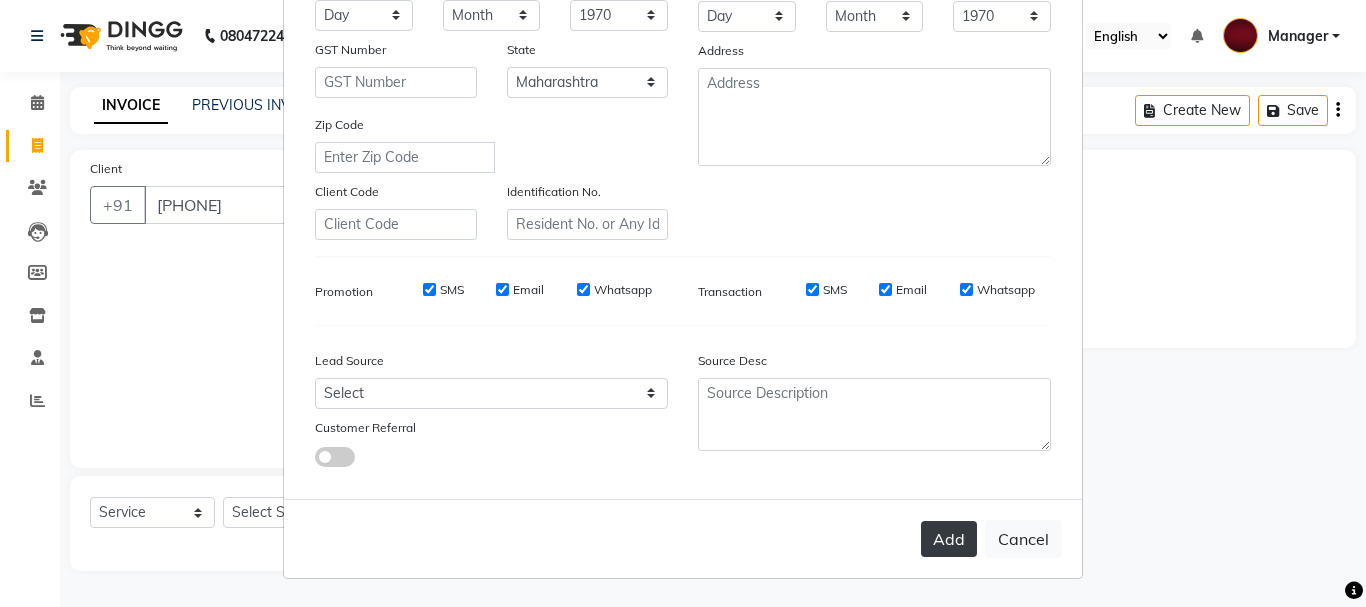 click on "Add" at bounding box center [949, 539] 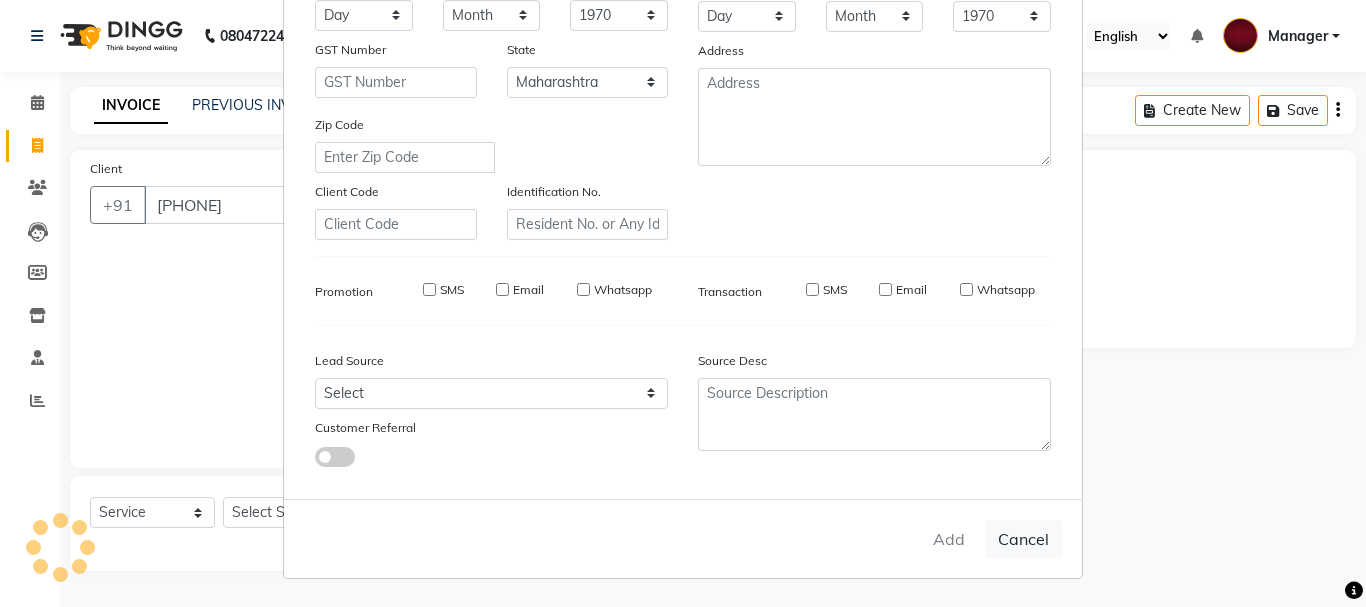 type 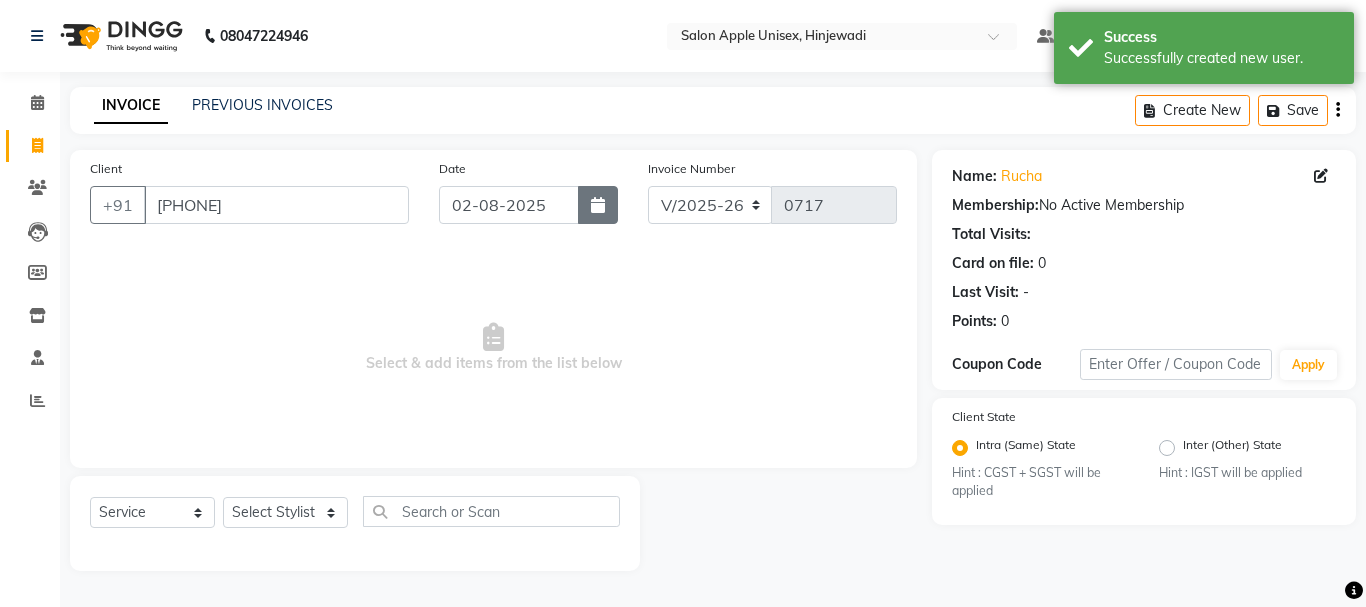 click 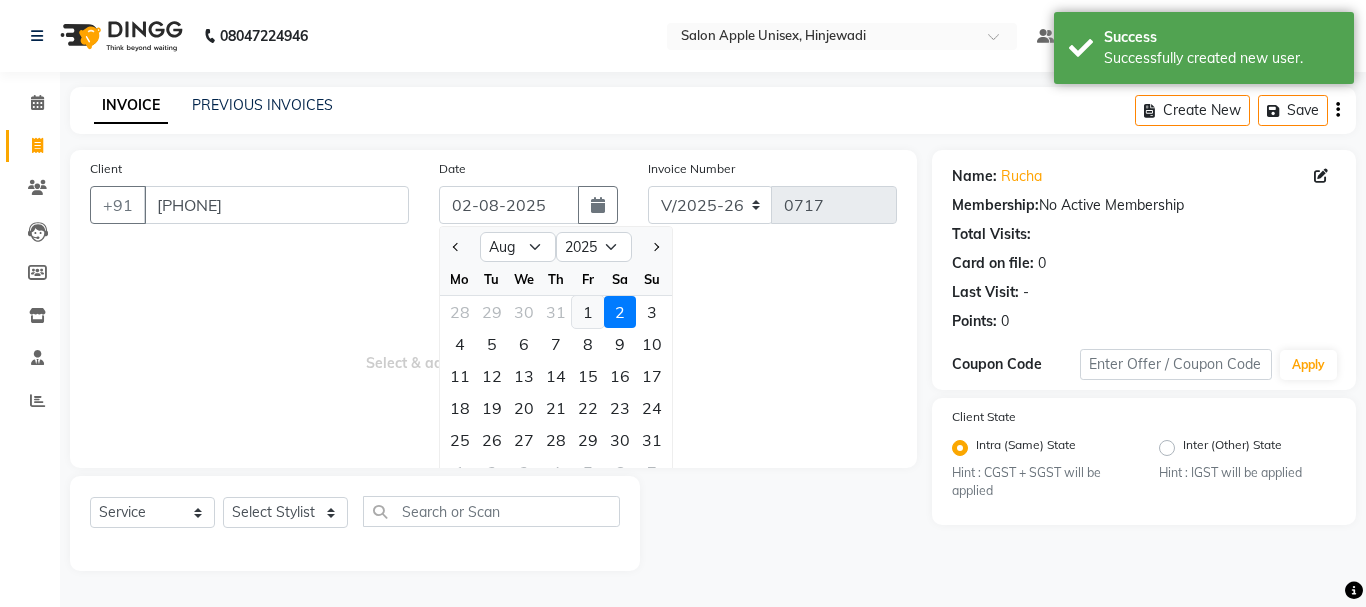 click on "1" 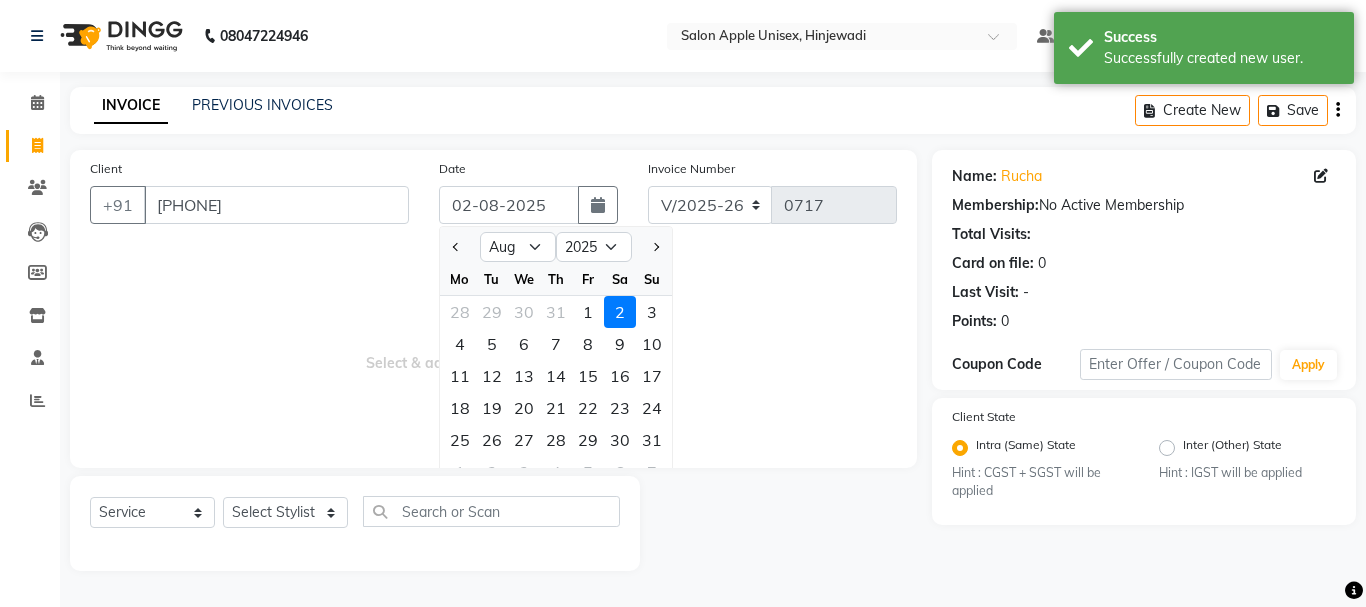 type on "01-08-2025" 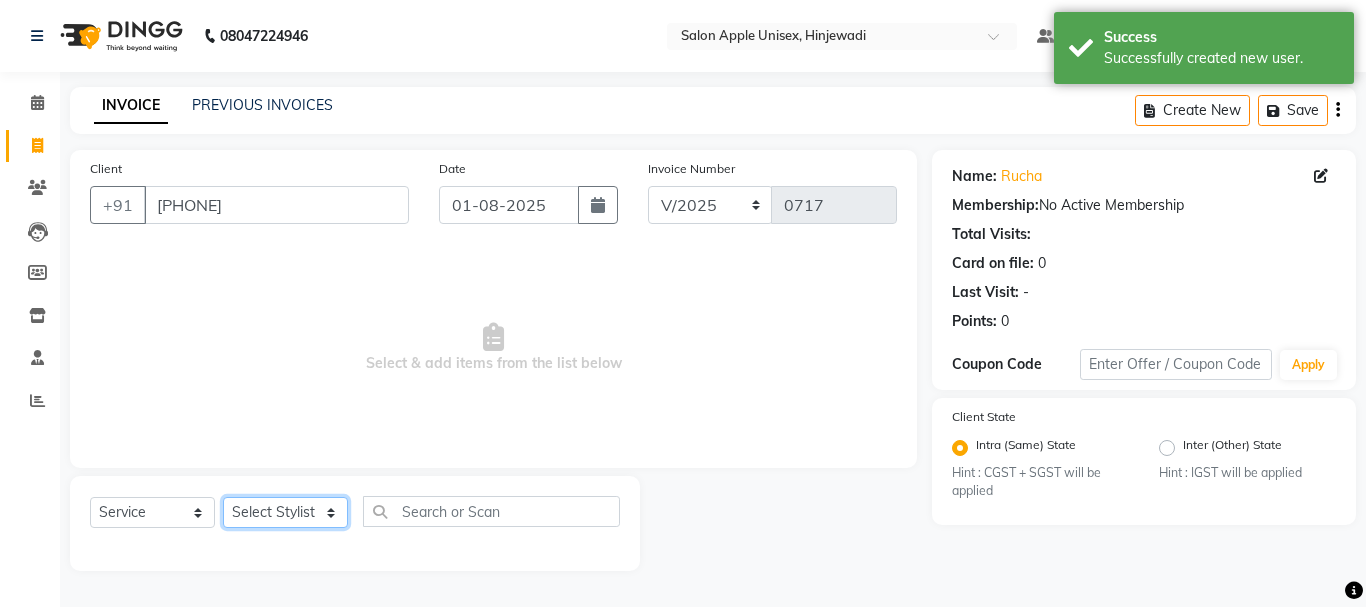 click on "Select Stylist [FIRST](Owner) Manager [FIRST] (Owner) [FIRST] [FIRST]  [FIRST] [FIRST] [FIRST] [FIRST] [FIRST]" 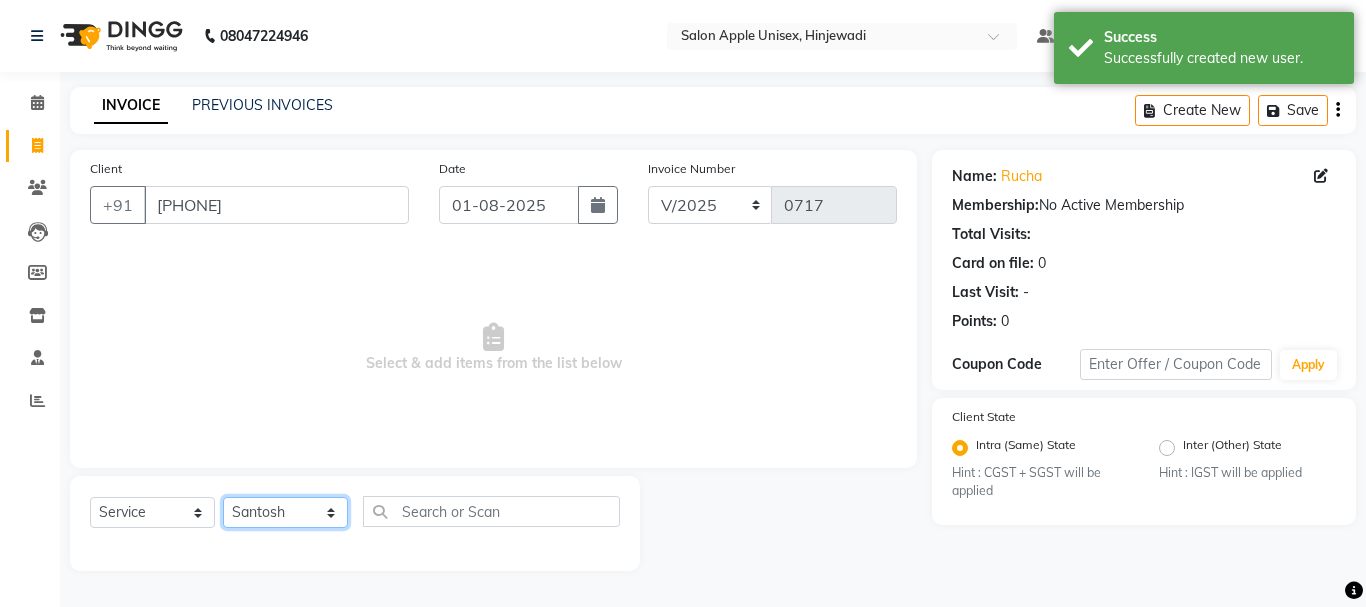 click on "Select Stylist [FIRST](Owner) Manager [FIRST] (Owner) [FIRST] [FIRST]  [FIRST] [FIRST] [FIRST] [FIRST] [FIRST]" 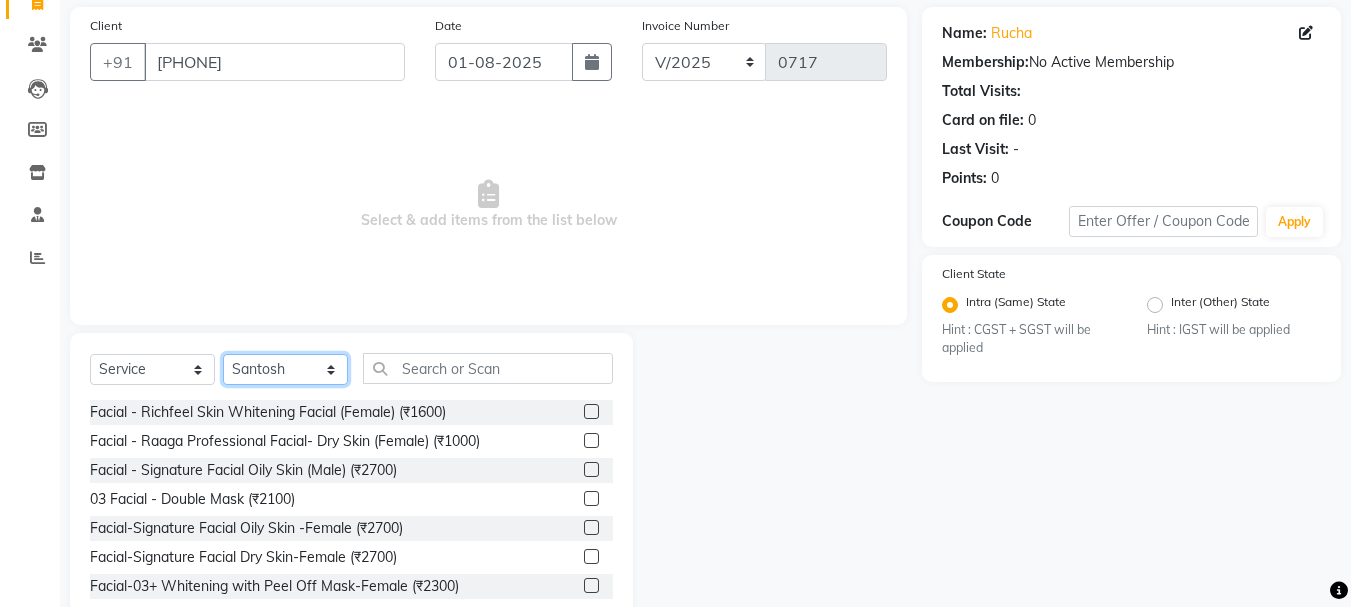 scroll, scrollTop: 194, scrollLeft: 0, axis: vertical 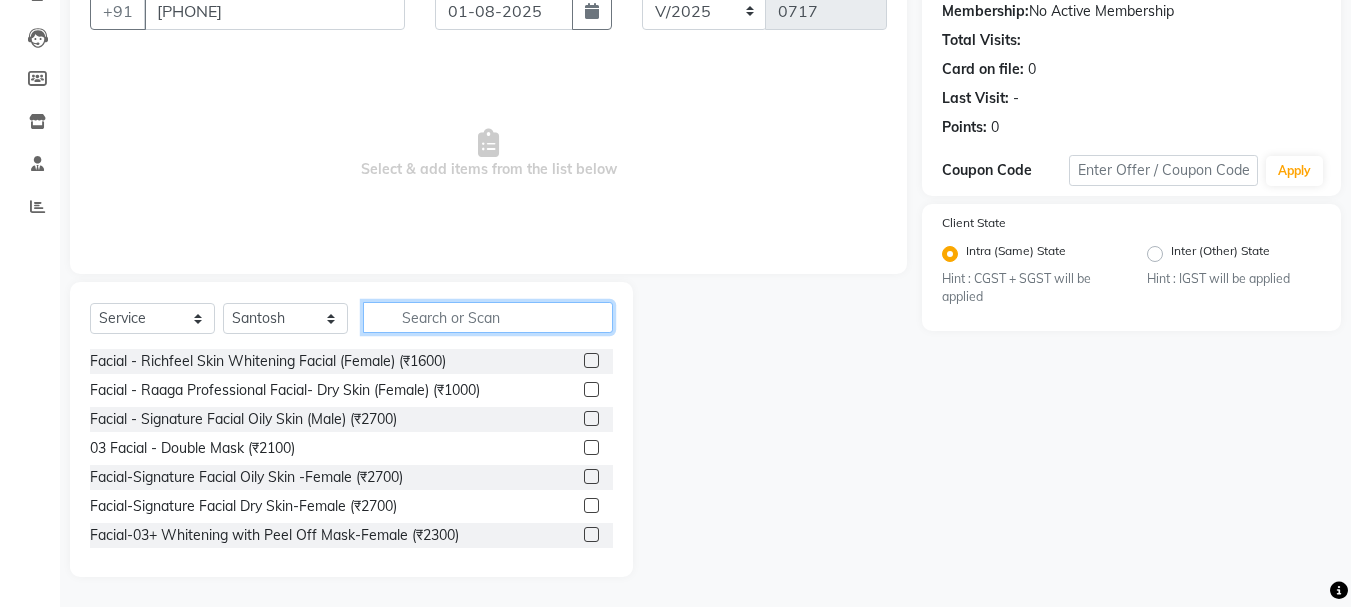 click 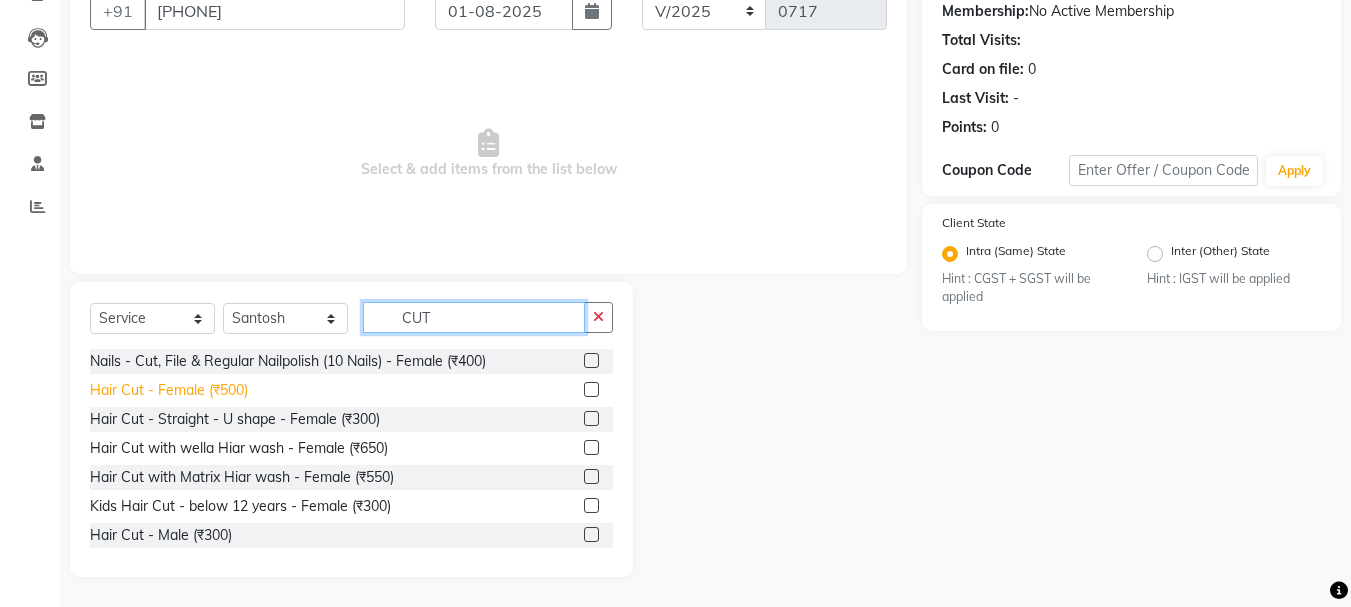 type on "CUT" 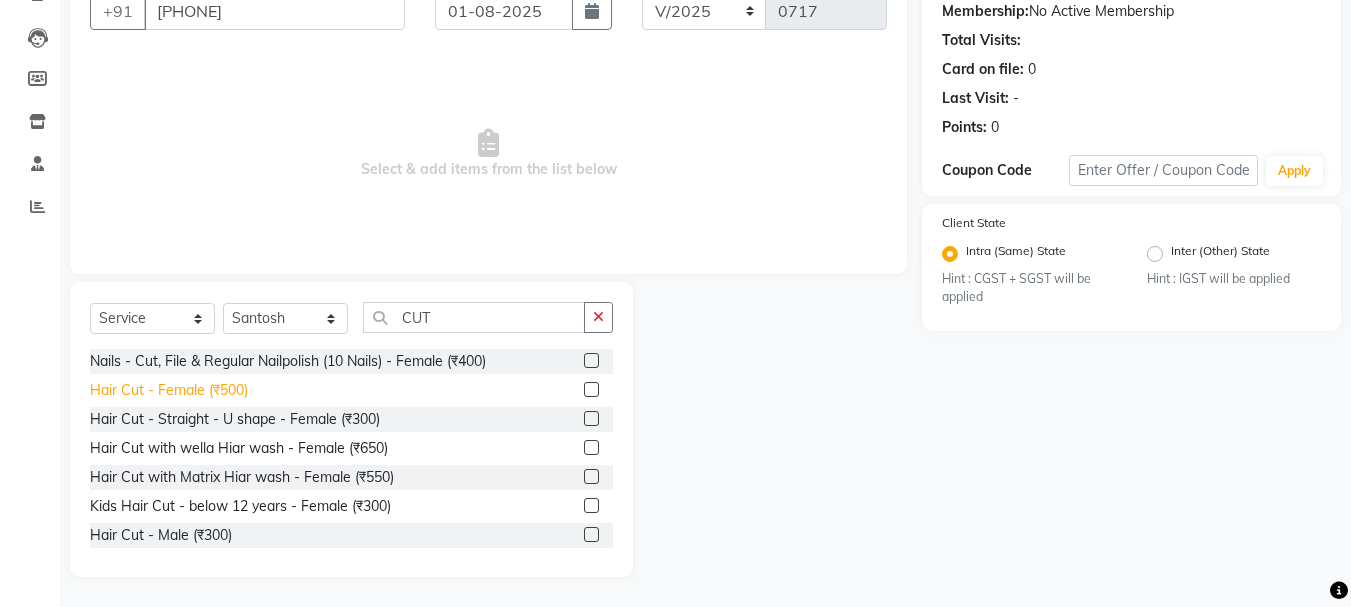 click on "Hair Cut - Female (₹500)" 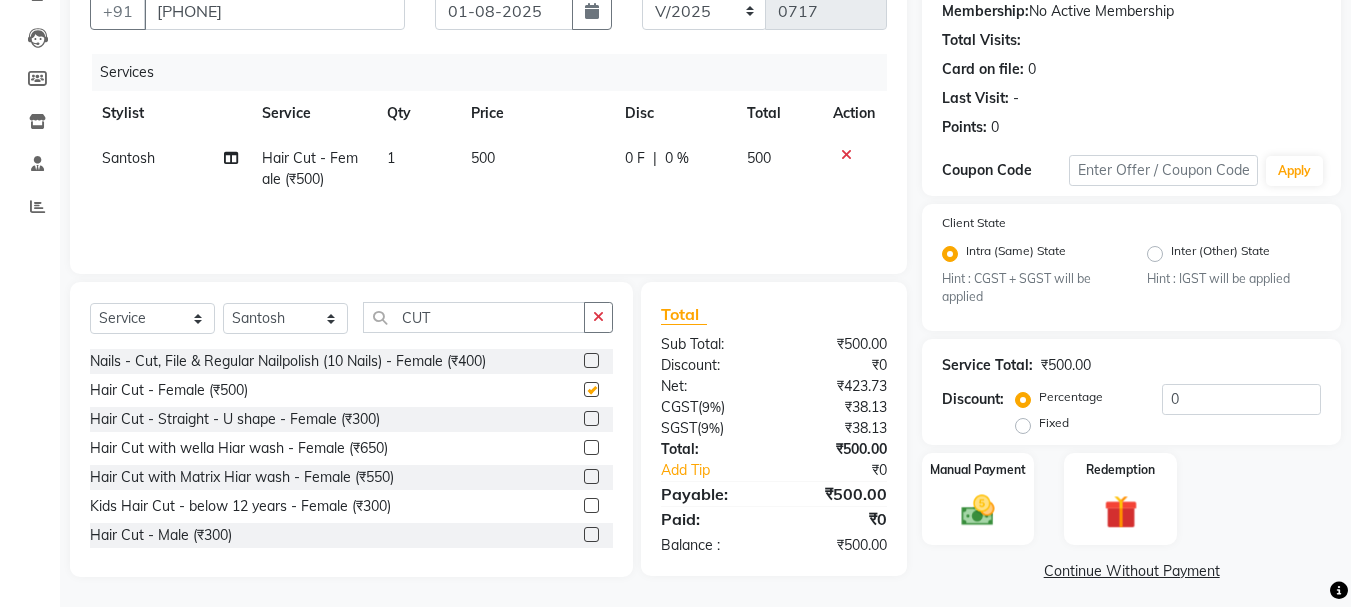 checkbox on "false" 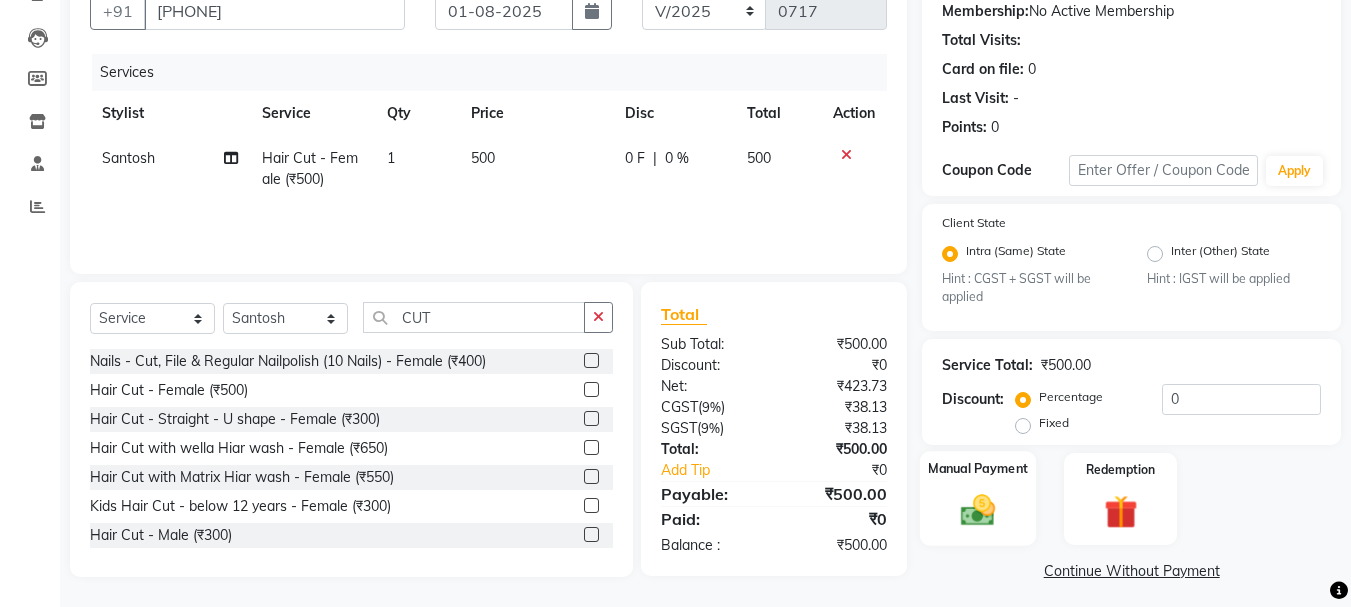 click 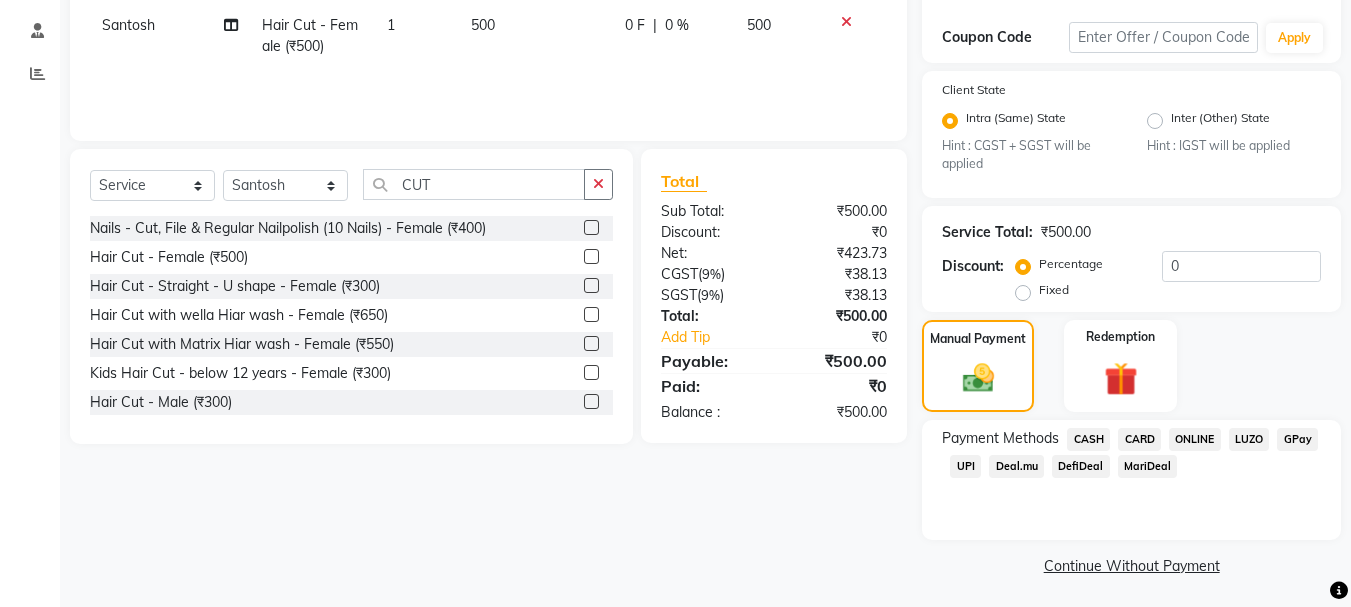 scroll, scrollTop: 331, scrollLeft: 0, axis: vertical 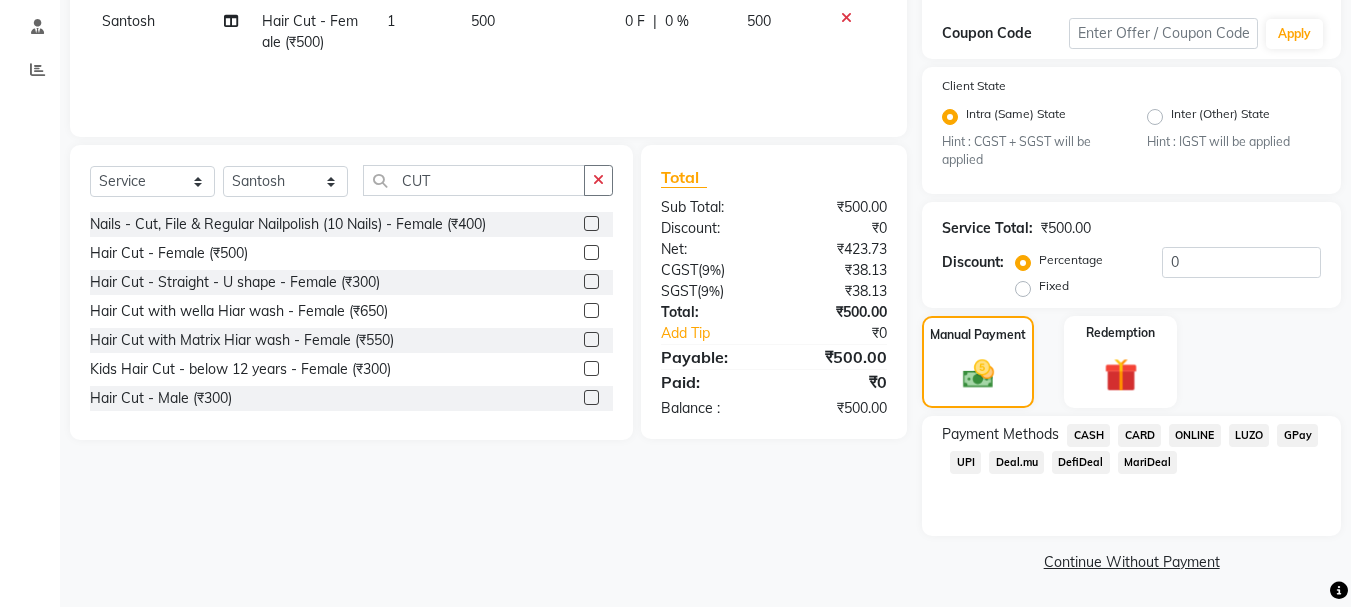 click on "UPI" 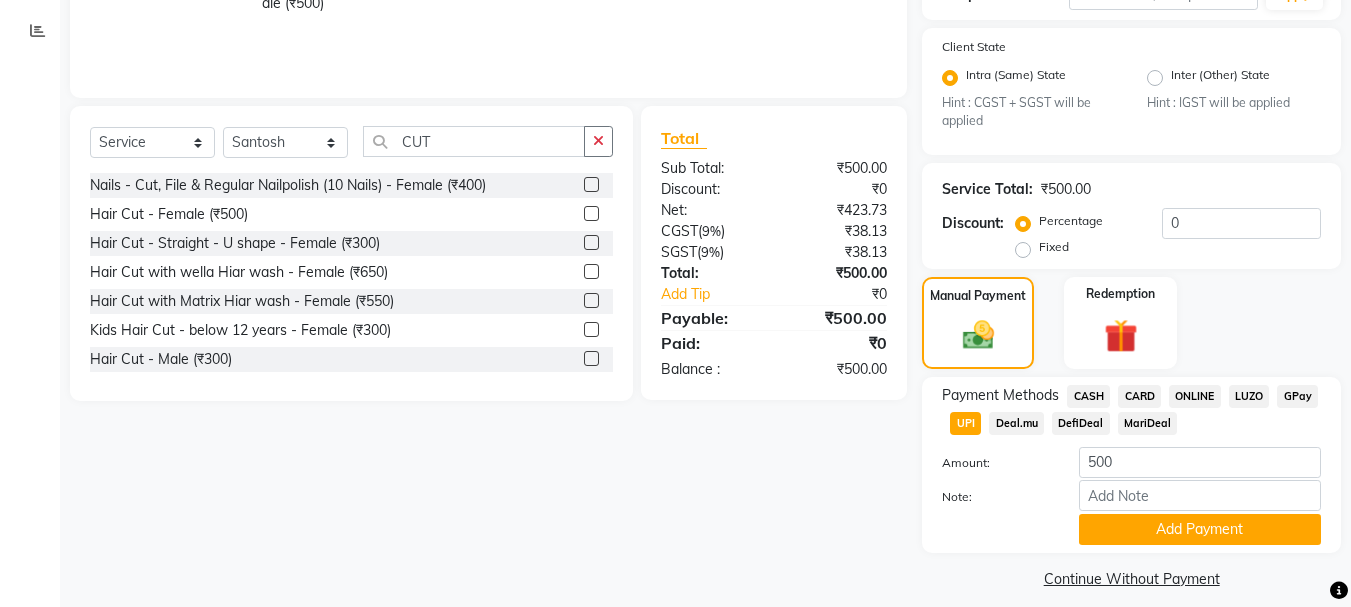 scroll, scrollTop: 387, scrollLeft: 0, axis: vertical 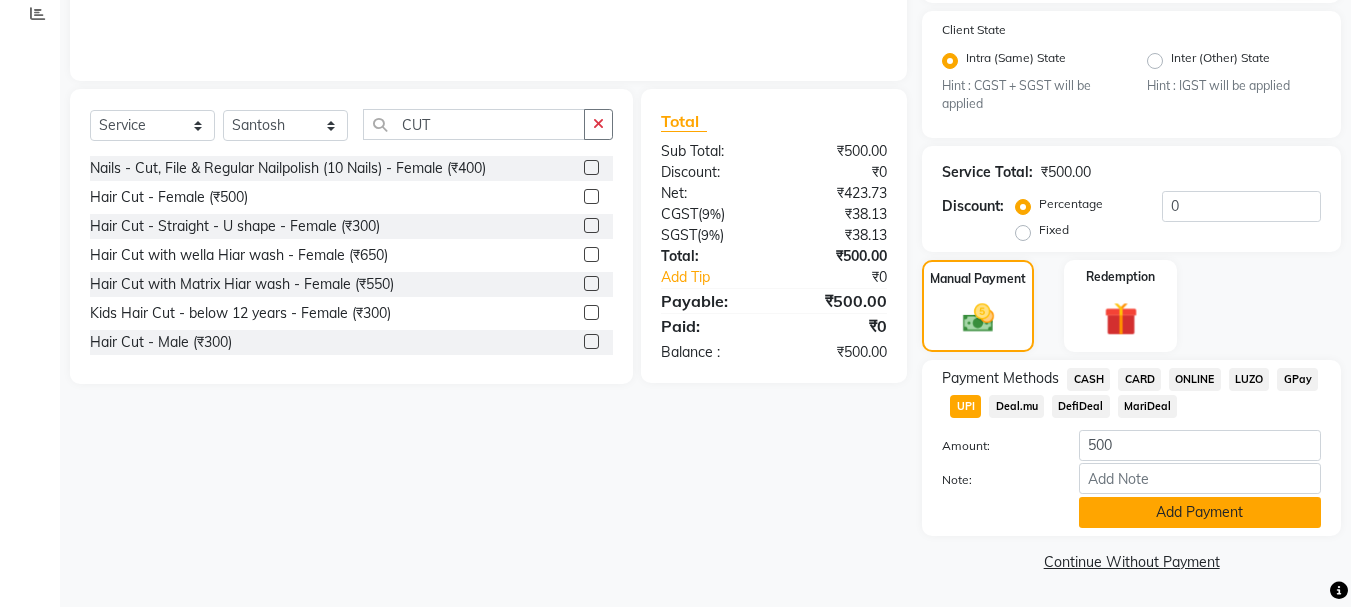 click on "Add Payment" 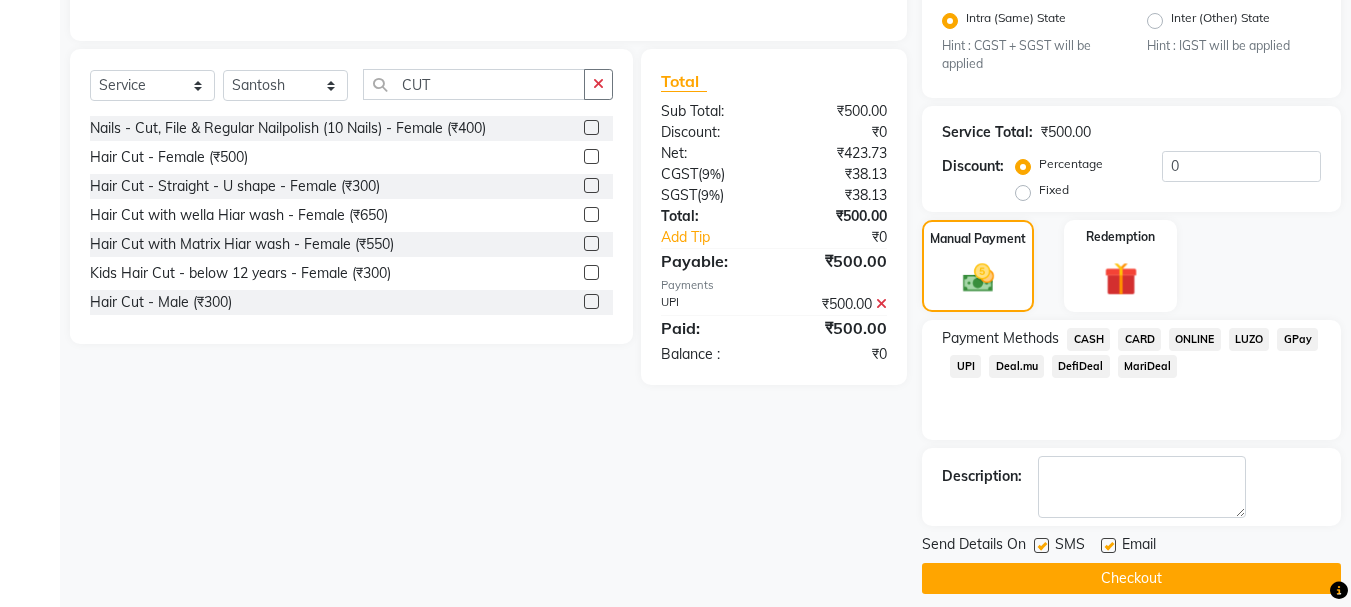 scroll, scrollTop: 444, scrollLeft: 0, axis: vertical 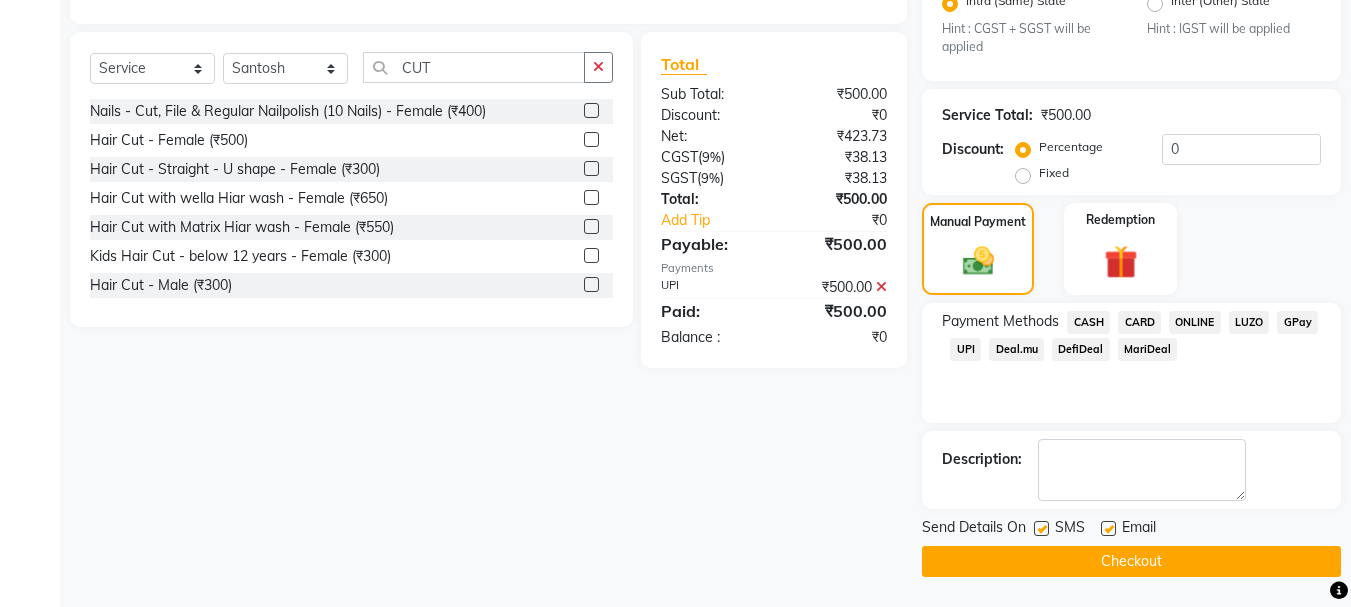 click 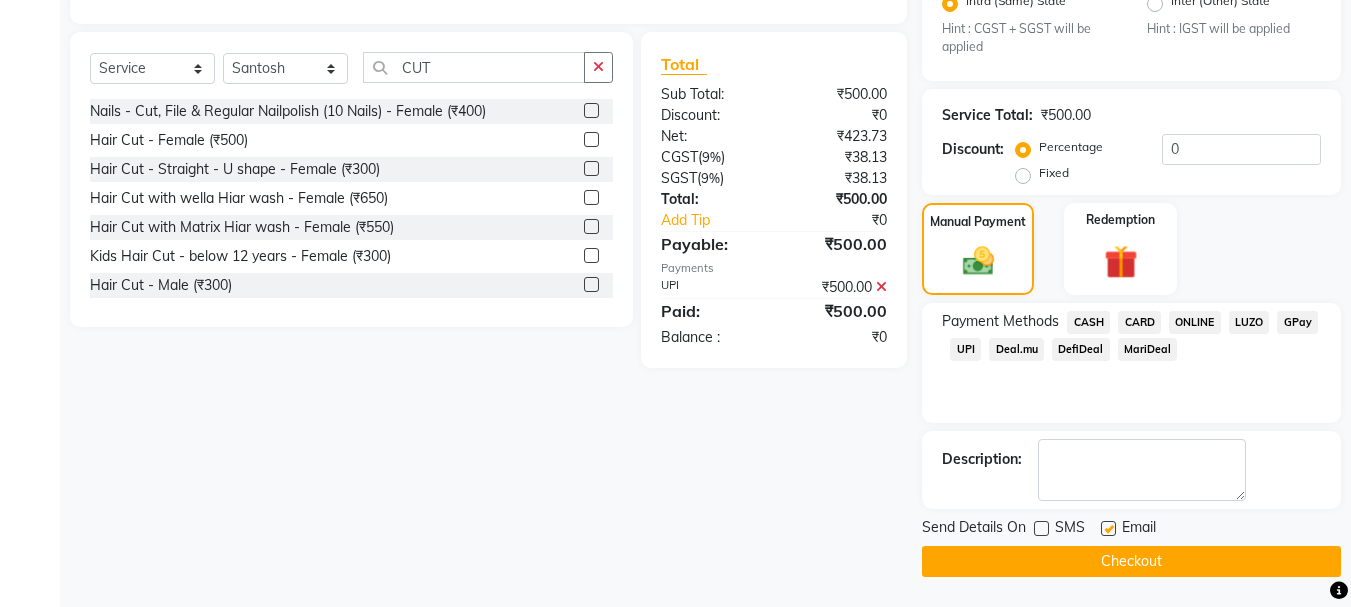 click 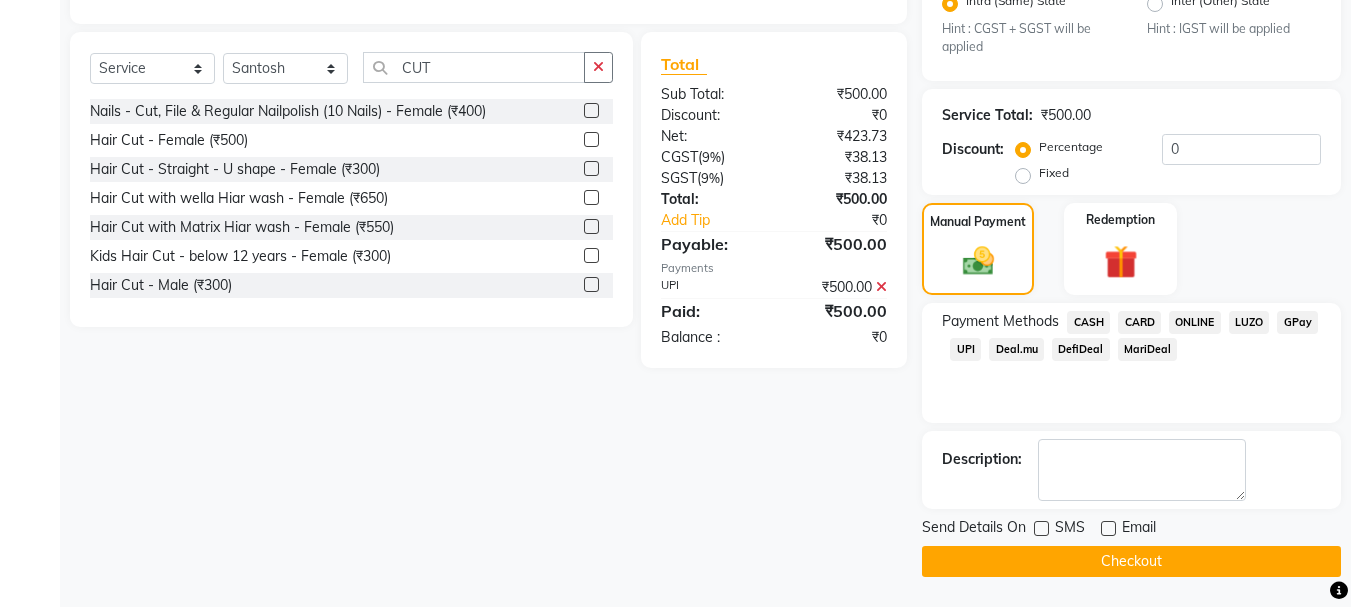 click on "Checkout" 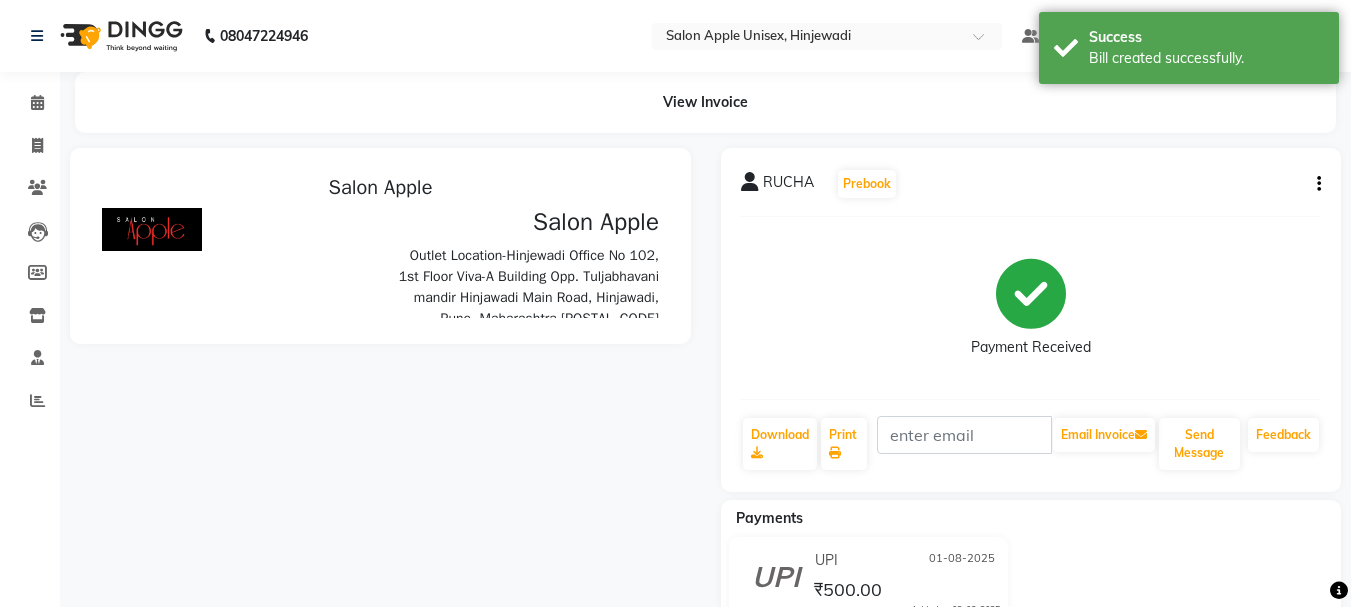 scroll, scrollTop: 0, scrollLeft: 0, axis: both 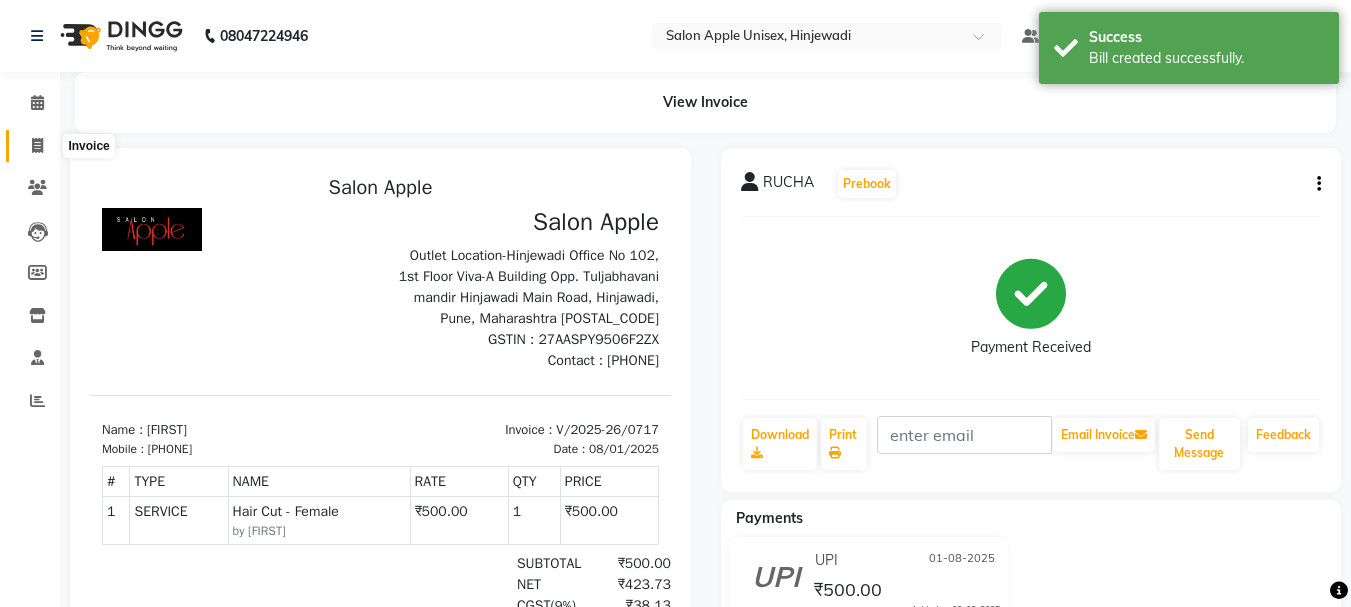 click 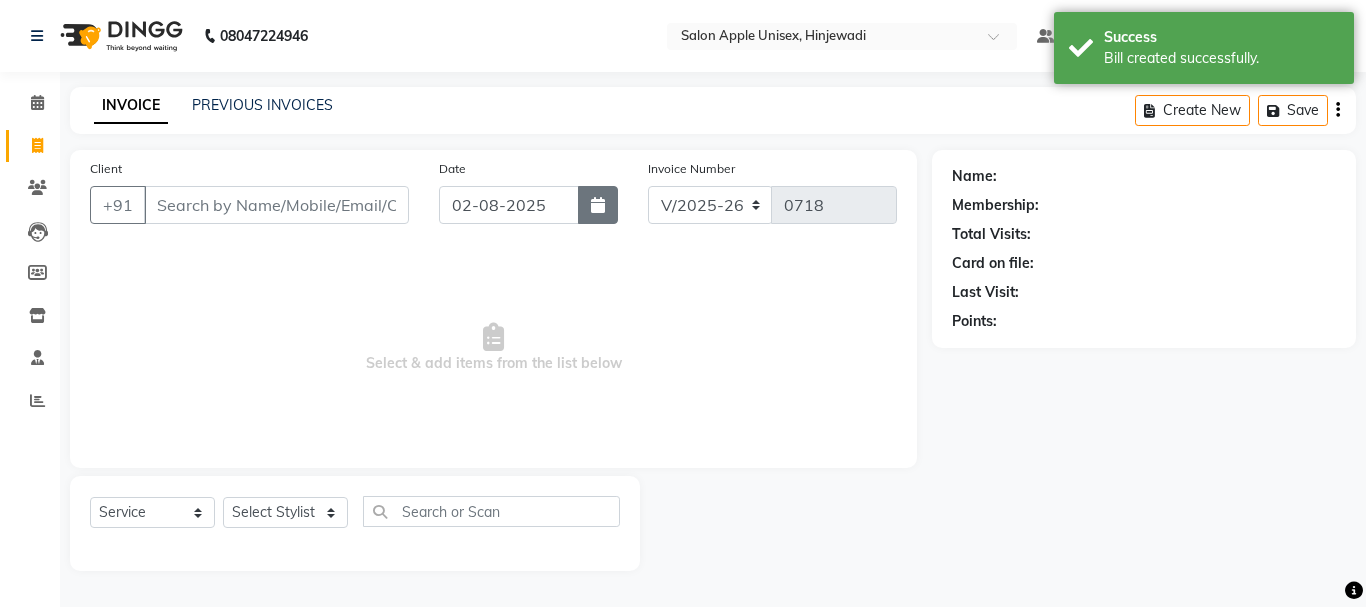 click 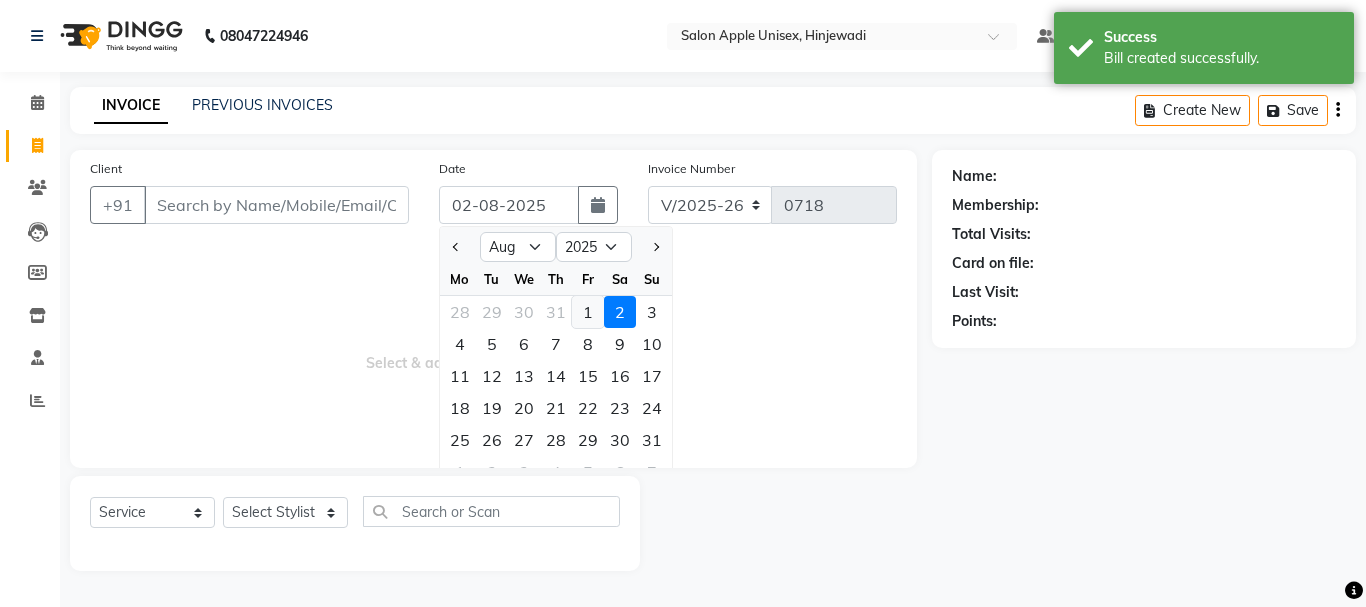click on "1" 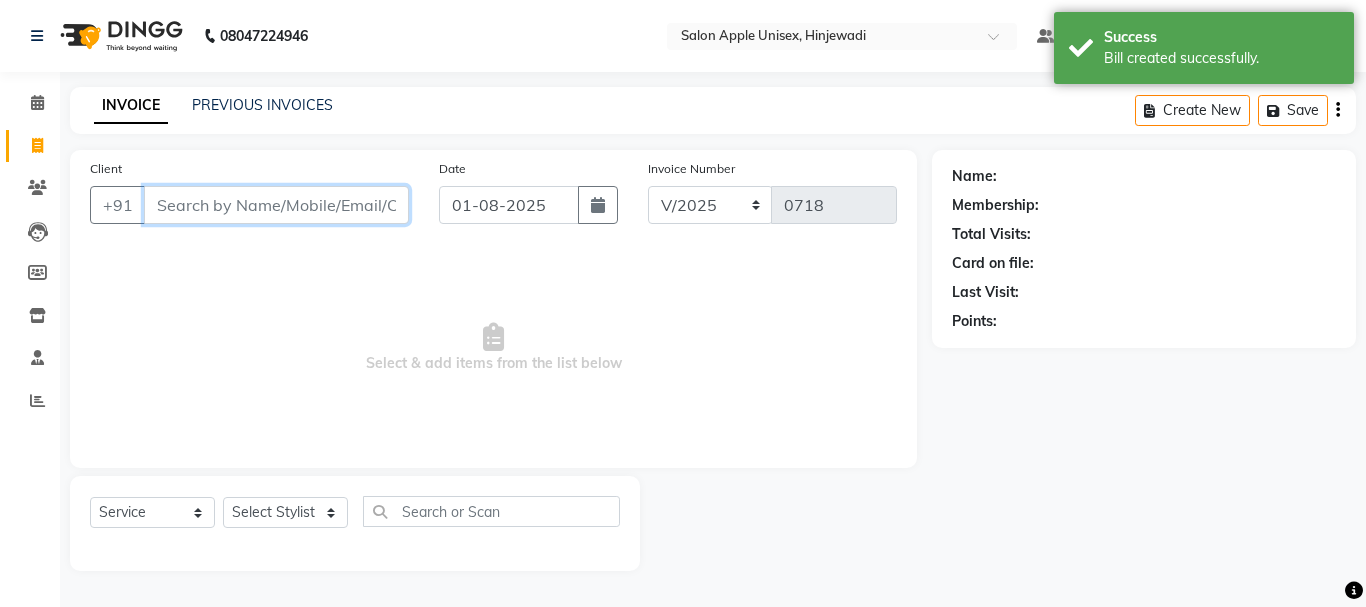 click on "Client" at bounding box center (276, 205) 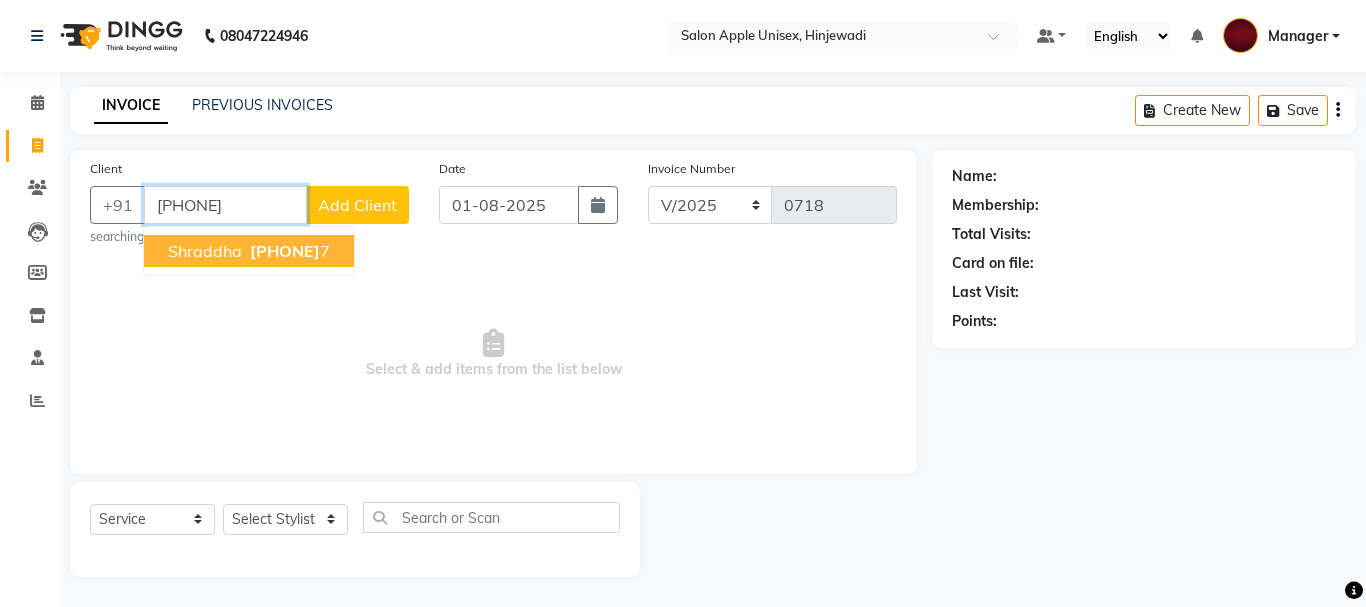 type on "[PHONE]" 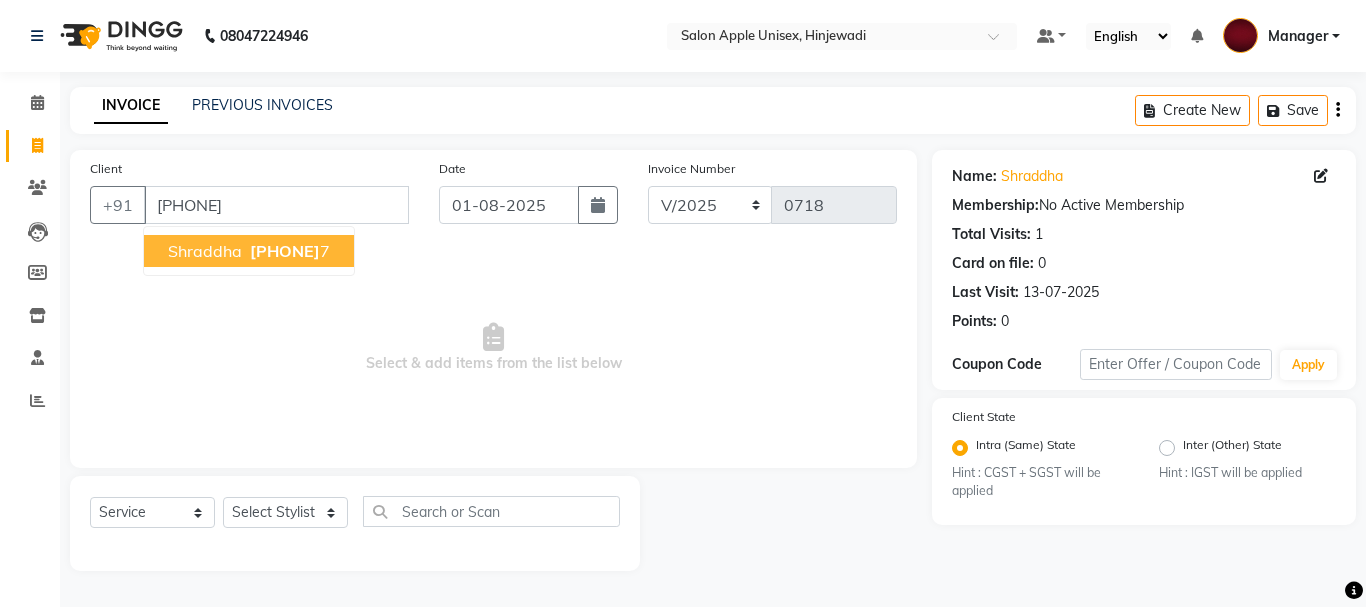 click on "[PHONE]" at bounding box center (285, 251) 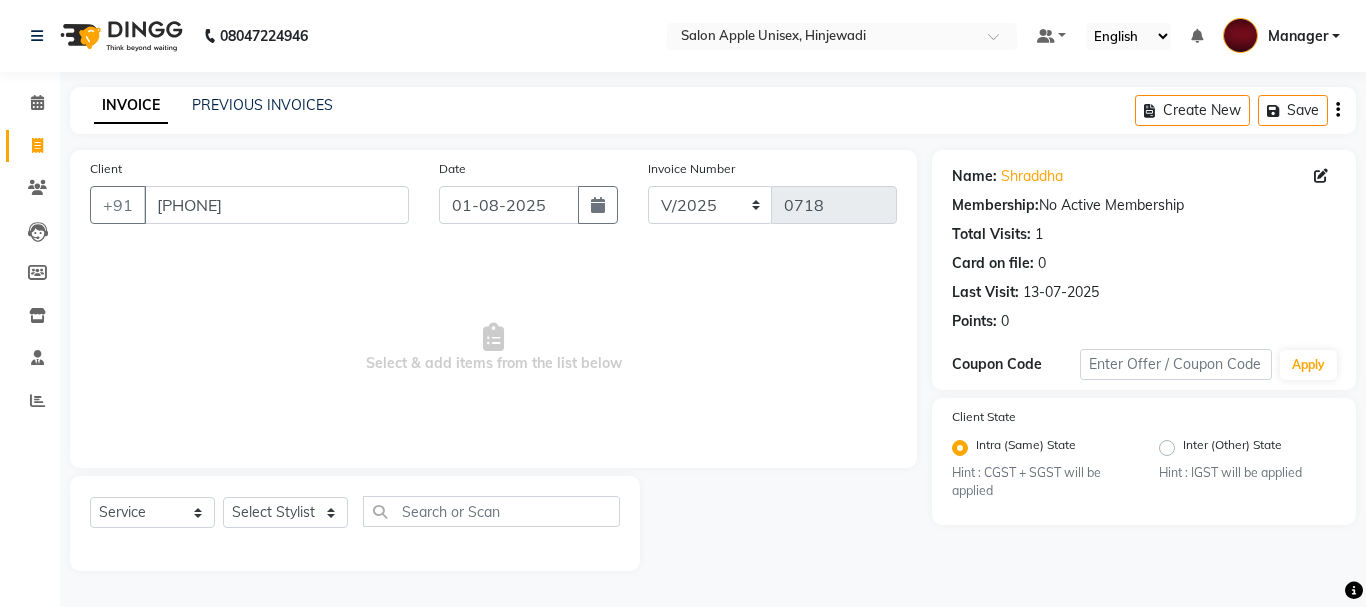 click on "Select  Service  Product  Membership  Package Voucher Prepaid Gift Card  Select Stylist [FIRST](Owner) Manager [FIRST] (Owner) [FIRST] [FIRST]  [FIRST] [FIRST] [FIRST] [FIRST] [FIRST]" 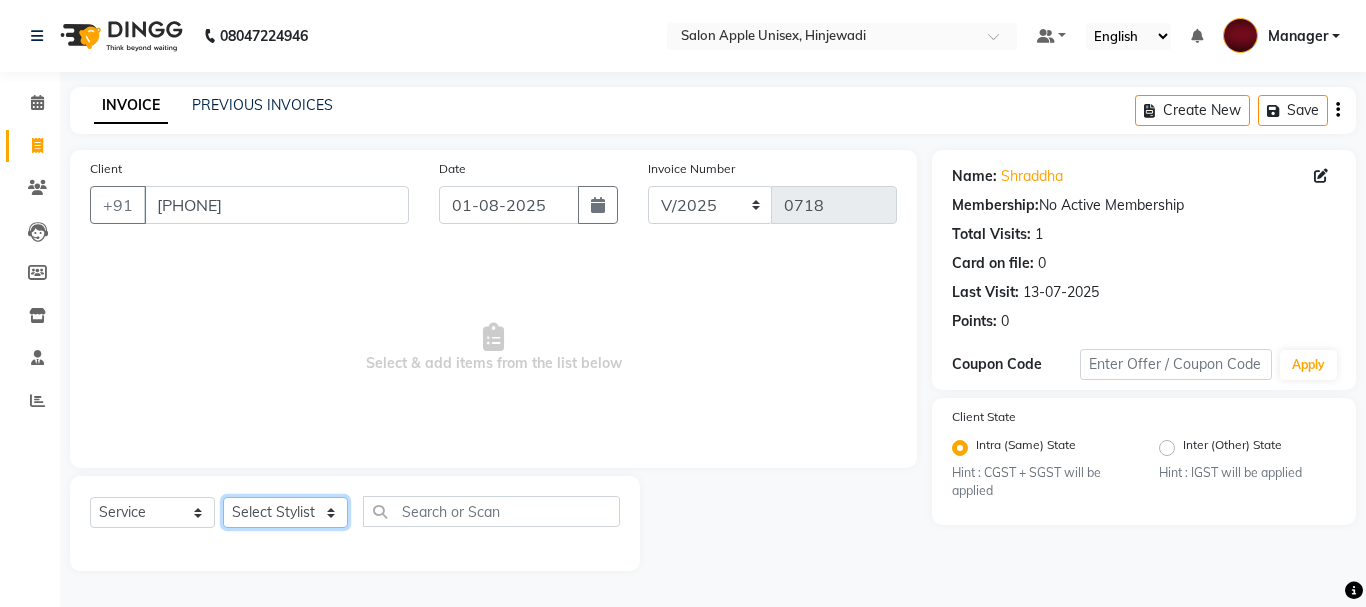 click on "Select Stylist [FIRST](Owner) Manager [FIRST] (Owner) [FIRST] [FIRST]  [FIRST] [FIRST] [FIRST] [FIRST] [FIRST]" 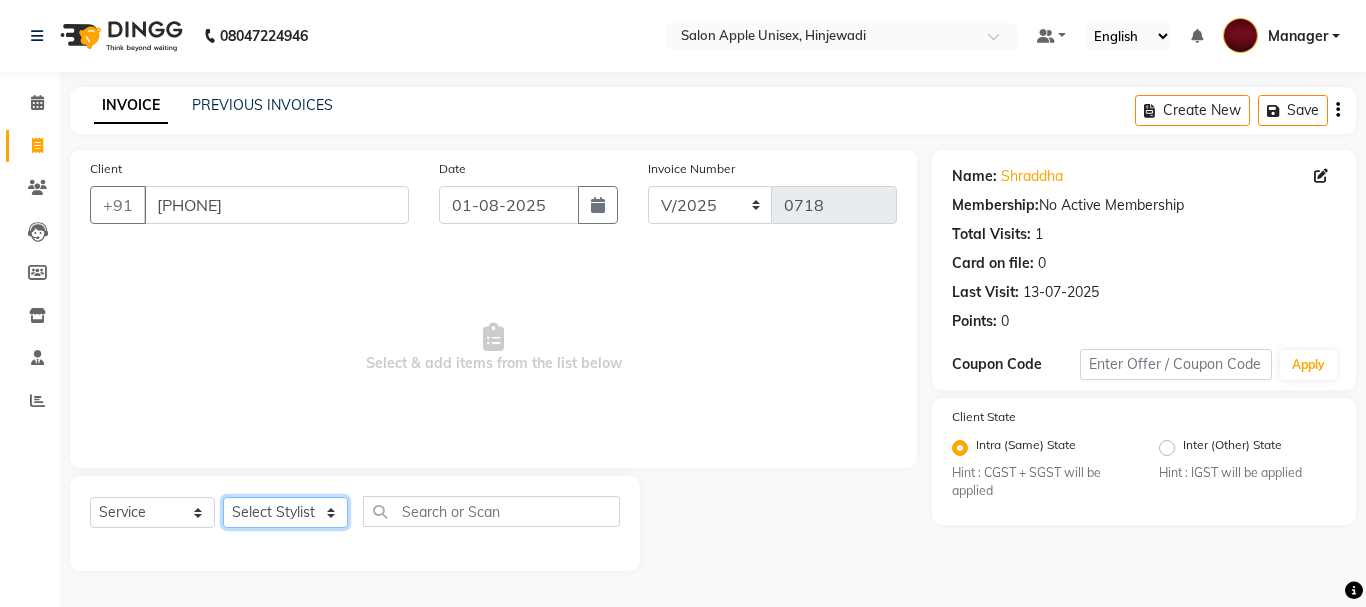 select on "84440" 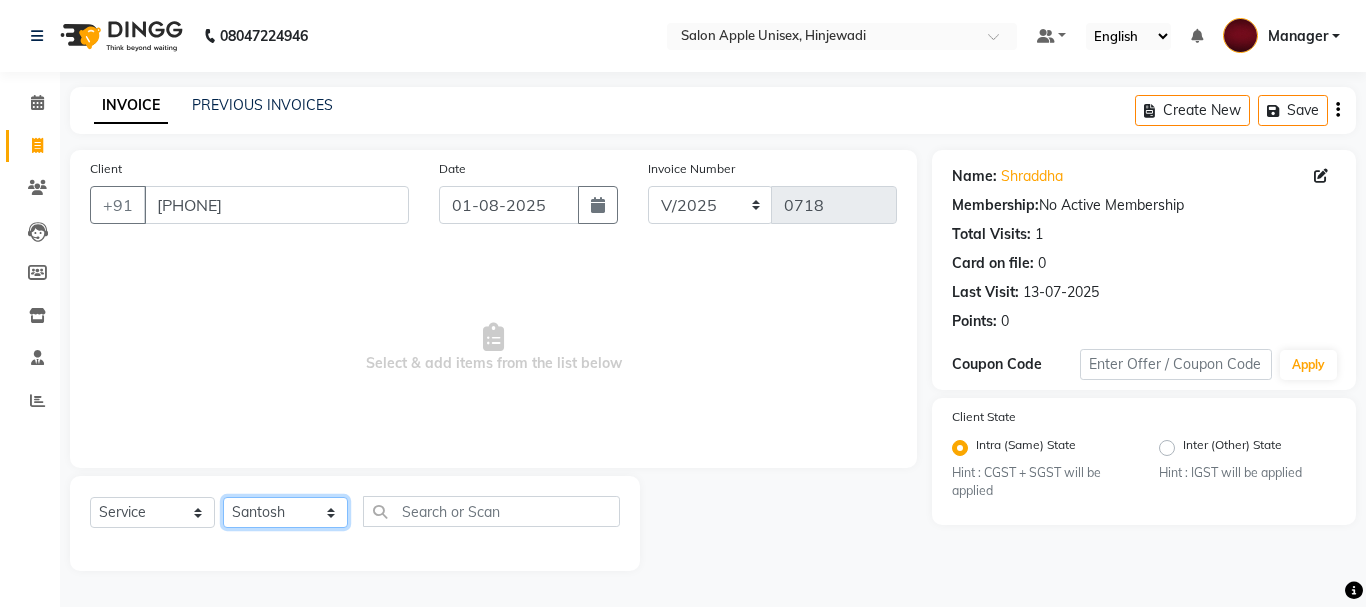 click on "Select Stylist [FIRST](Owner) Manager [FIRST] (Owner) [FIRST] [FIRST]  [FIRST] [FIRST] [FIRST] [FIRST] [FIRST]" 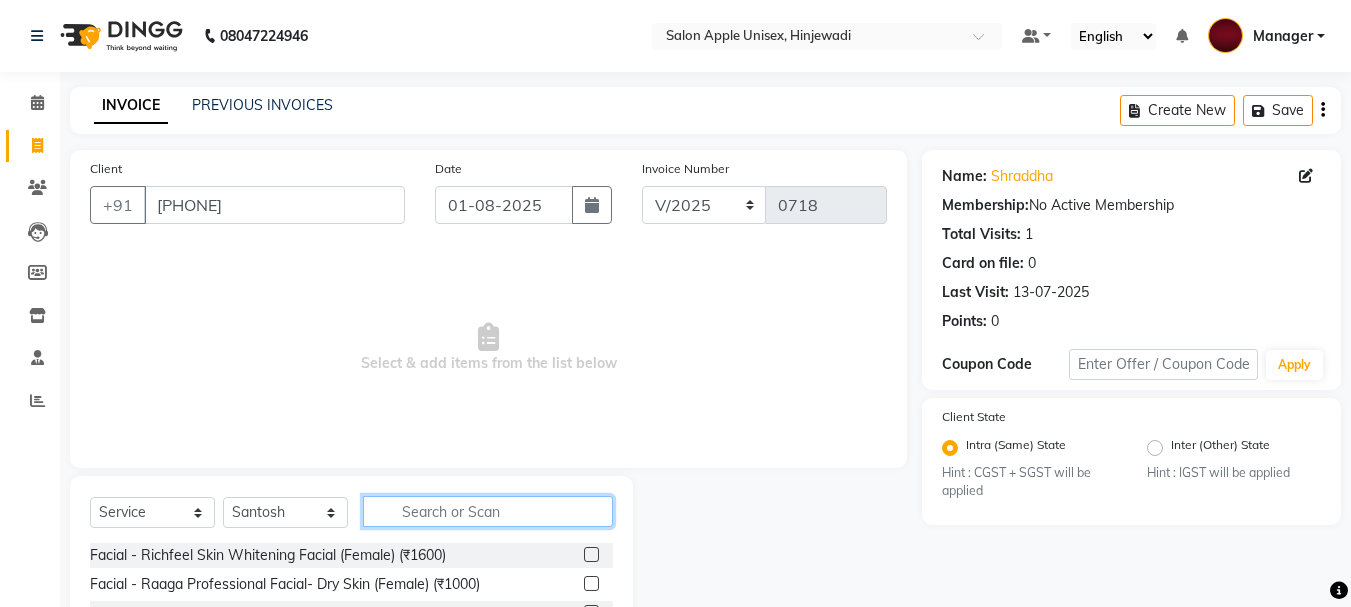 click 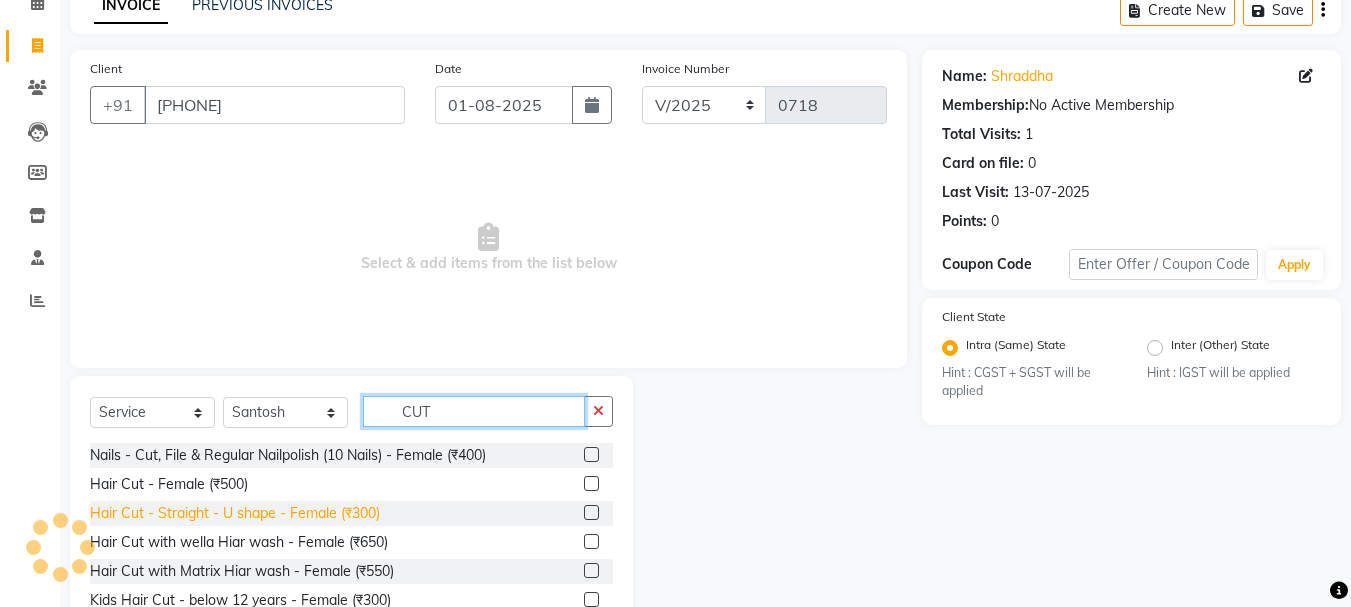 scroll, scrollTop: 194, scrollLeft: 0, axis: vertical 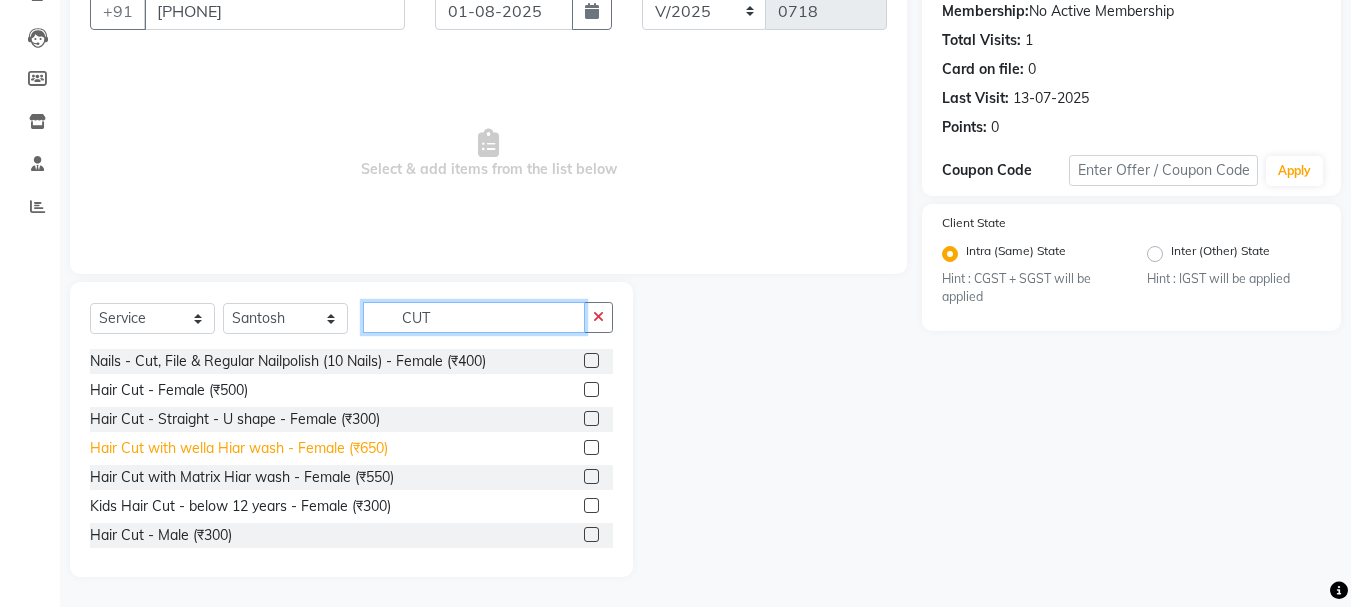 type on "CUT" 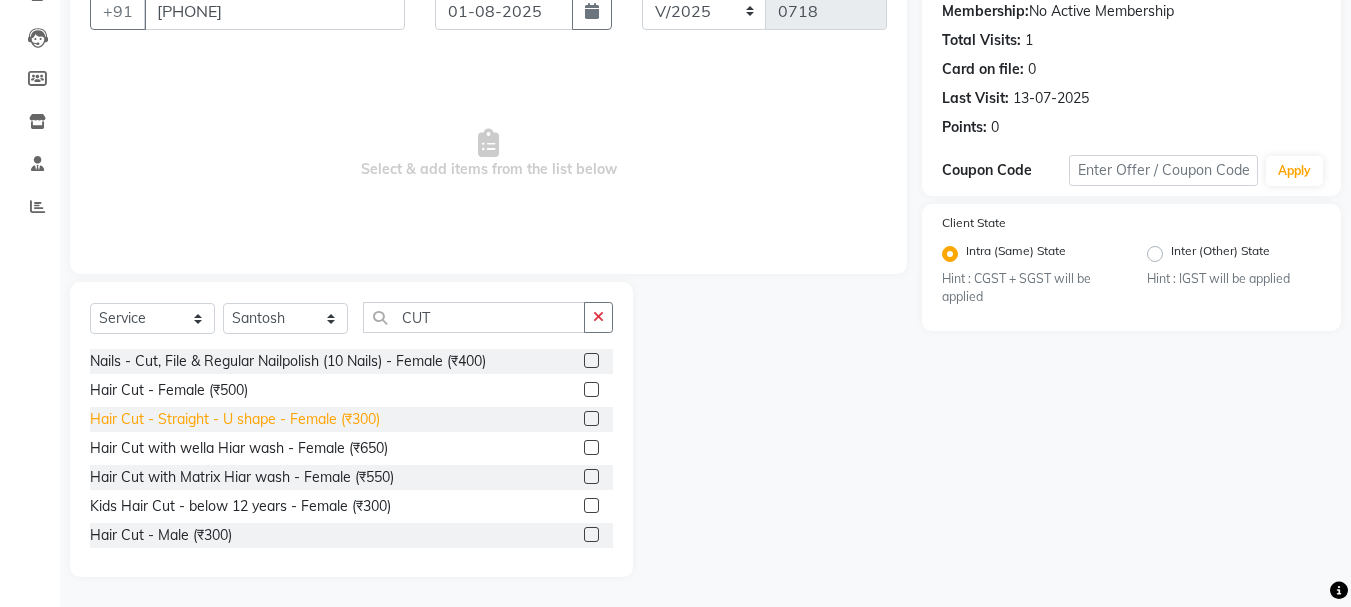drag, startPoint x: 357, startPoint y: 450, endPoint x: 368, endPoint y: 450, distance: 11 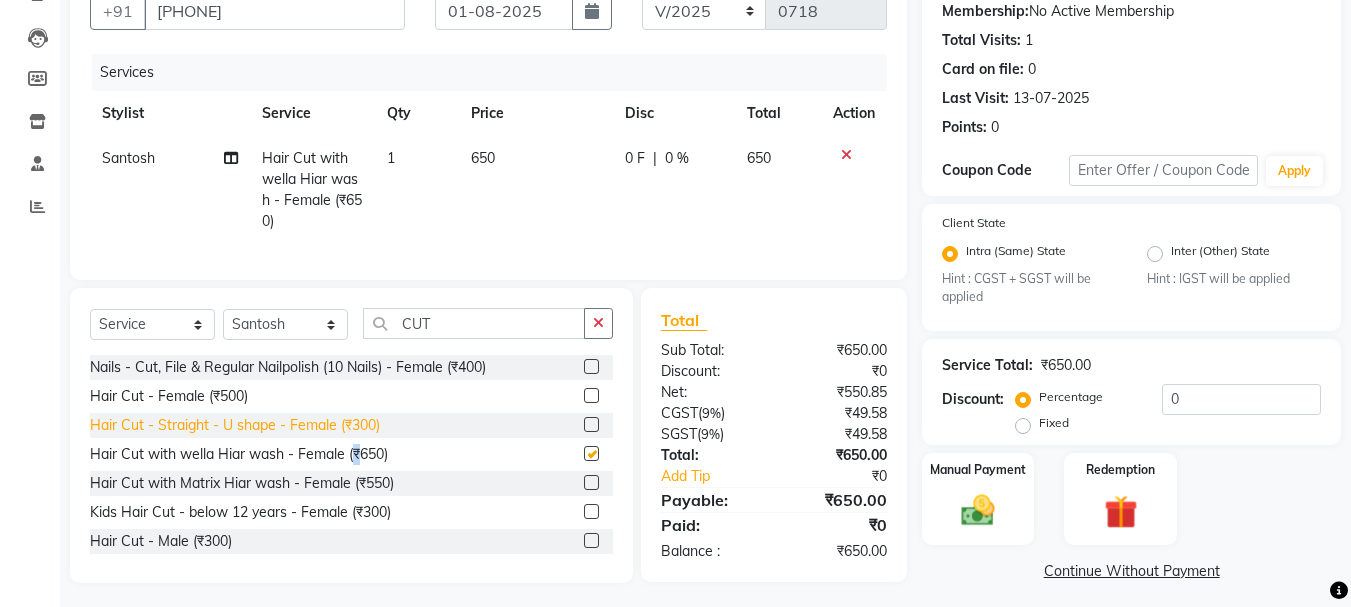 checkbox on "false" 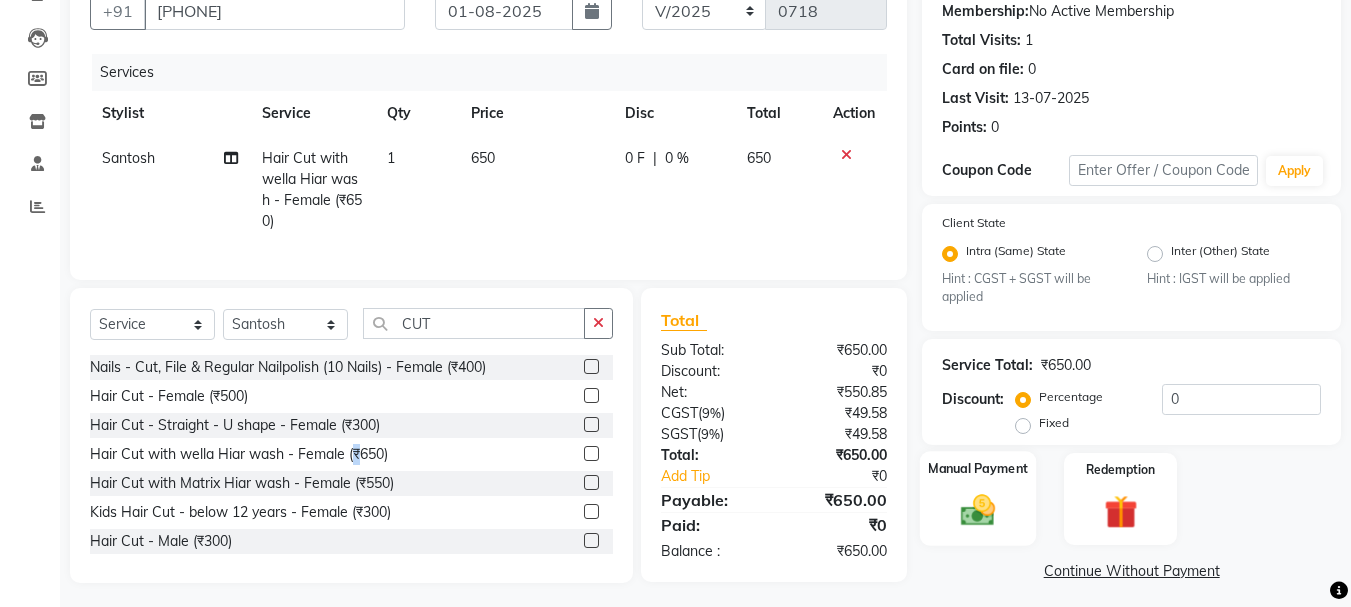 click 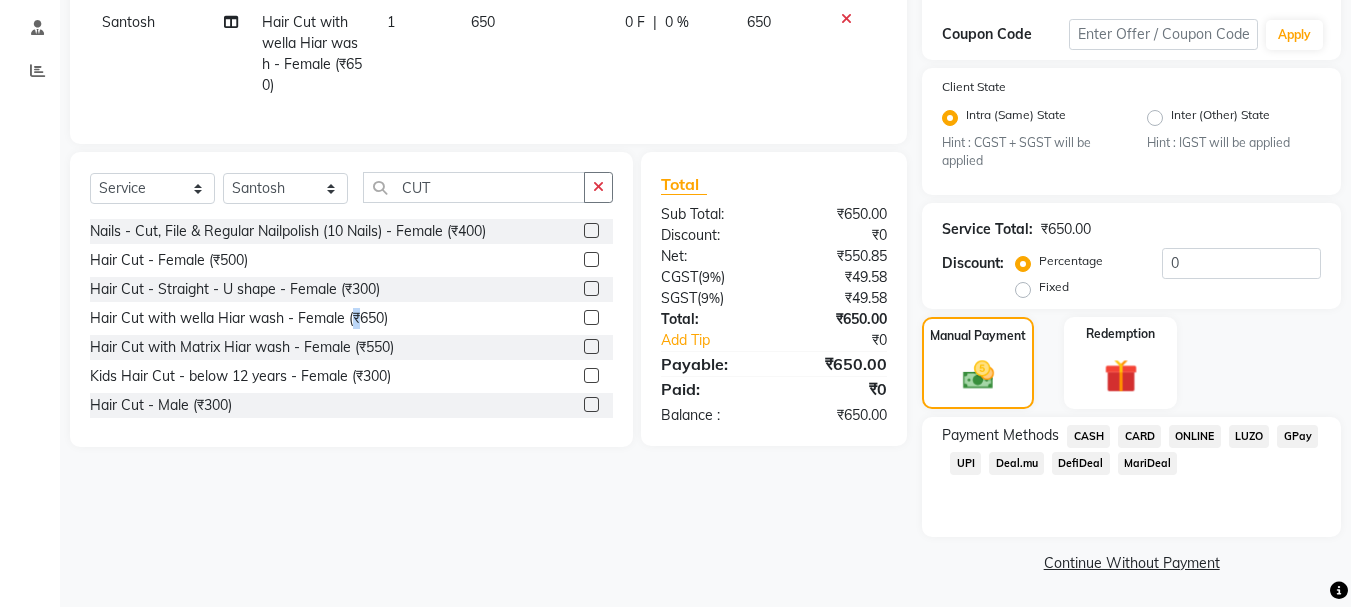 scroll, scrollTop: 331, scrollLeft: 0, axis: vertical 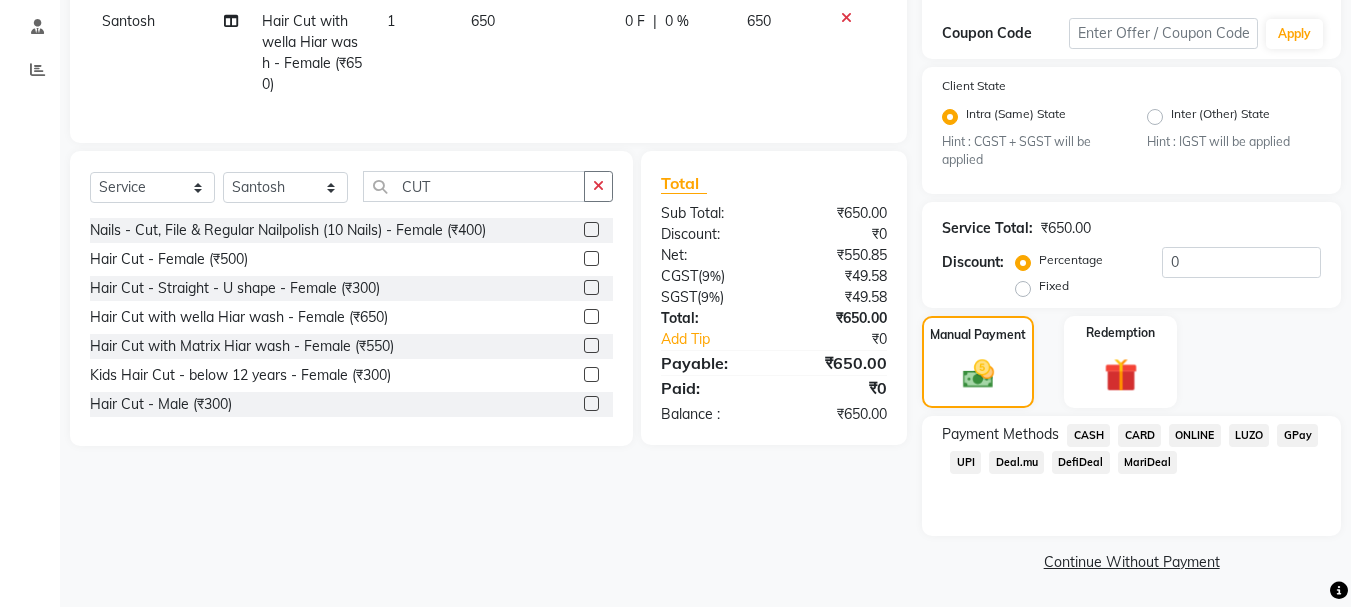 click on "UPI" 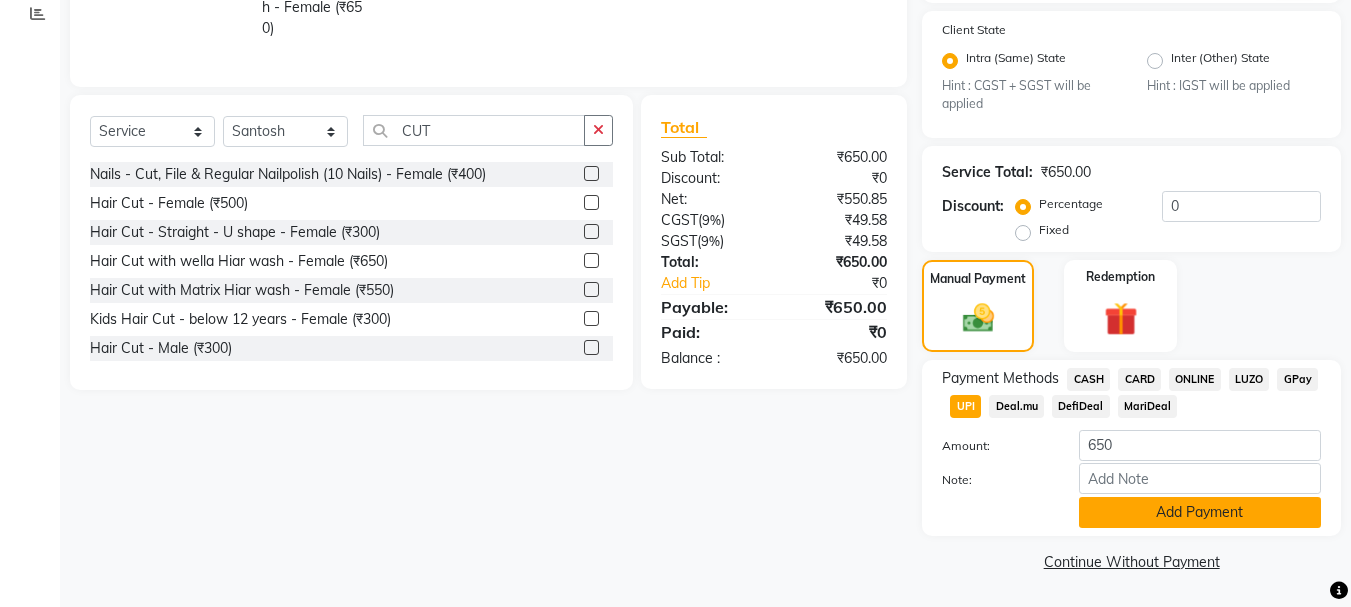 click on "Add Payment" 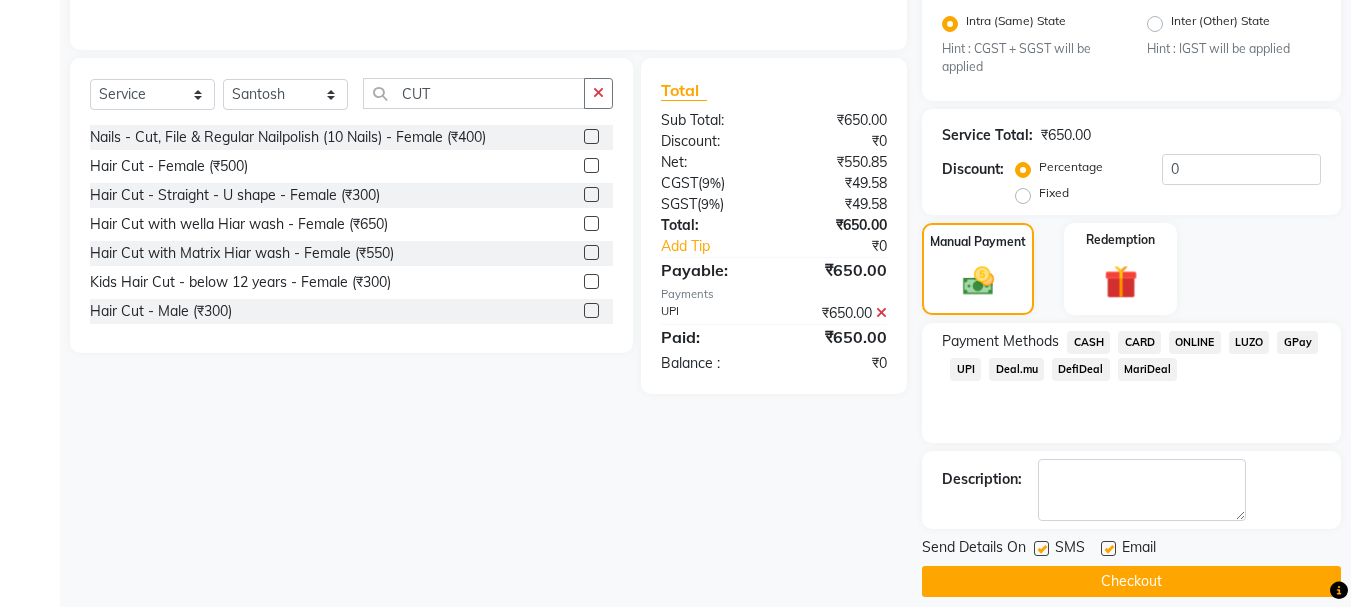 scroll, scrollTop: 444, scrollLeft: 0, axis: vertical 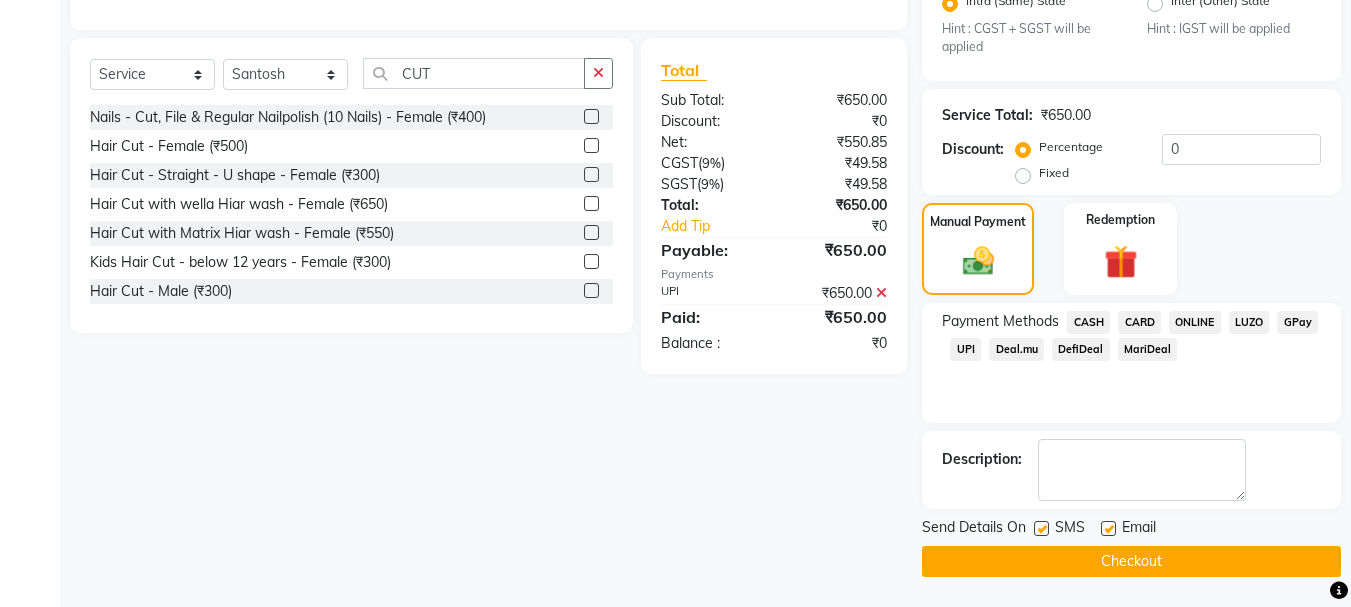 drag, startPoint x: 1041, startPoint y: 527, endPoint x: 1089, endPoint y: 543, distance: 50.596443 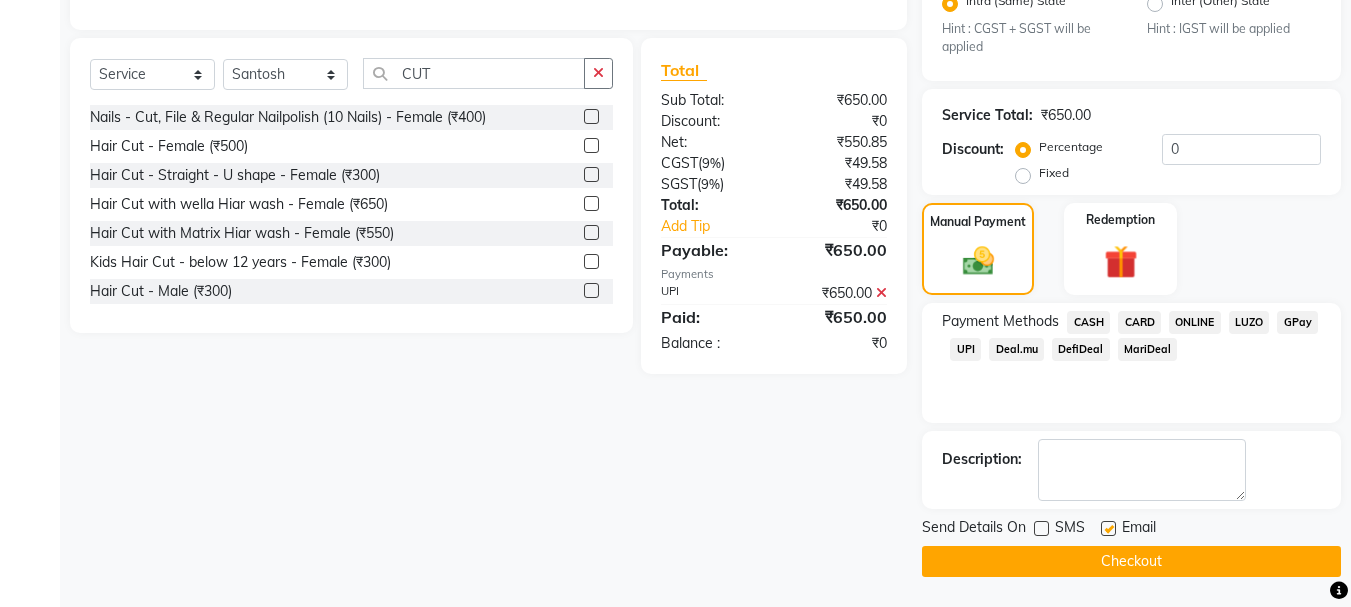 click 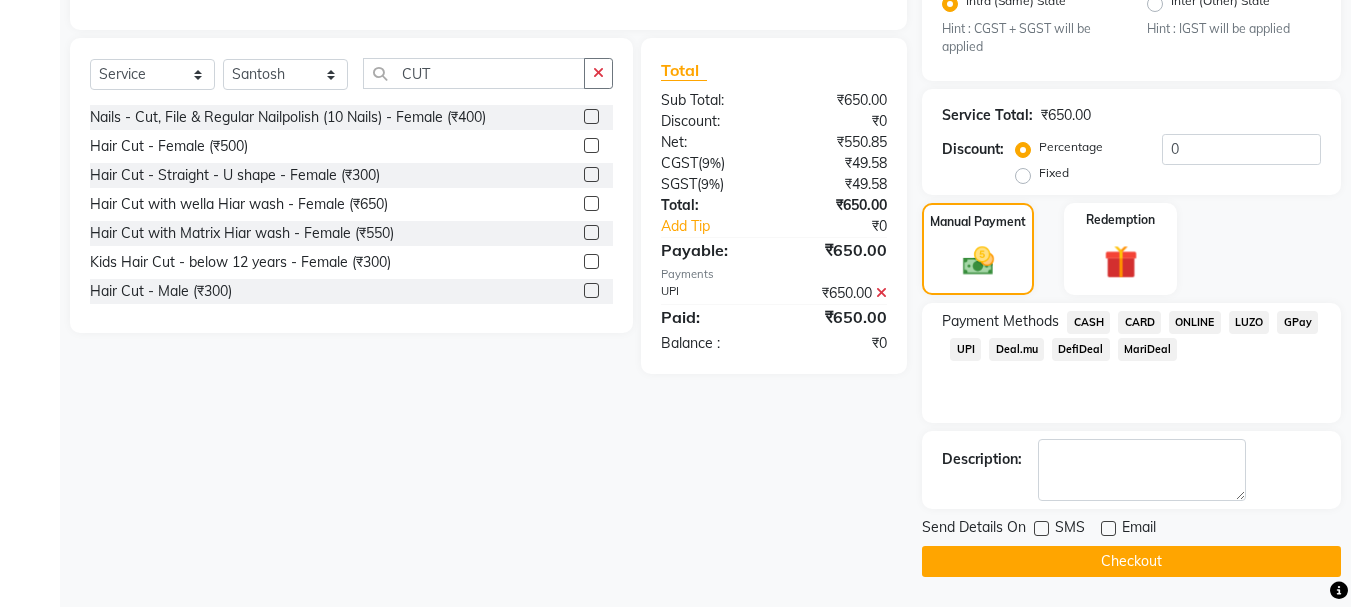 click on "Checkout" 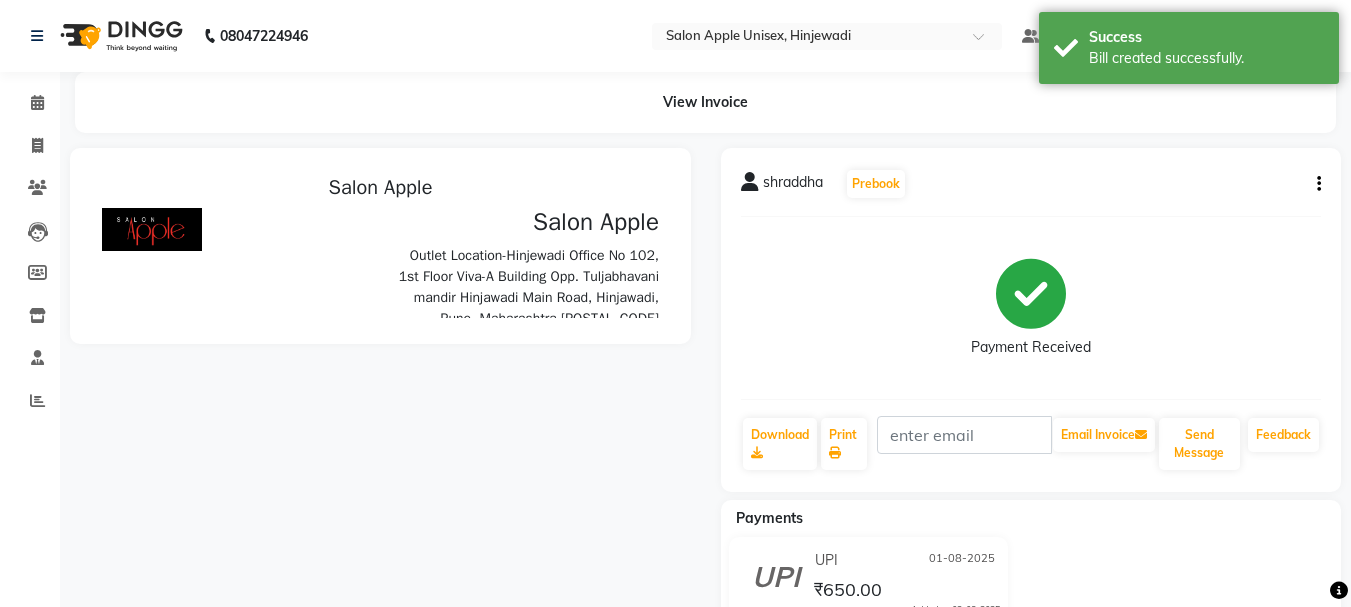 scroll, scrollTop: 0, scrollLeft: 0, axis: both 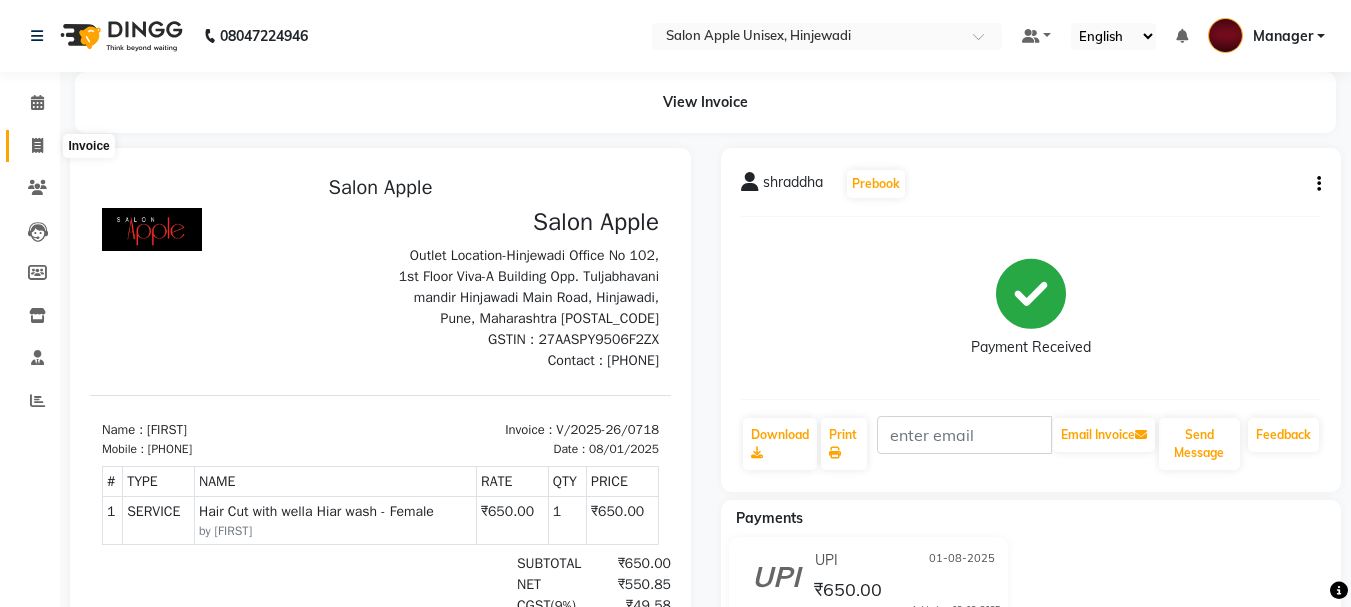 click 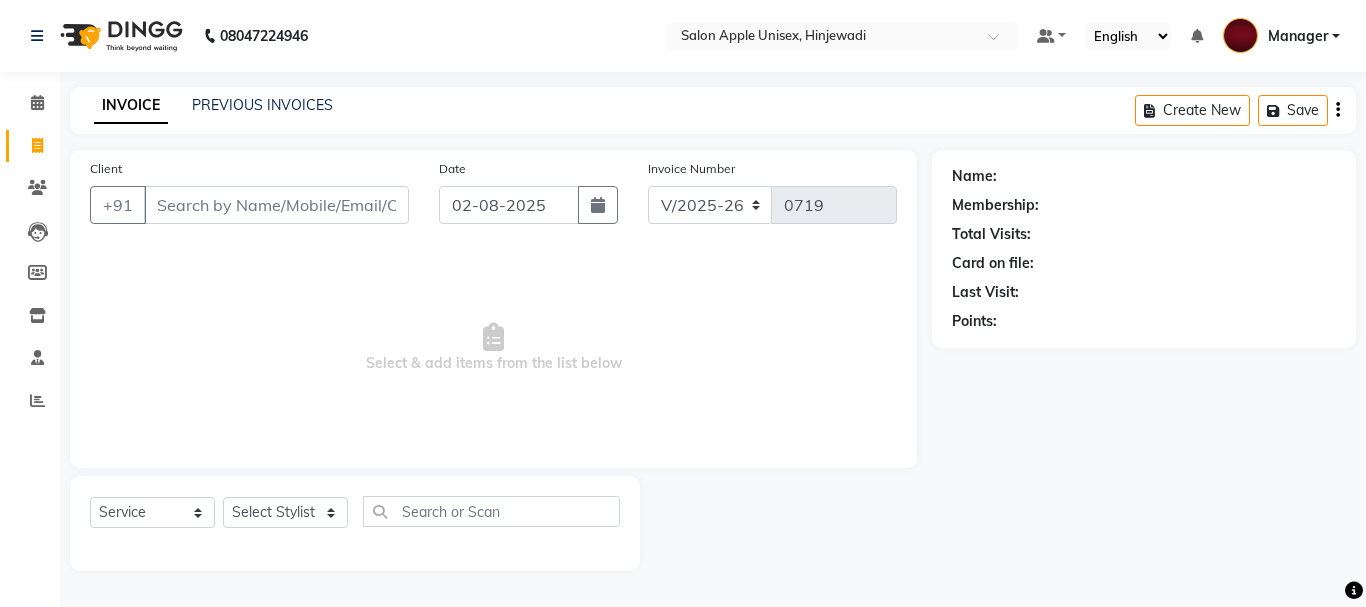 click on "Client" at bounding box center [276, 205] 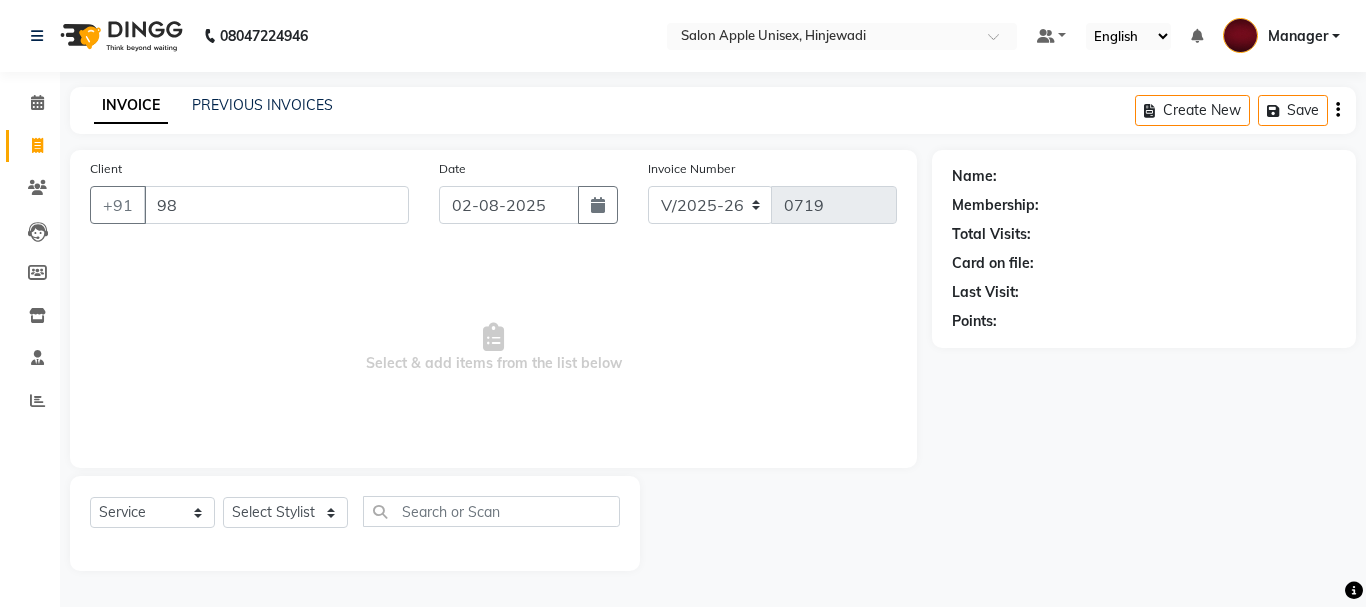 type on "9" 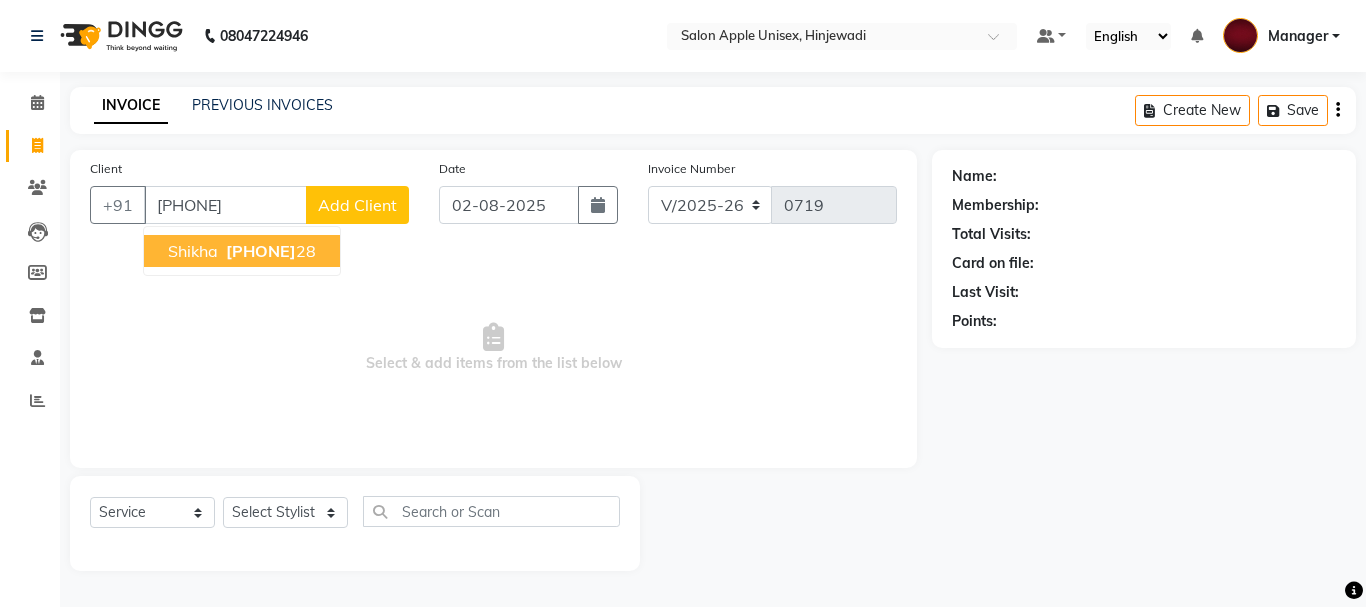 click on "[PHONE]" at bounding box center [261, 251] 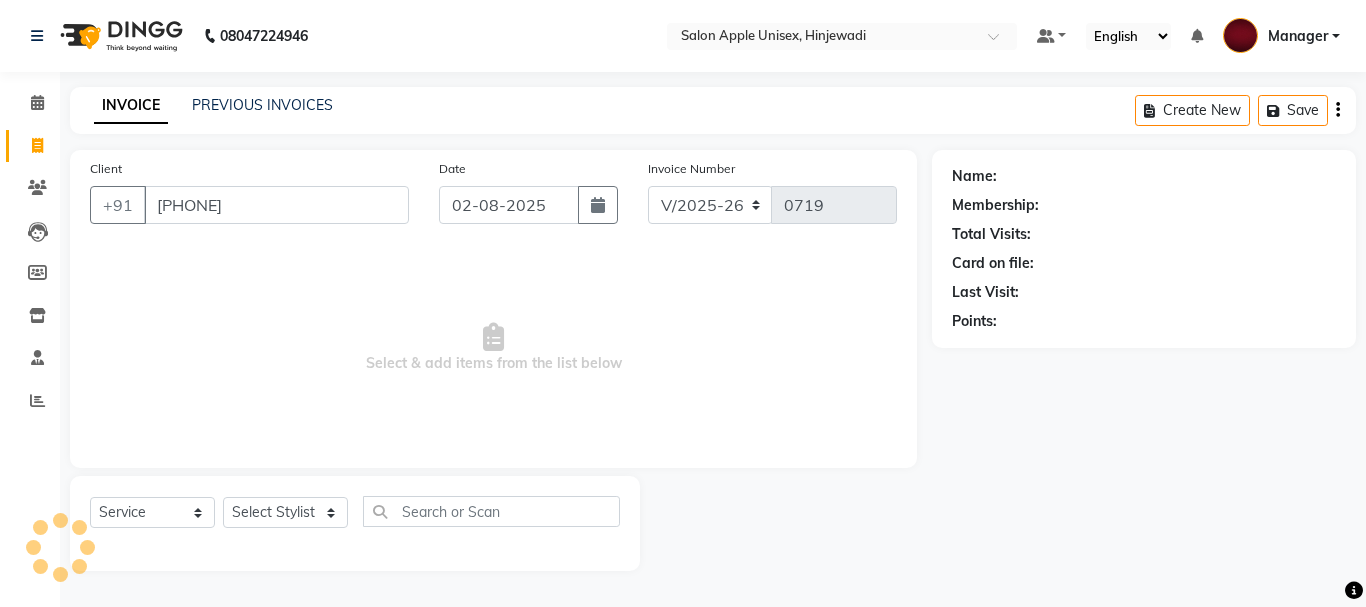 type on "[PHONE]" 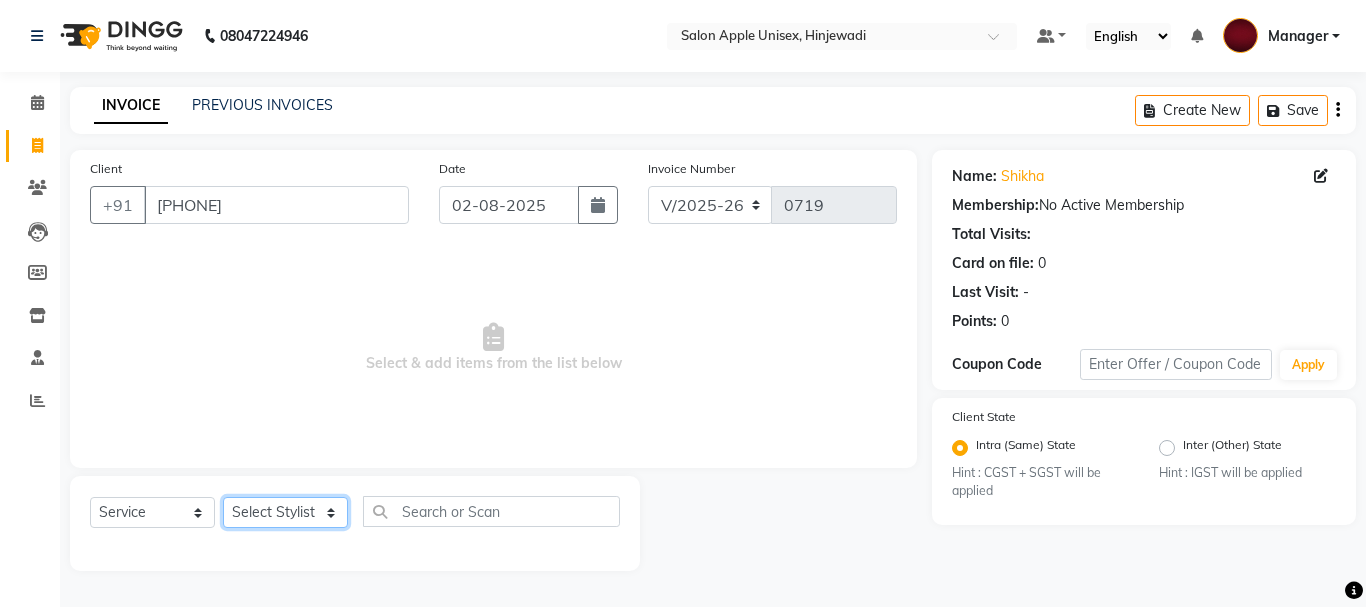 click on "Select Stylist [FIRST](Owner) Manager [FIRST] (Owner) [FIRST] [FIRST]  [FIRST] [FIRST] [FIRST] [FIRST] [FIRST]" 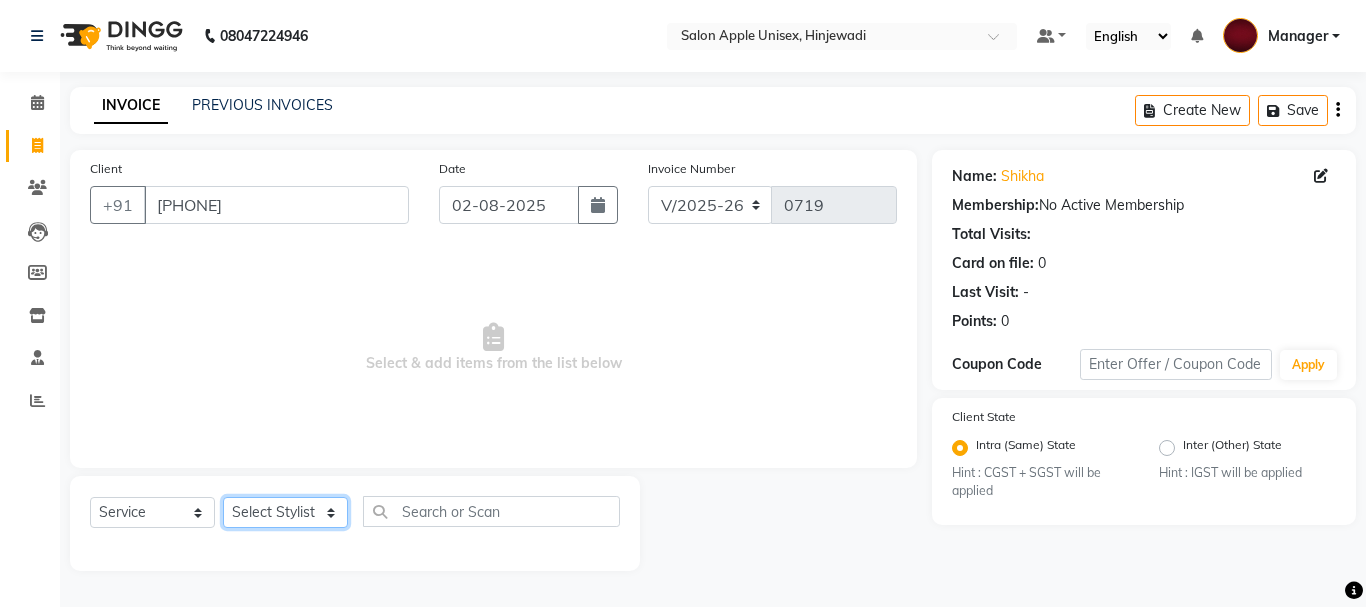 select on "85434" 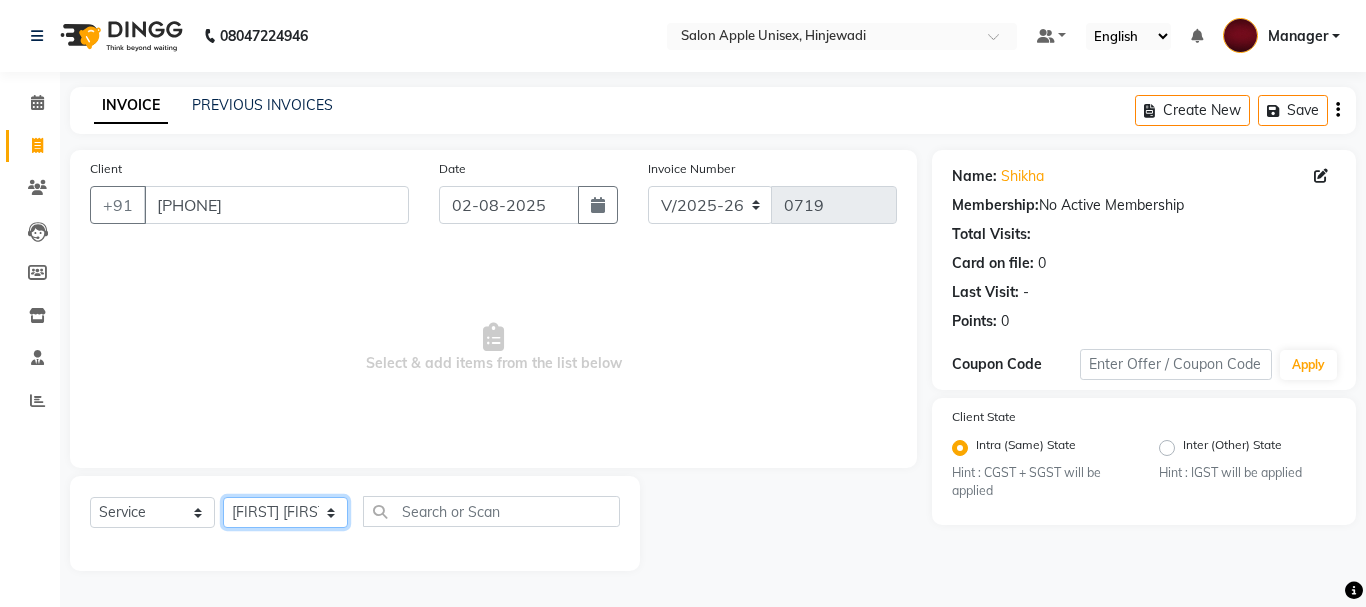 click on "Select Stylist [FIRST](Owner) Manager [FIRST] (Owner) [FIRST] [FIRST]  [FIRST] [FIRST] [FIRST] [FIRST] [FIRST]" 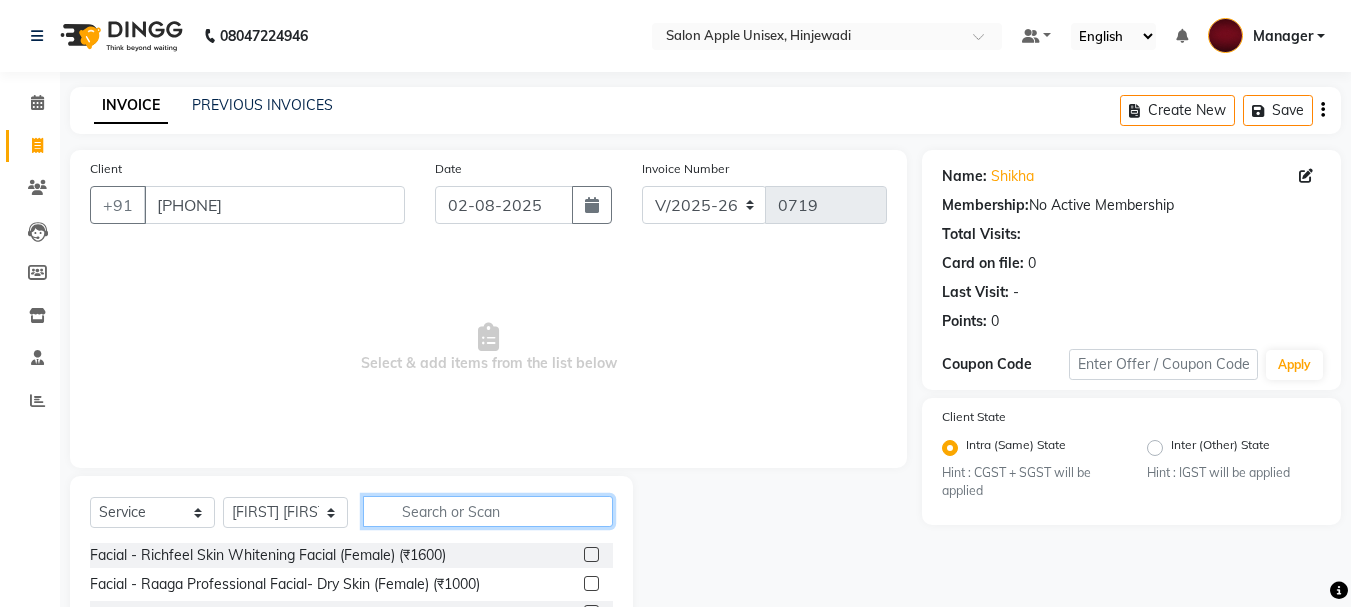 click 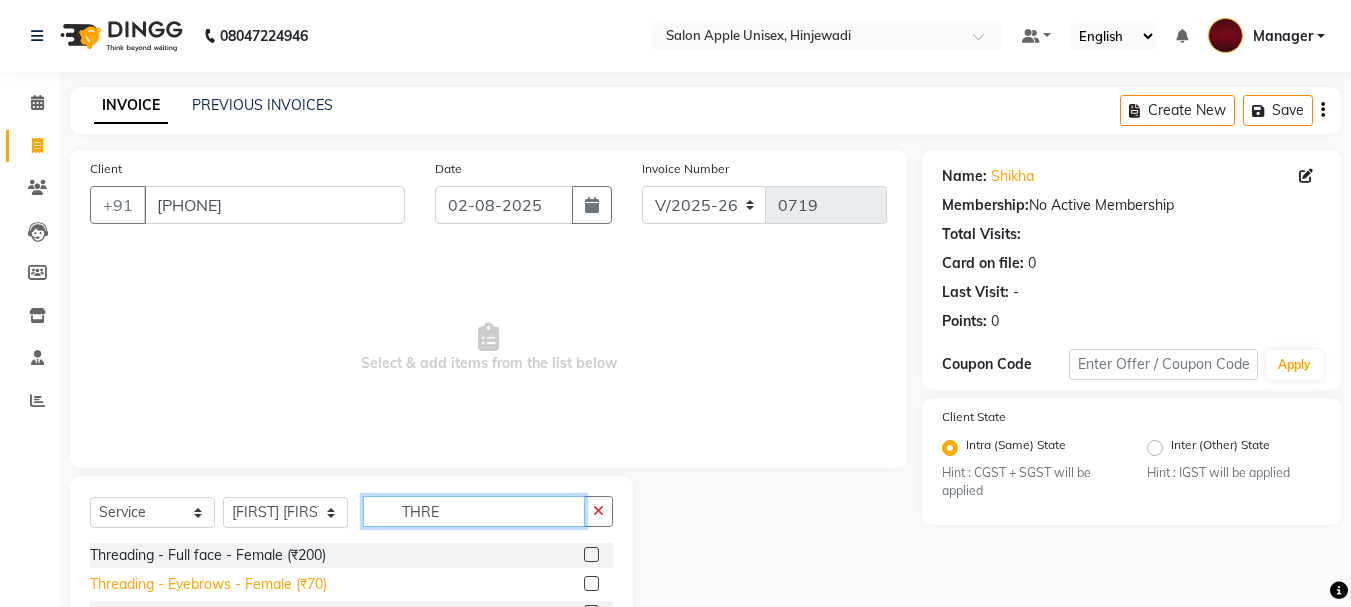 type on "THRE" 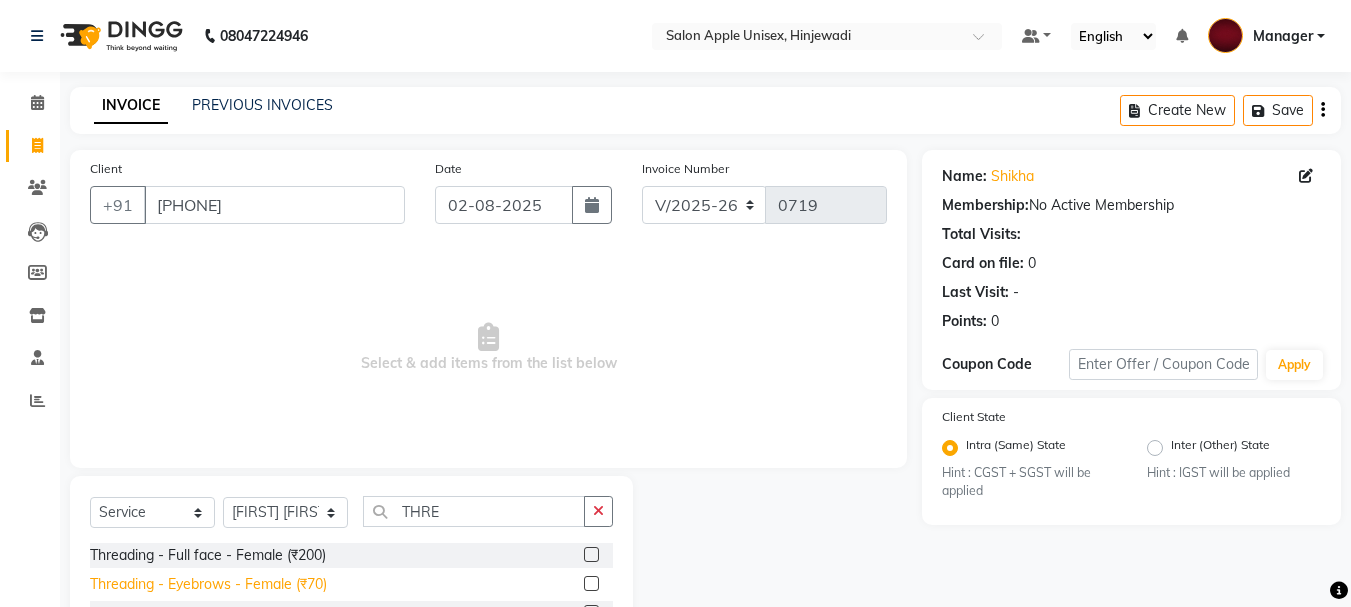 click on "Threading - Eyebrows - Female (₹70)" 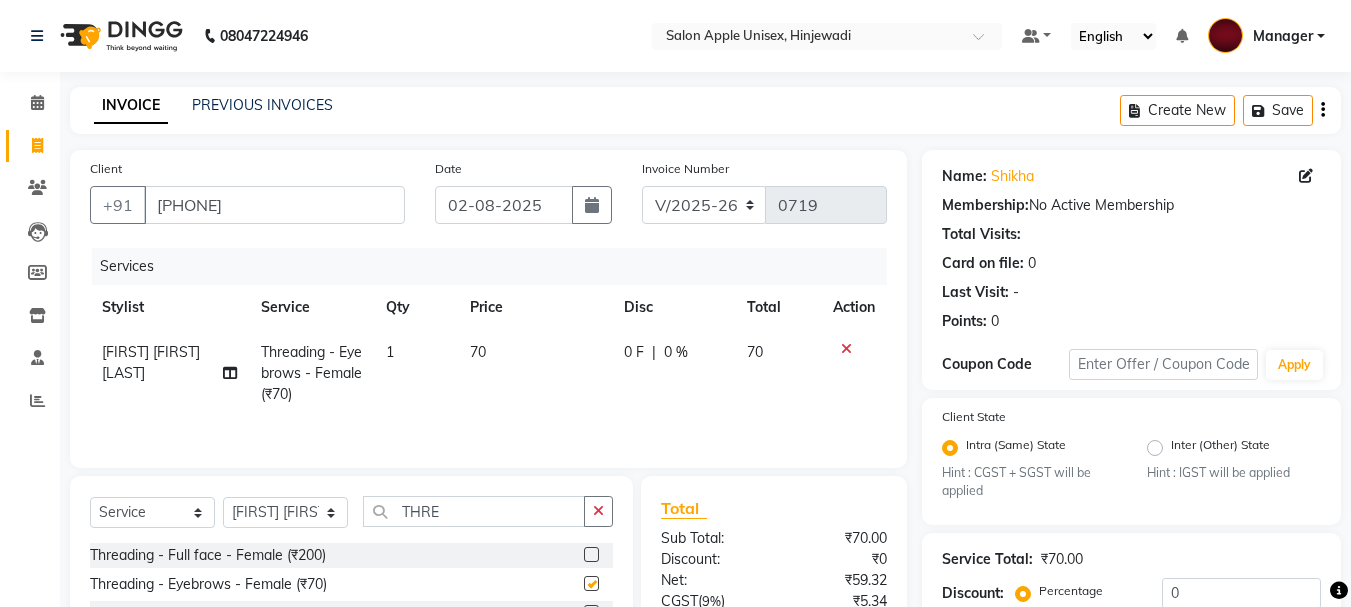 checkbox on "false" 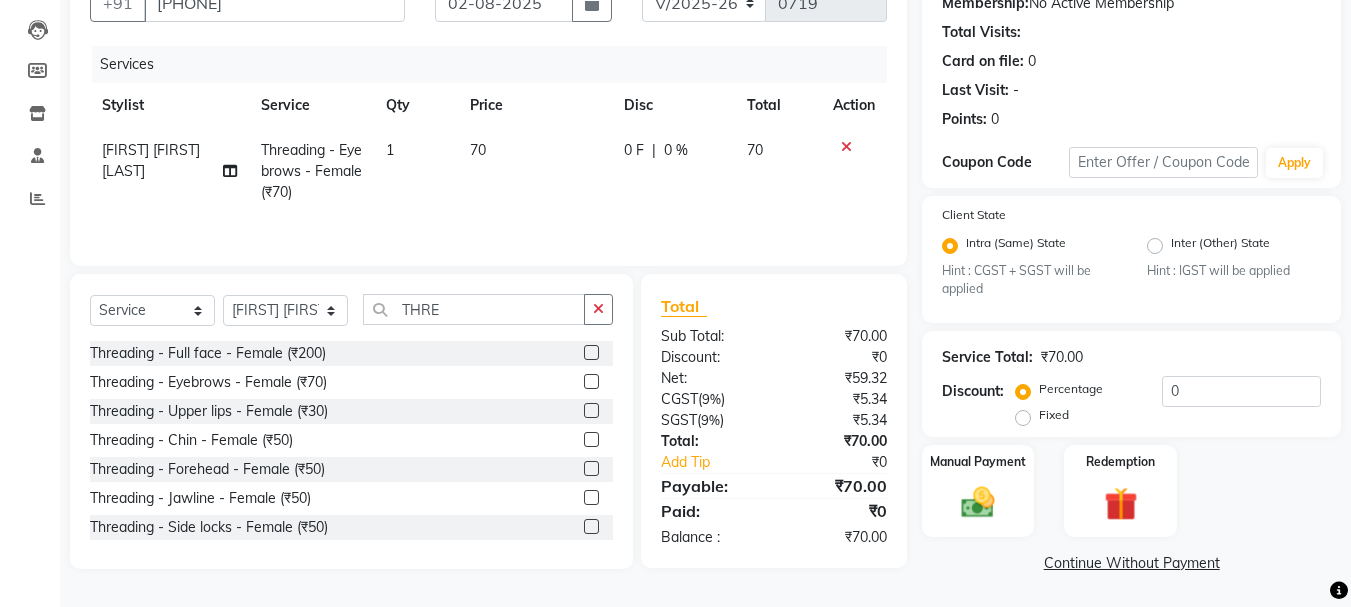 scroll, scrollTop: 203, scrollLeft: 0, axis: vertical 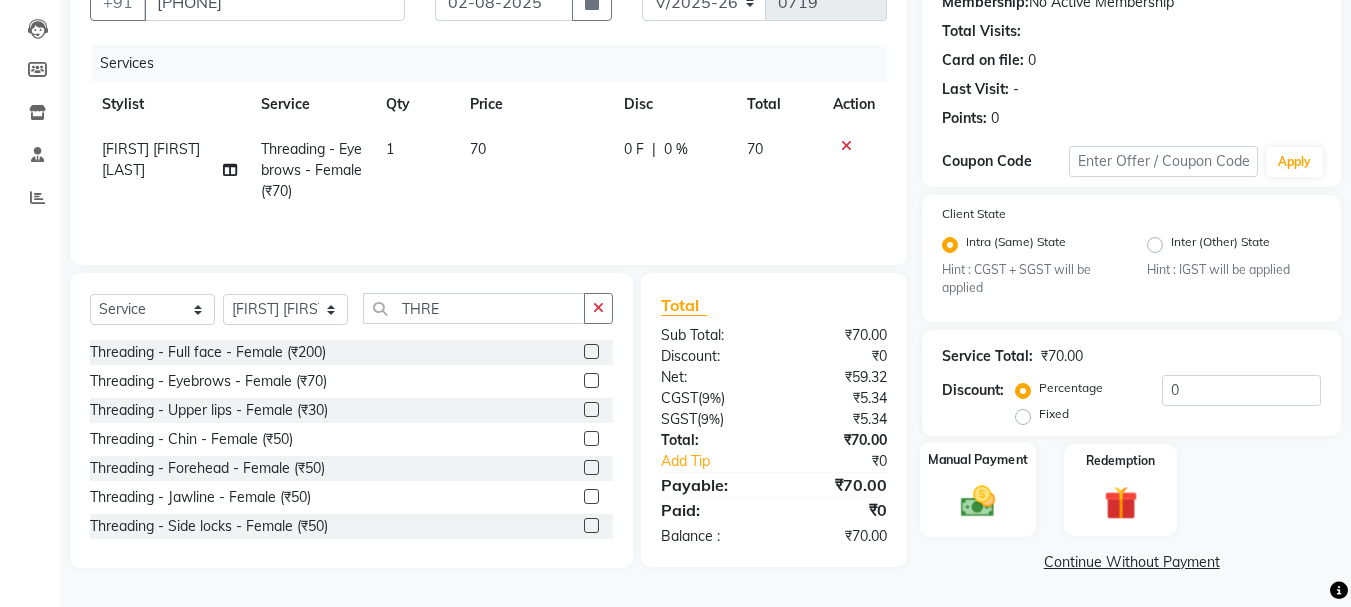 click 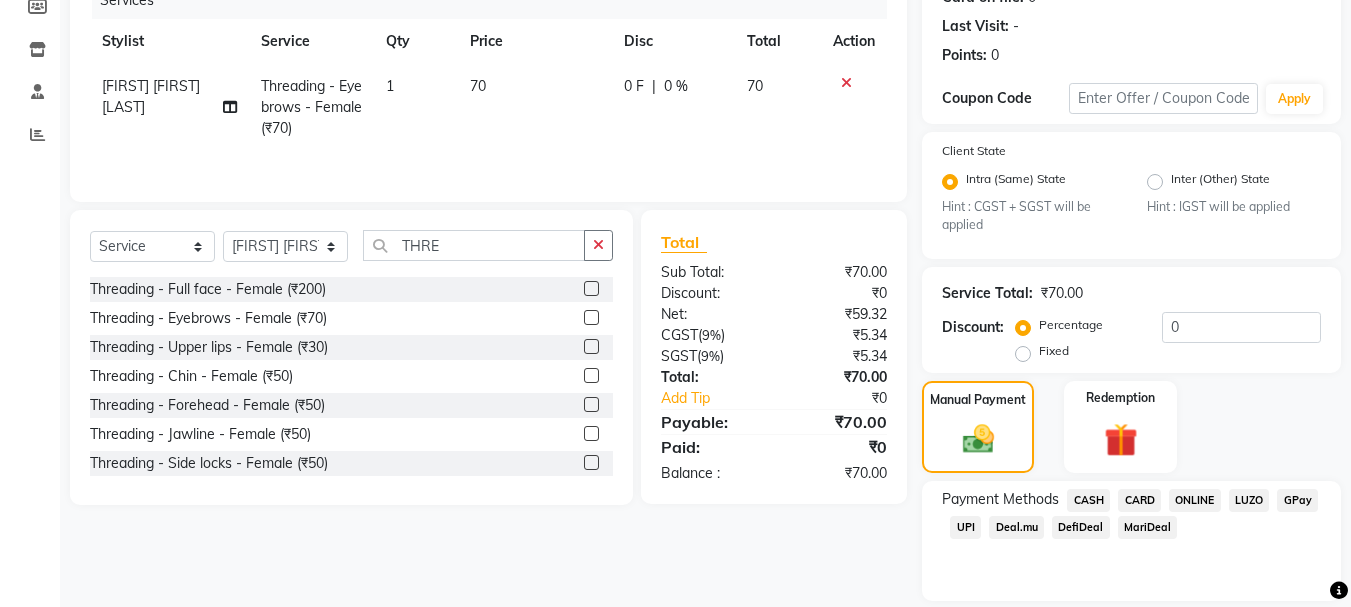 scroll, scrollTop: 331, scrollLeft: 0, axis: vertical 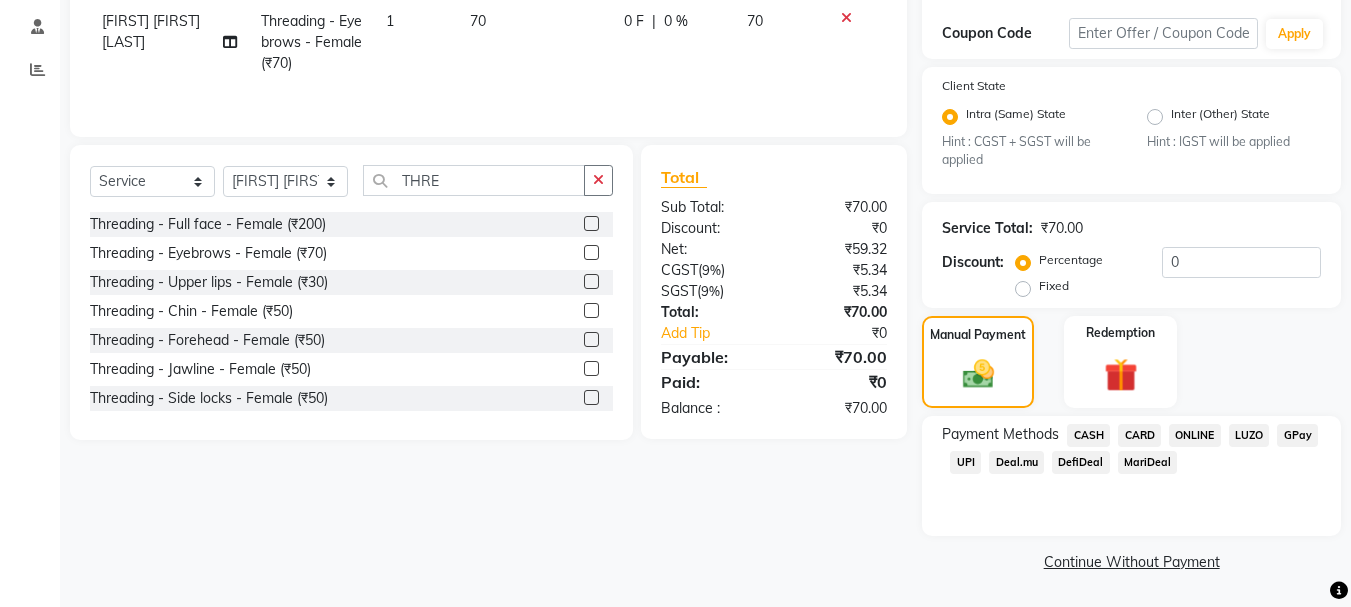 click on "UPI" 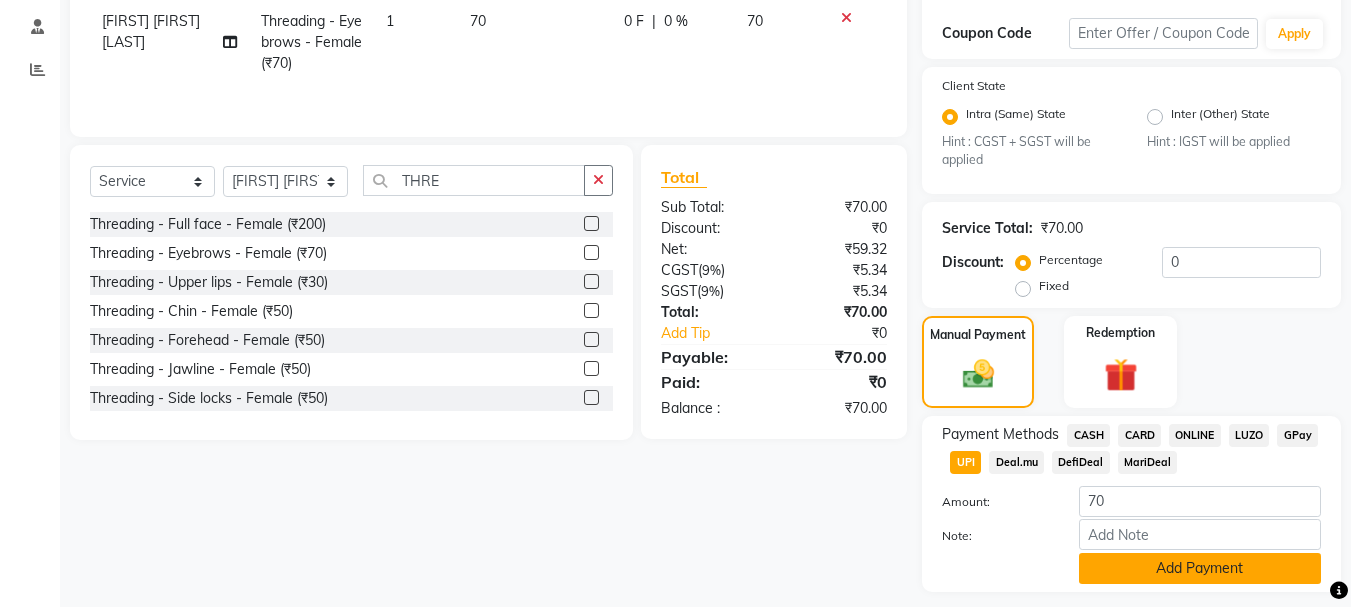 click on "Add Payment" 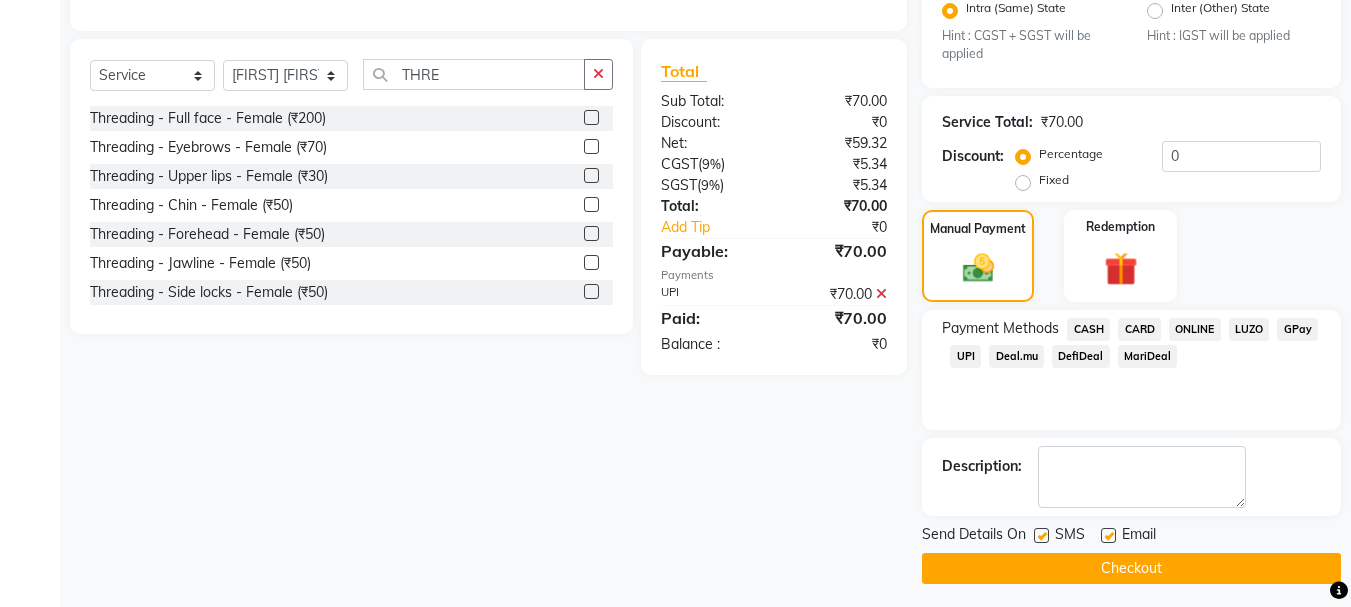 scroll, scrollTop: 444, scrollLeft: 0, axis: vertical 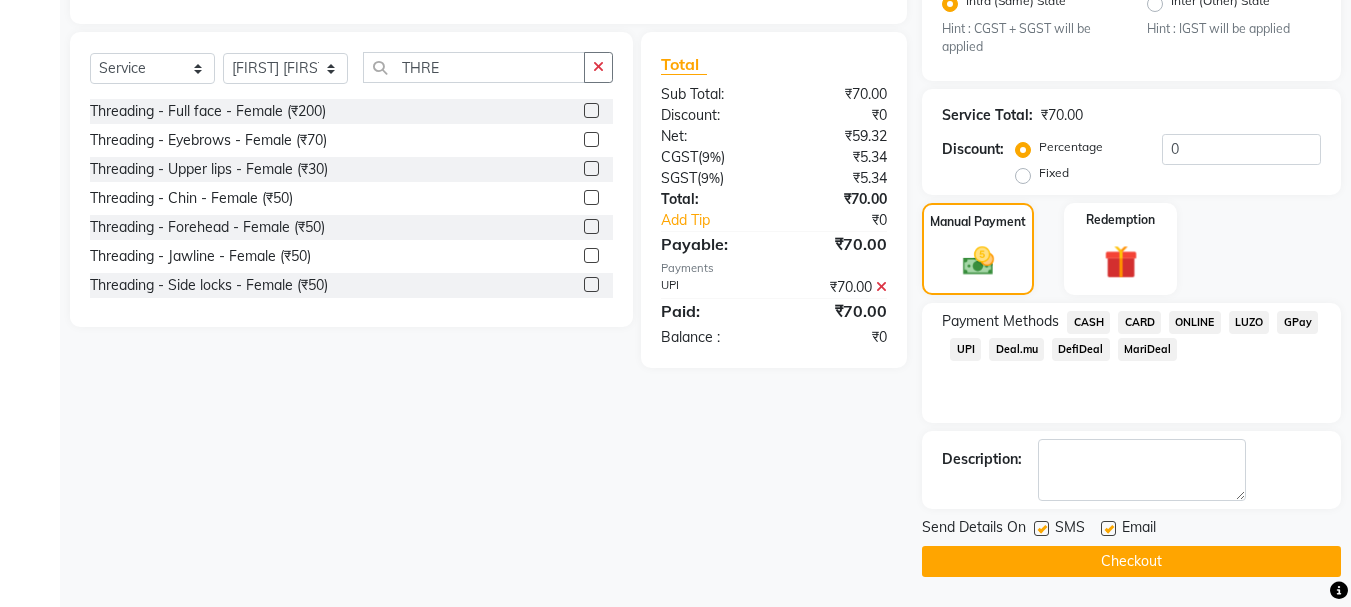 click on "Checkout" 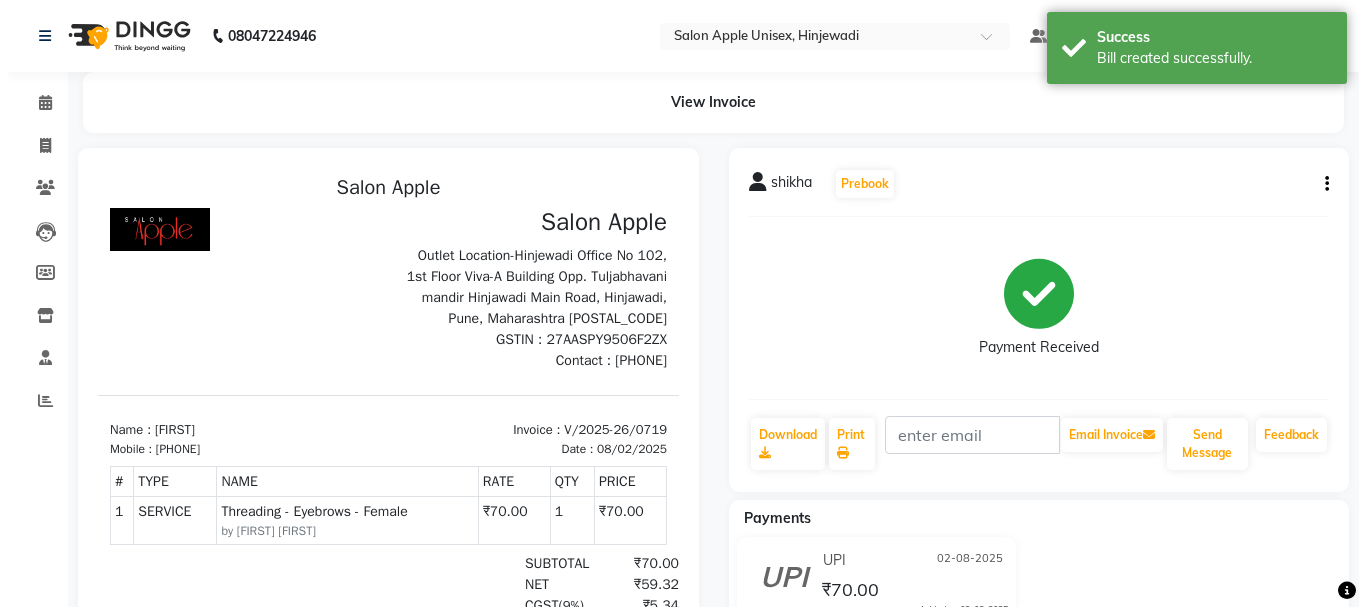 scroll, scrollTop: 0, scrollLeft: 0, axis: both 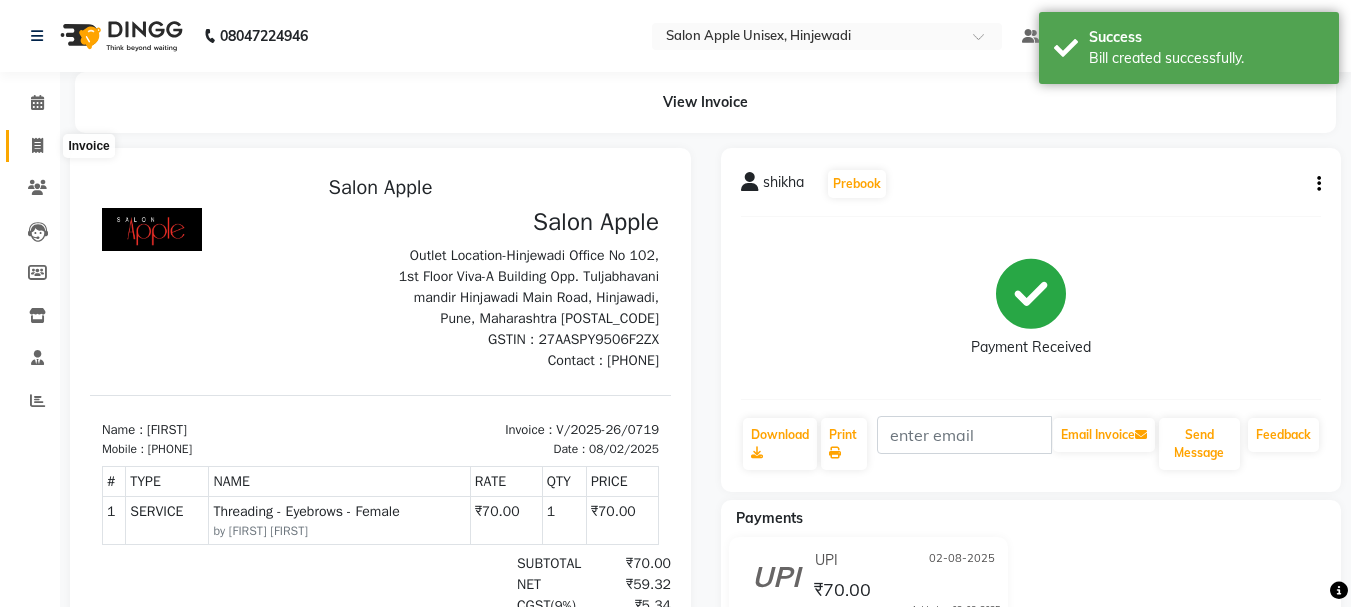 click 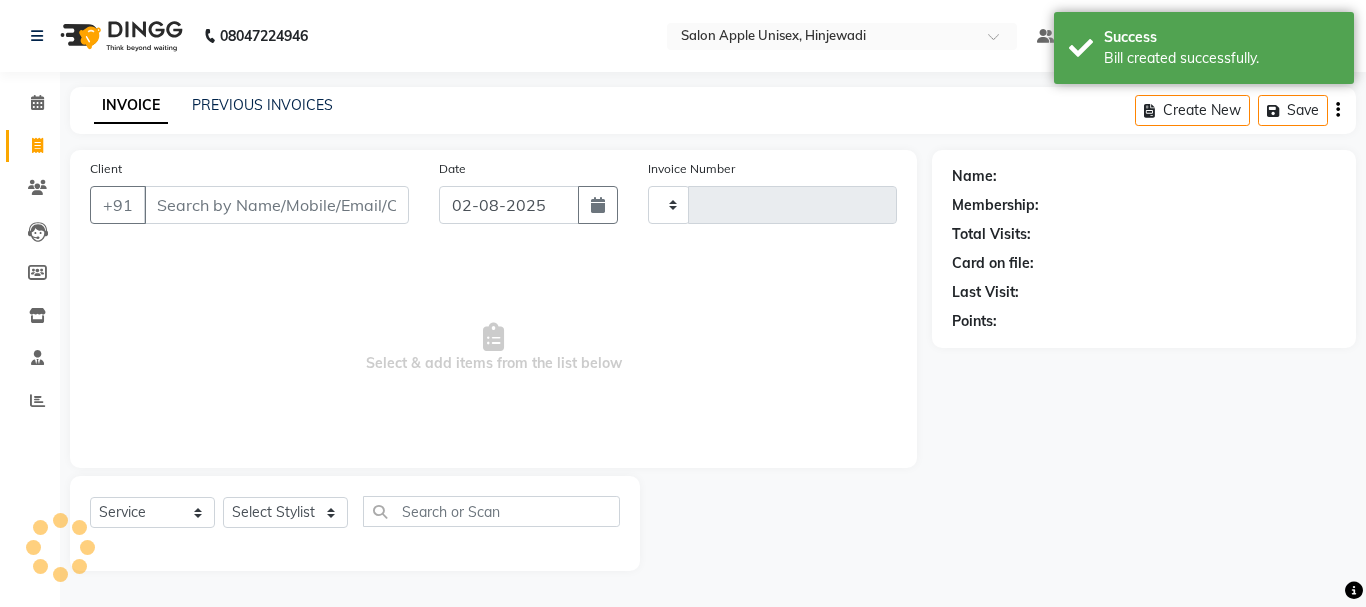type on "0720" 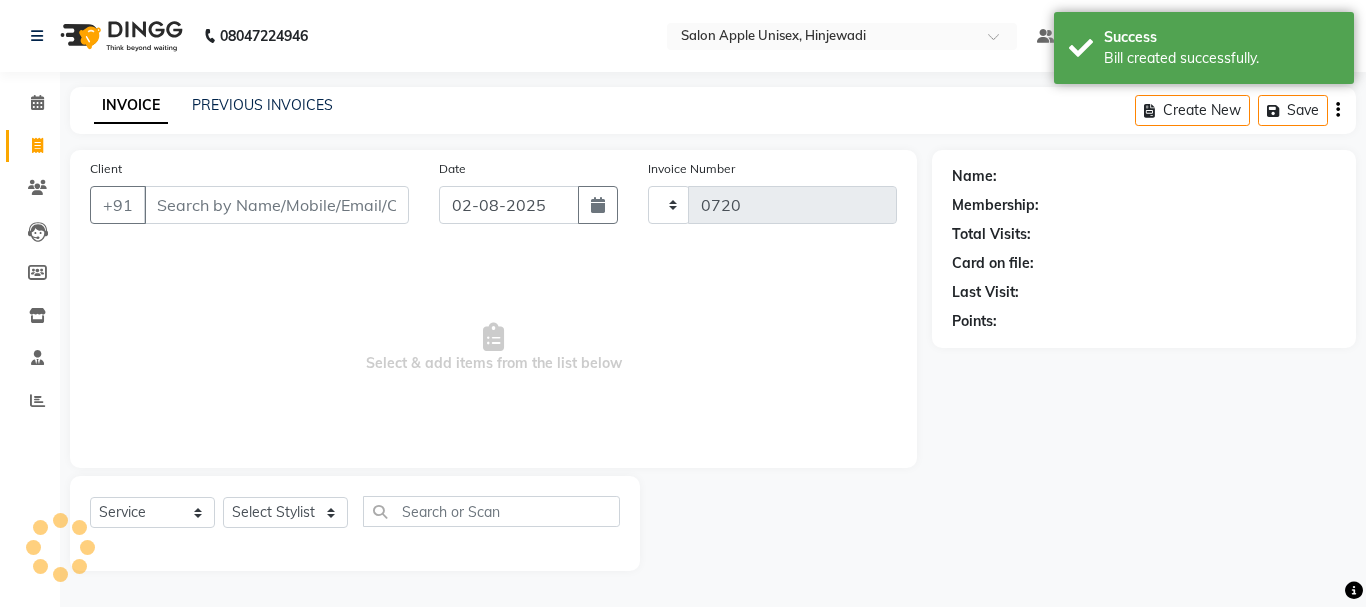 select on "112" 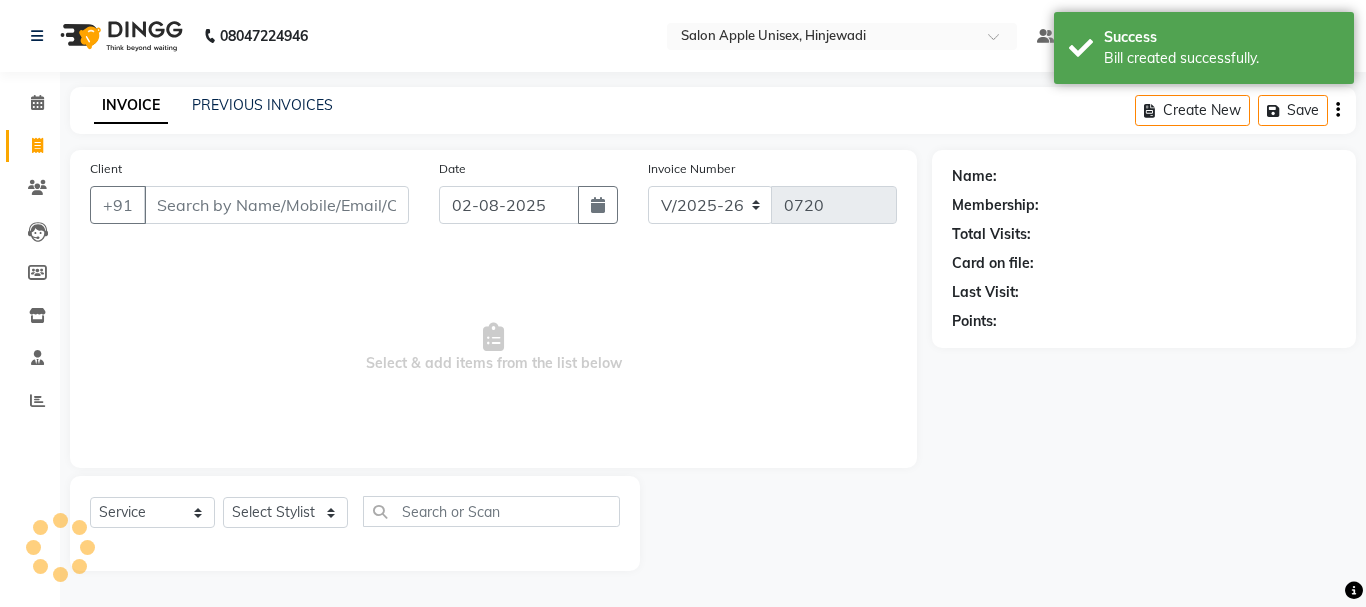 click on "Client" at bounding box center [276, 205] 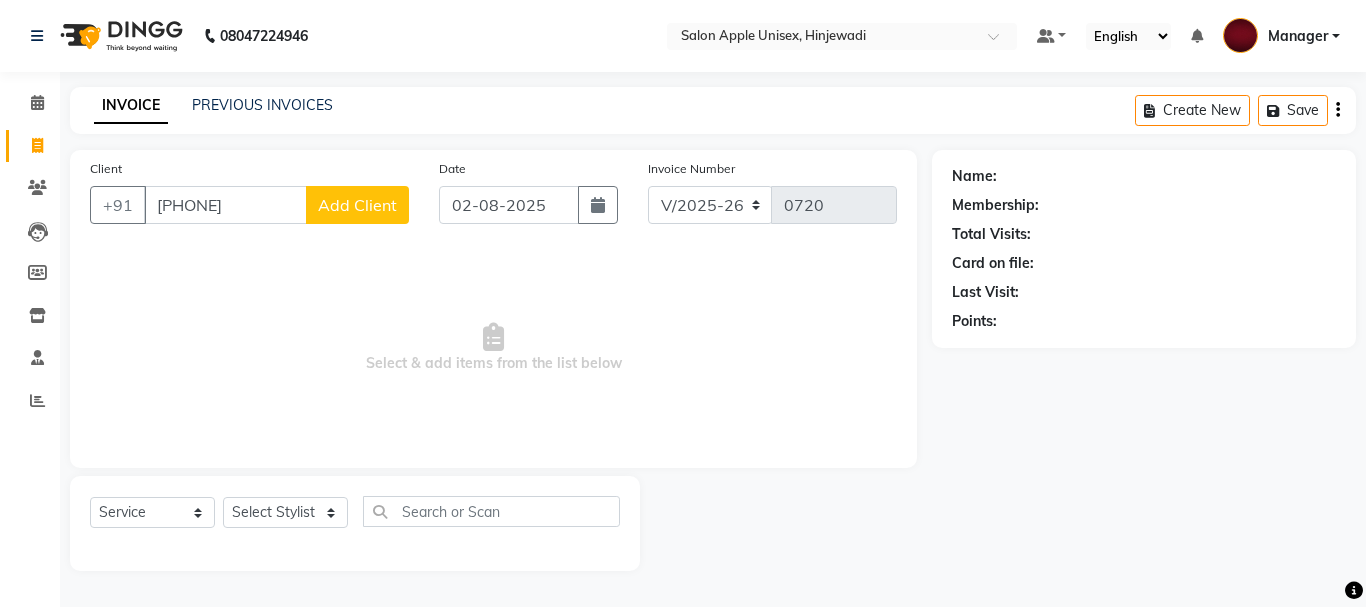type on "[PHONE]" 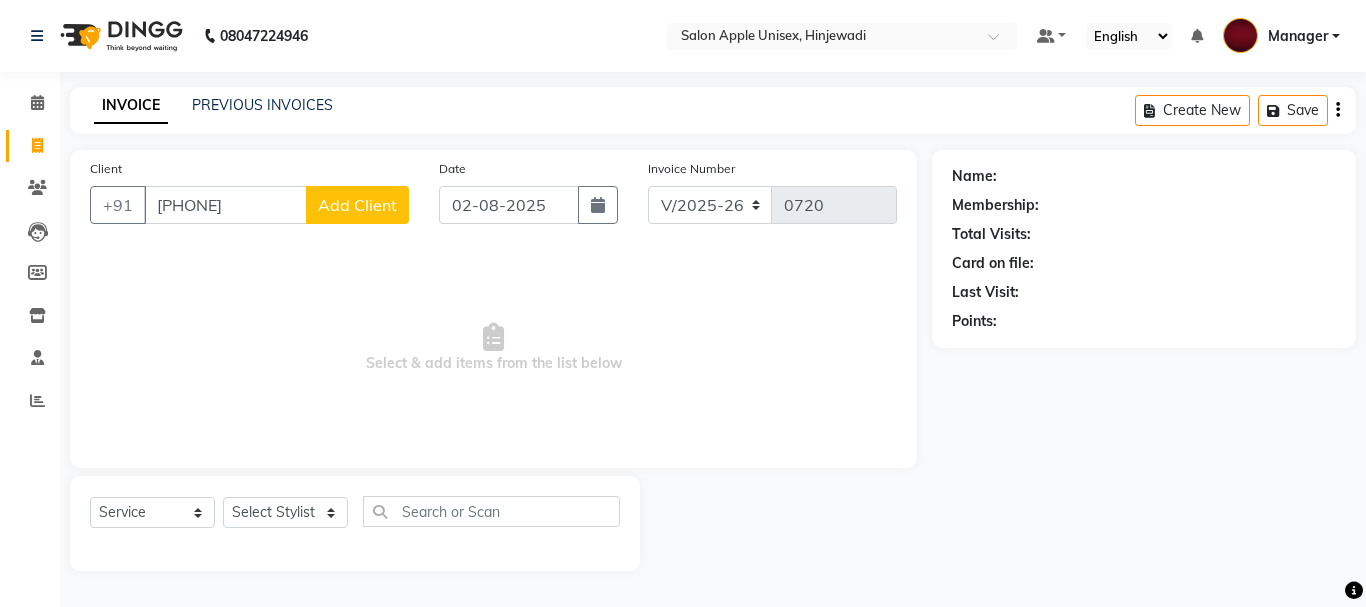 select on "22" 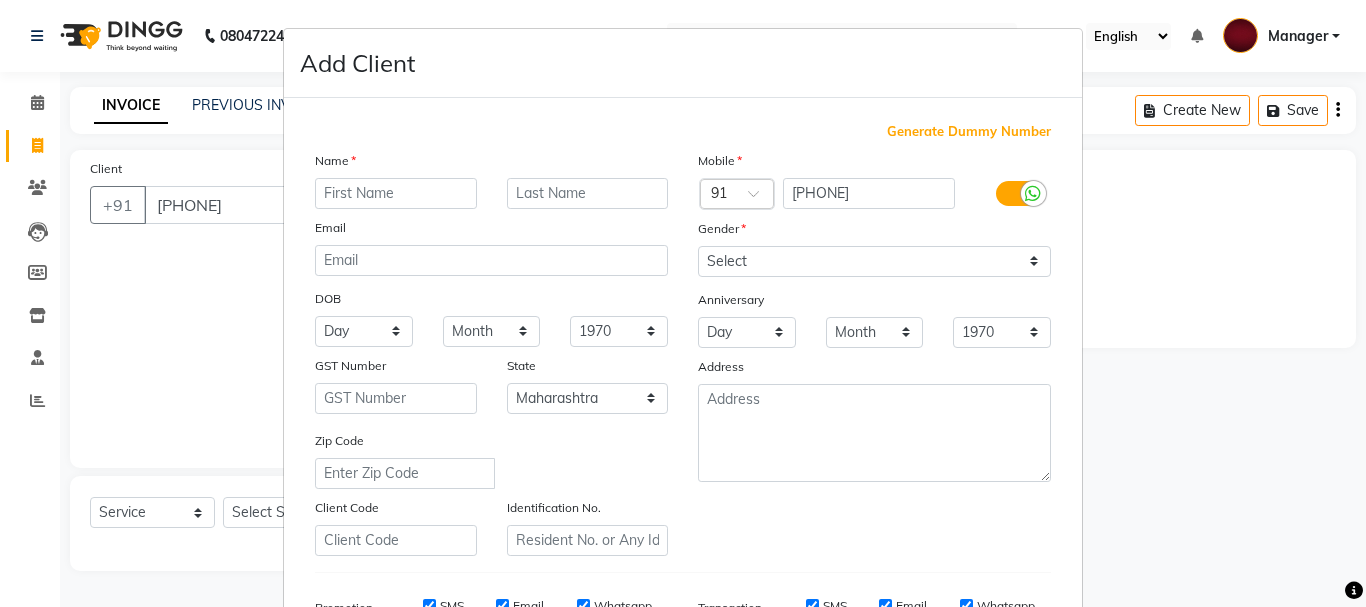 click at bounding box center (396, 193) 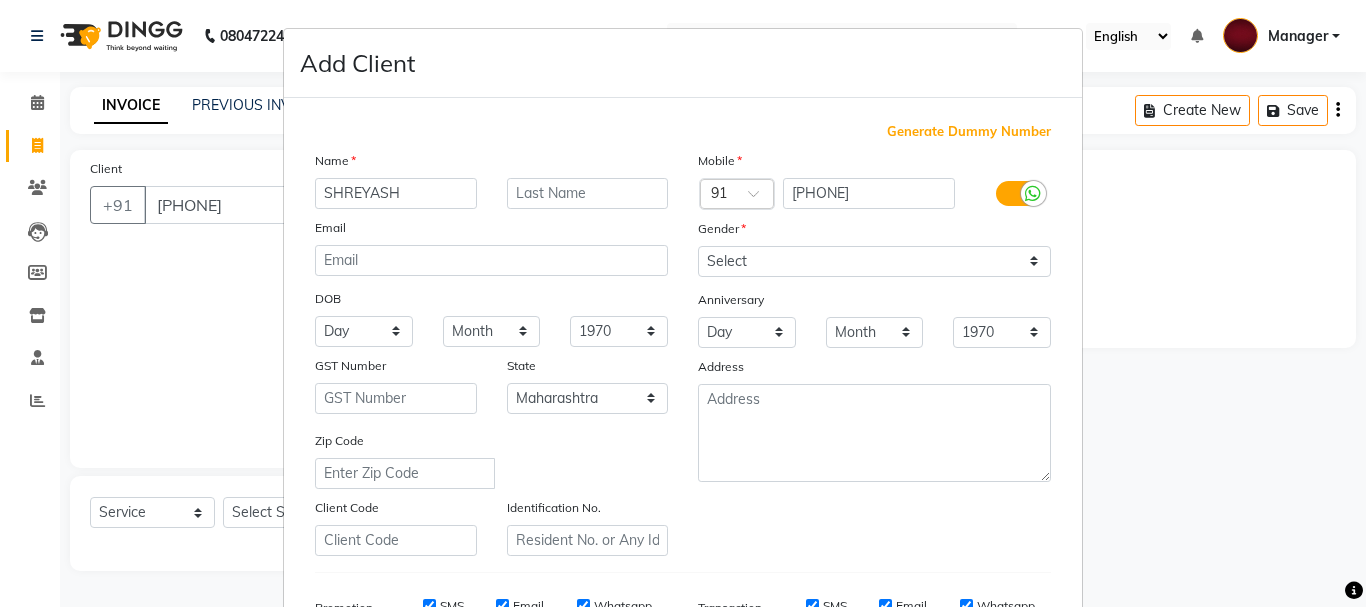 type on "SHREYASH" 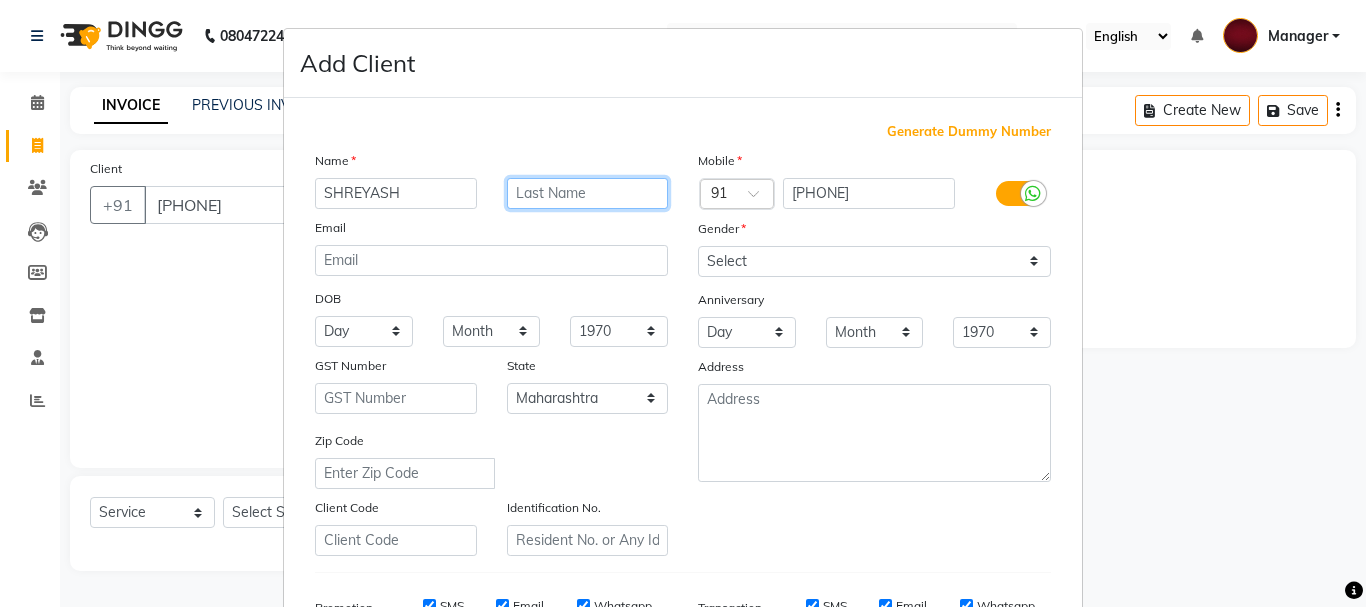 click at bounding box center (588, 193) 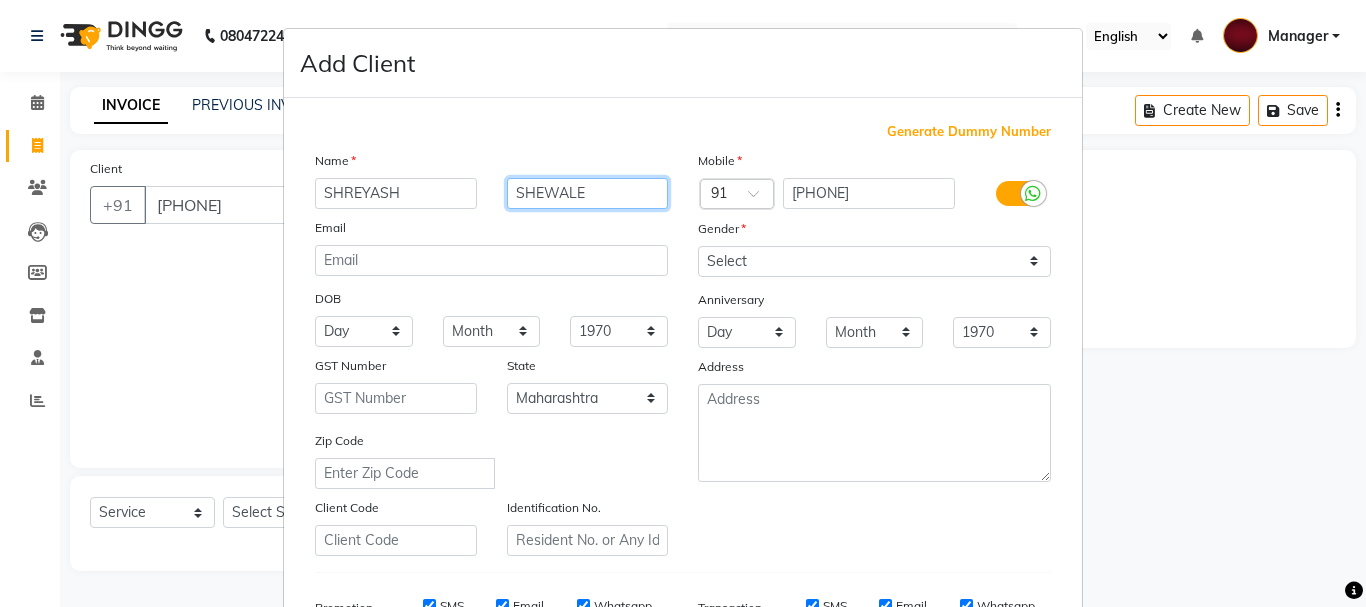 type on "SHEWALE" 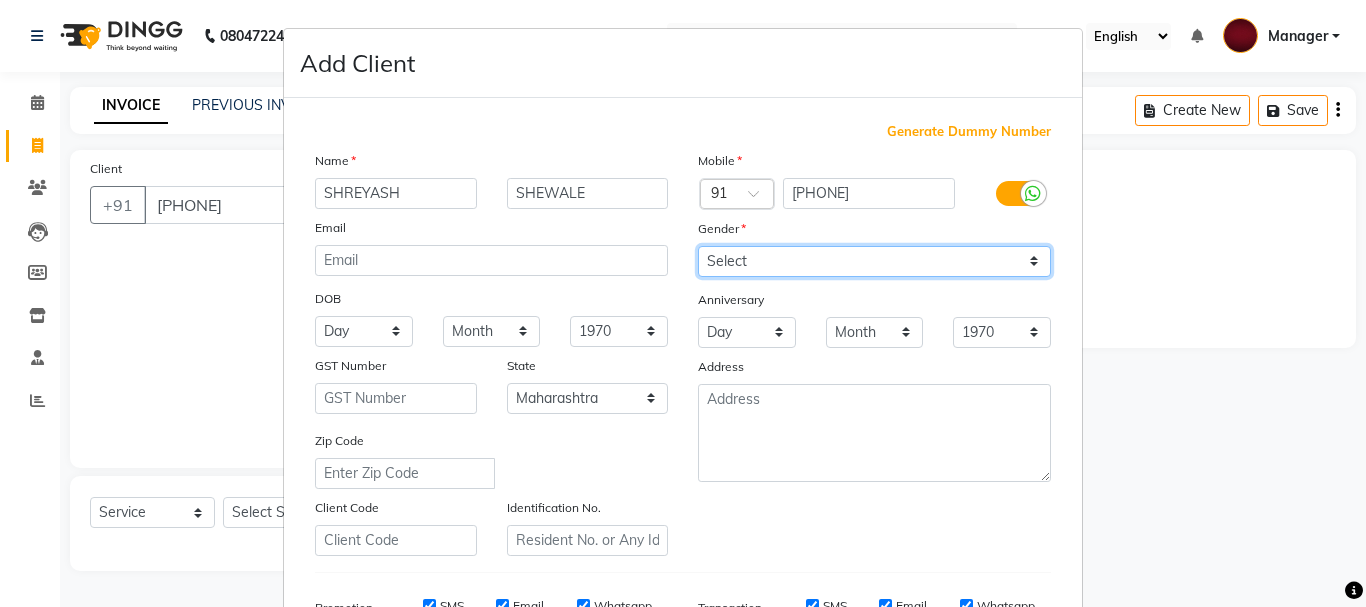 click on "Select Male Female Other Prefer Not To Say" at bounding box center [874, 261] 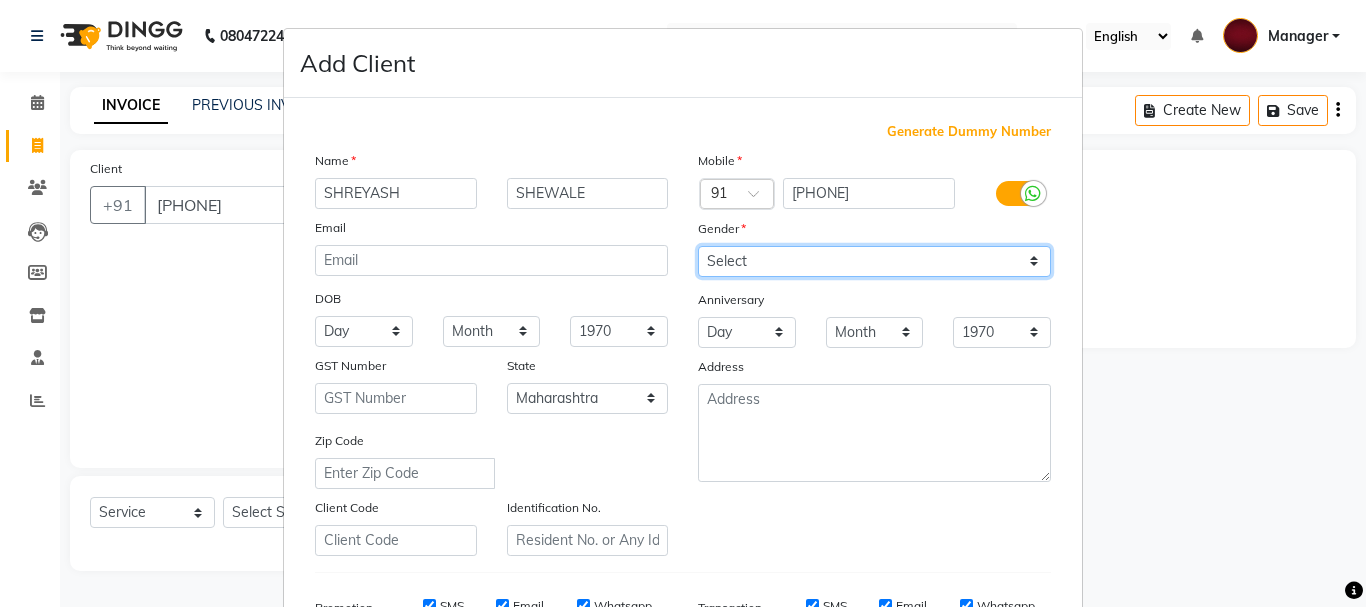 select on "male" 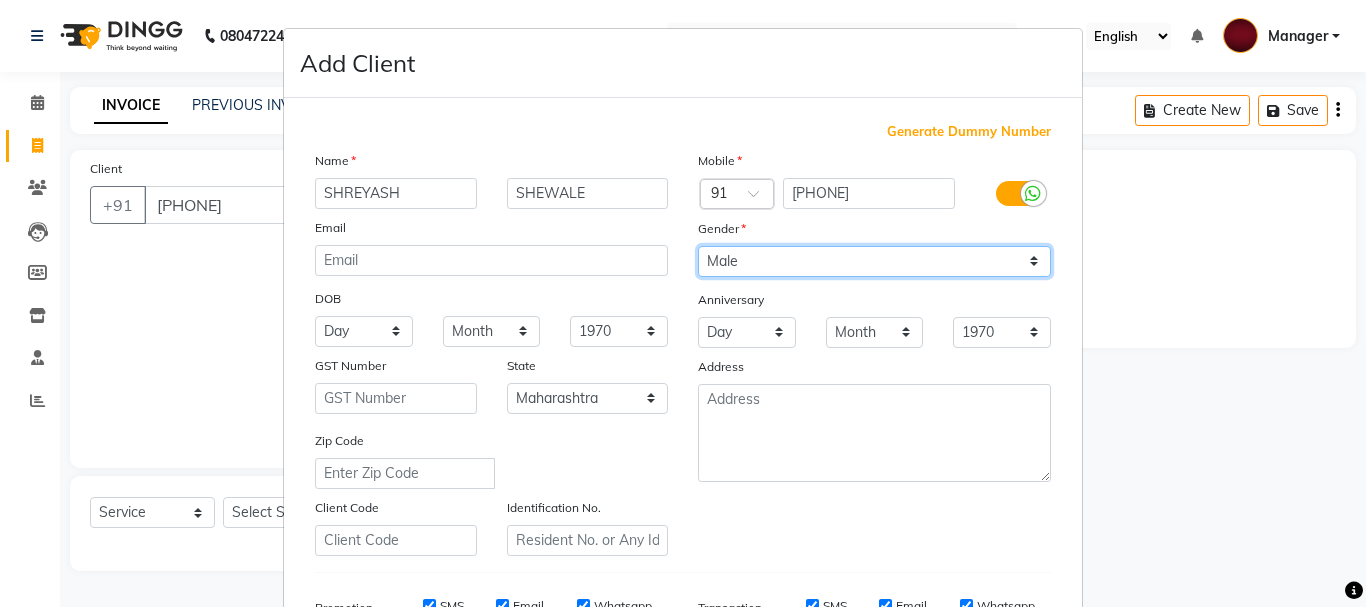 click on "Select Male Female Other Prefer Not To Say" at bounding box center [874, 261] 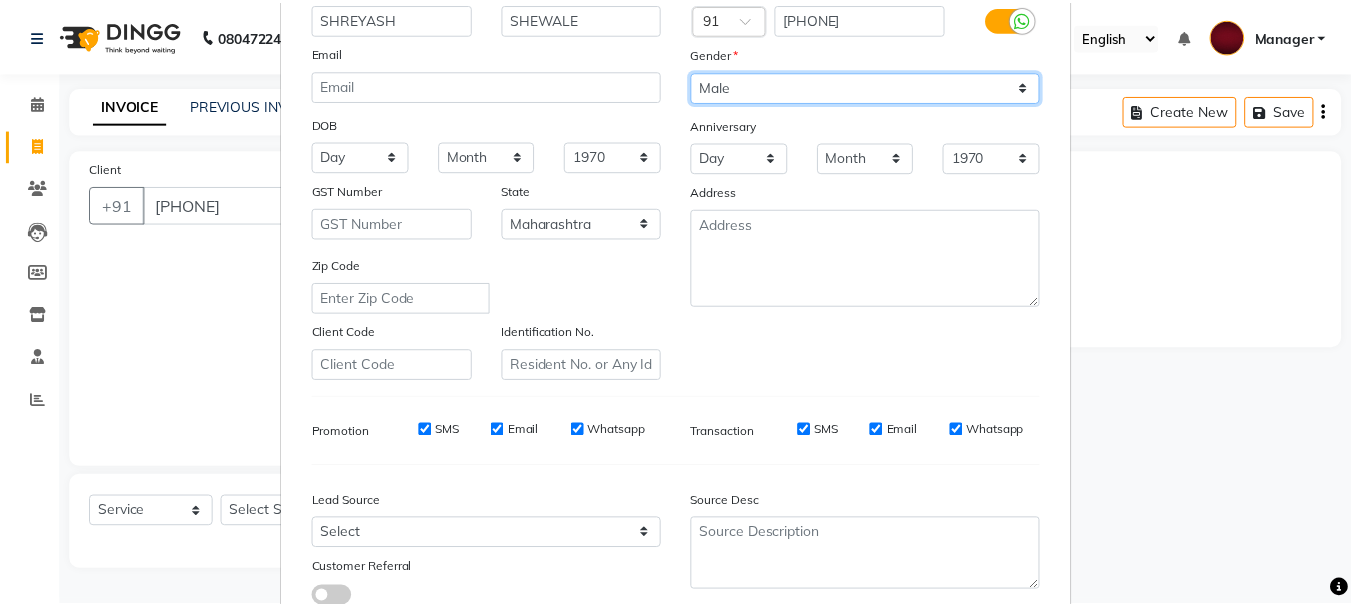 scroll, scrollTop: 316, scrollLeft: 0, axis: vertical 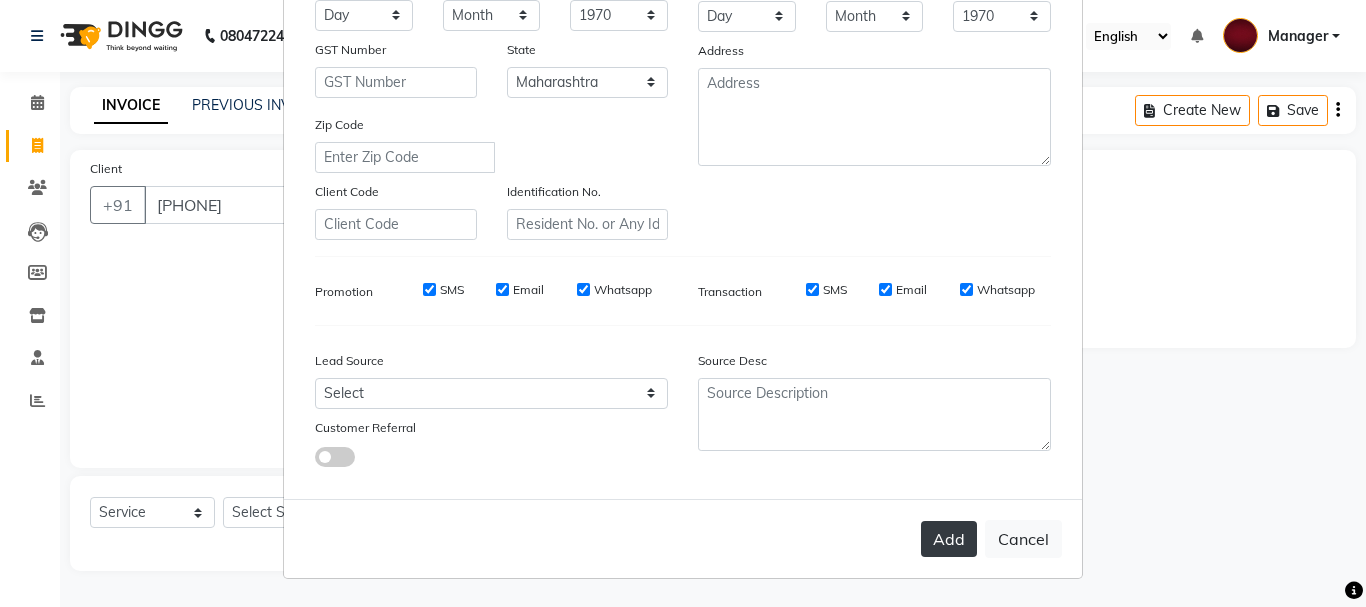 click on "Add" at bounding box center (949, 539) 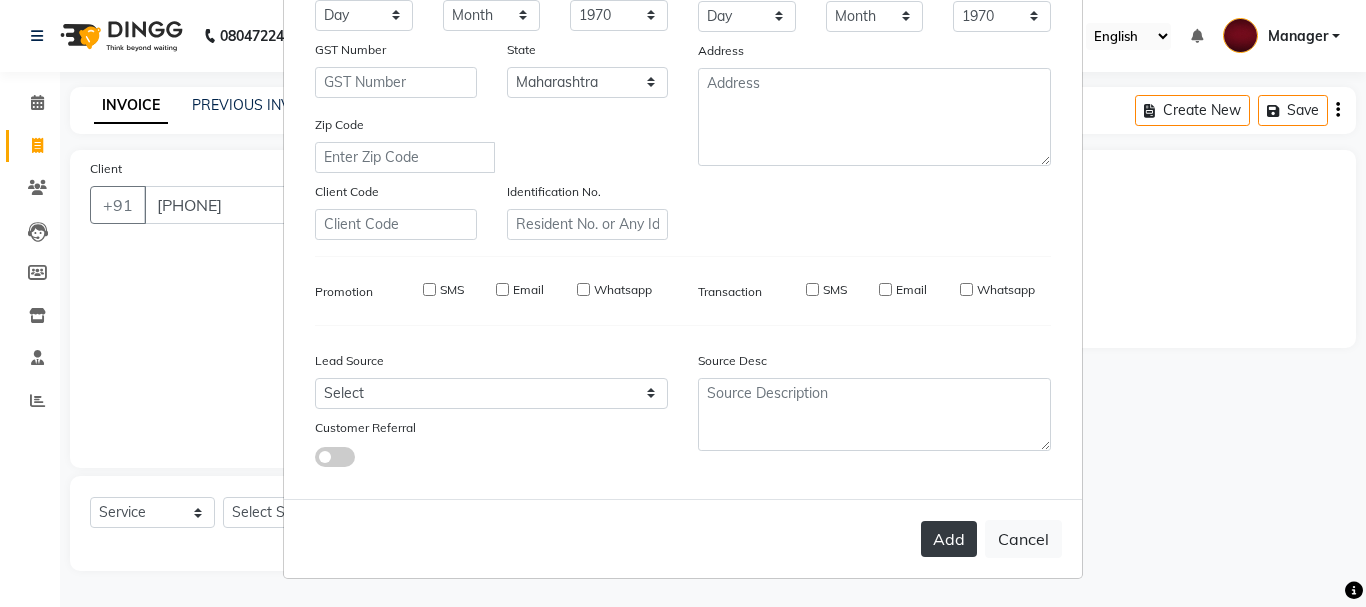 type 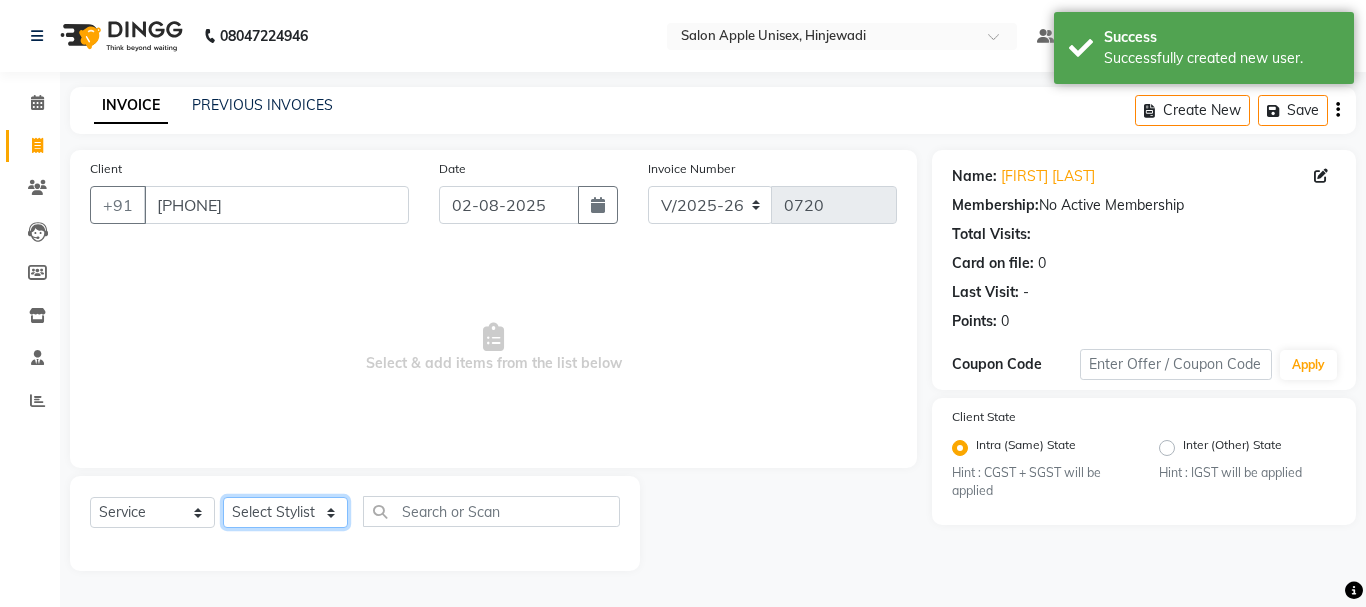 click on "Select Stylist [FIRST](Owner) Manager [FIRST] (Owner) [FIRST] [FIRST]  [FIRST] [FIRST] [FIRST] [FIRST] [FIRST]" 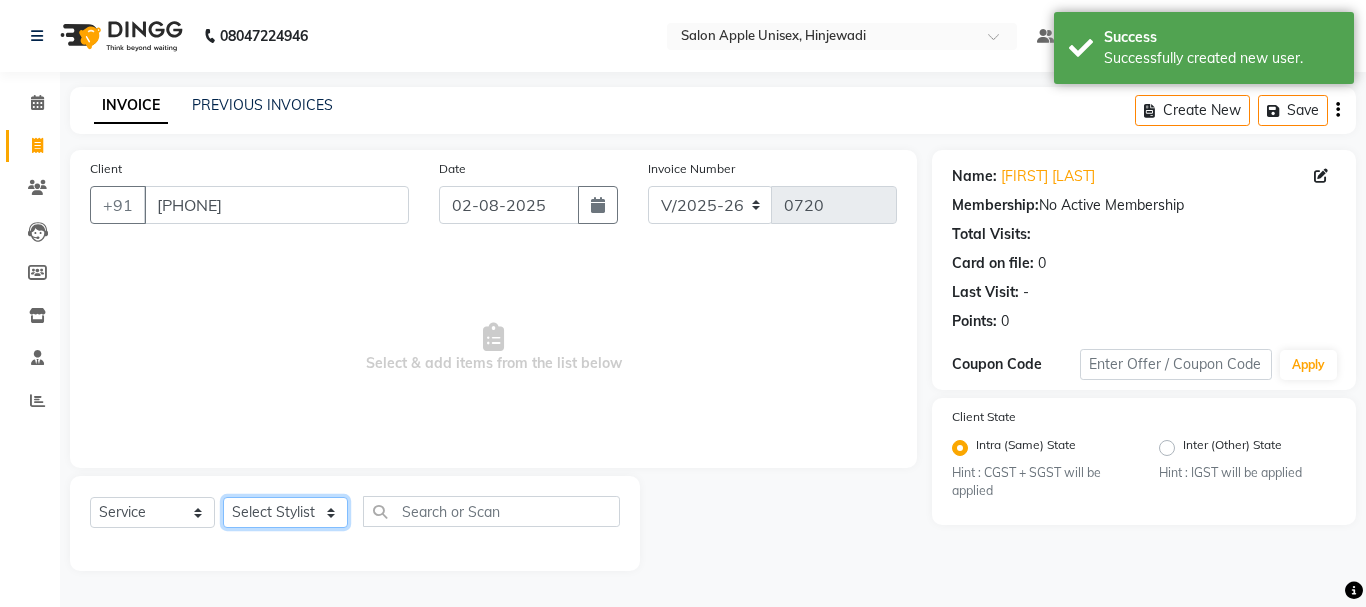 select on "84440" 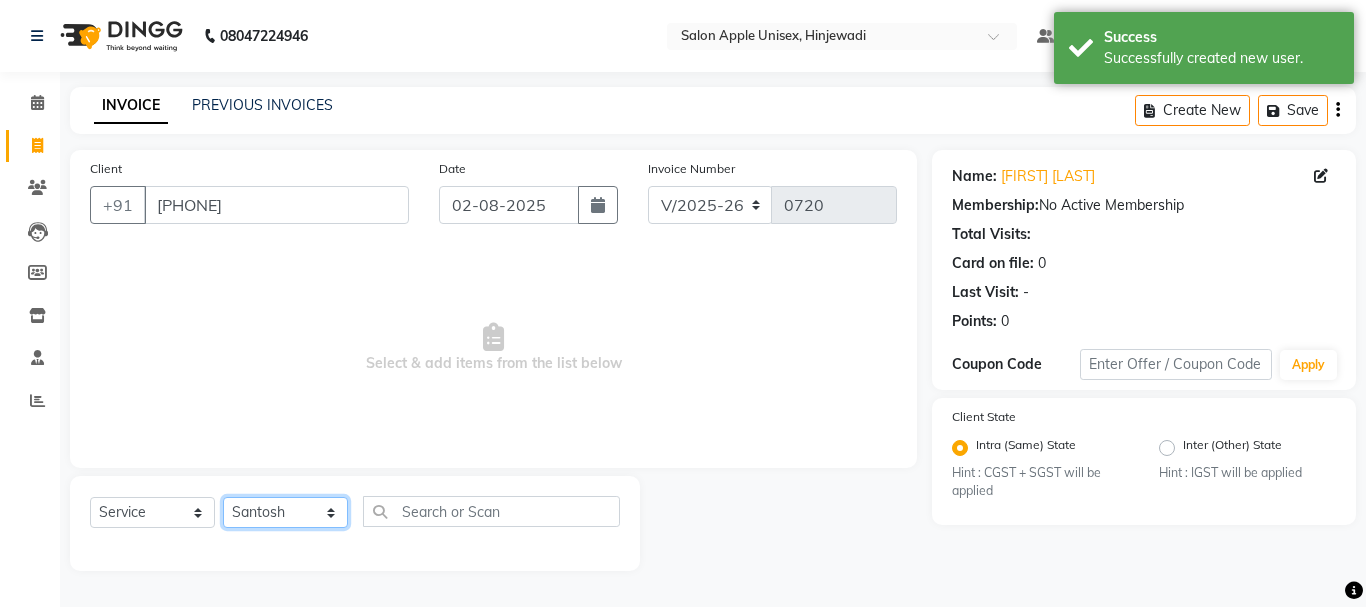click on "Select Stylist [FIRST](Owner) Manager [FIRST] (Owner) [FIRST] [FIRST]  [FIRST] [FIRST] [FIRST] [FIRST] [FIRST]" 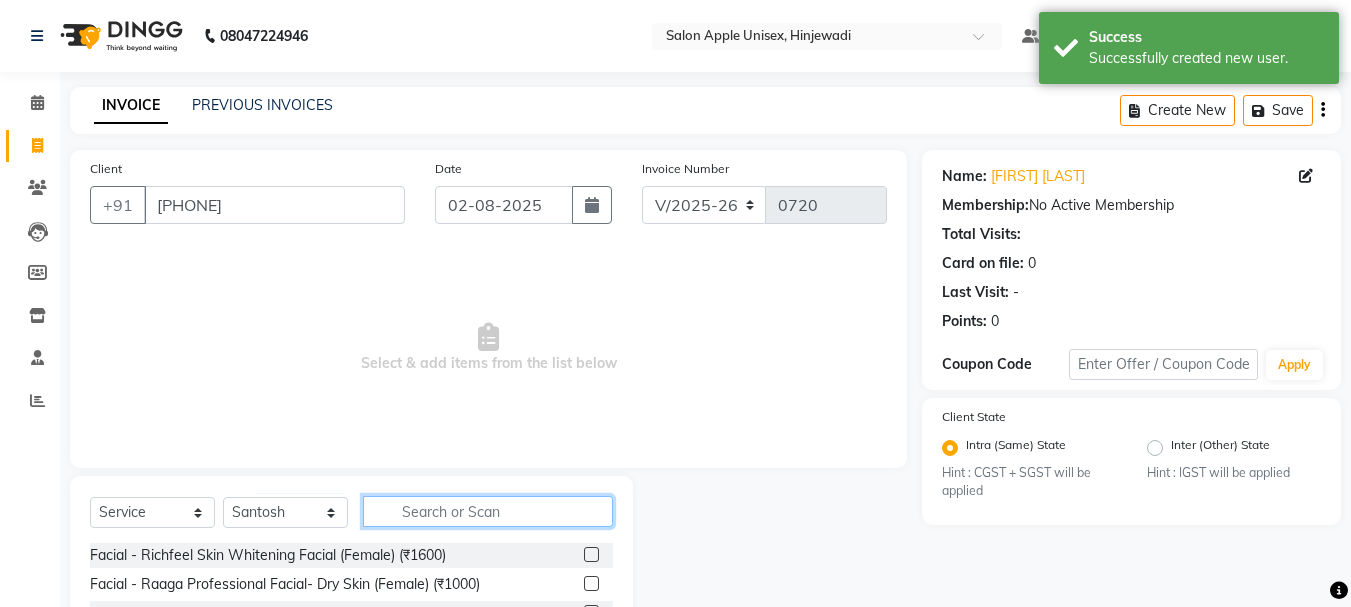 click 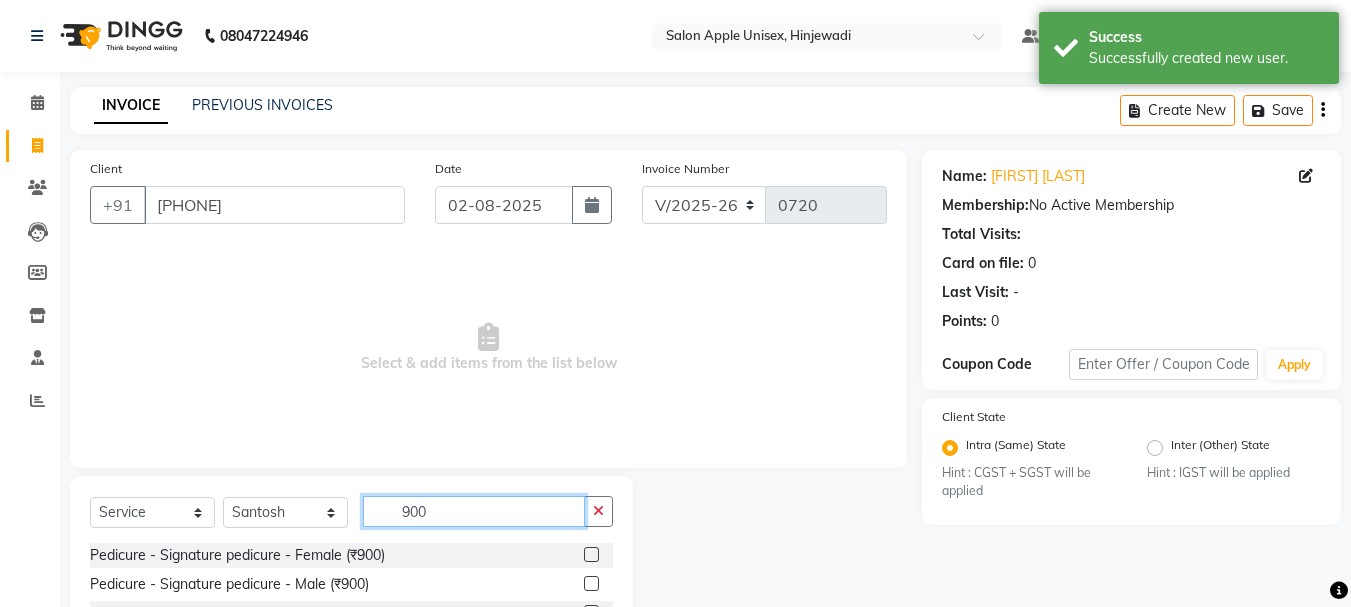 scroll, scrollTop: 194, scrollLeft: 0, axis: vertical 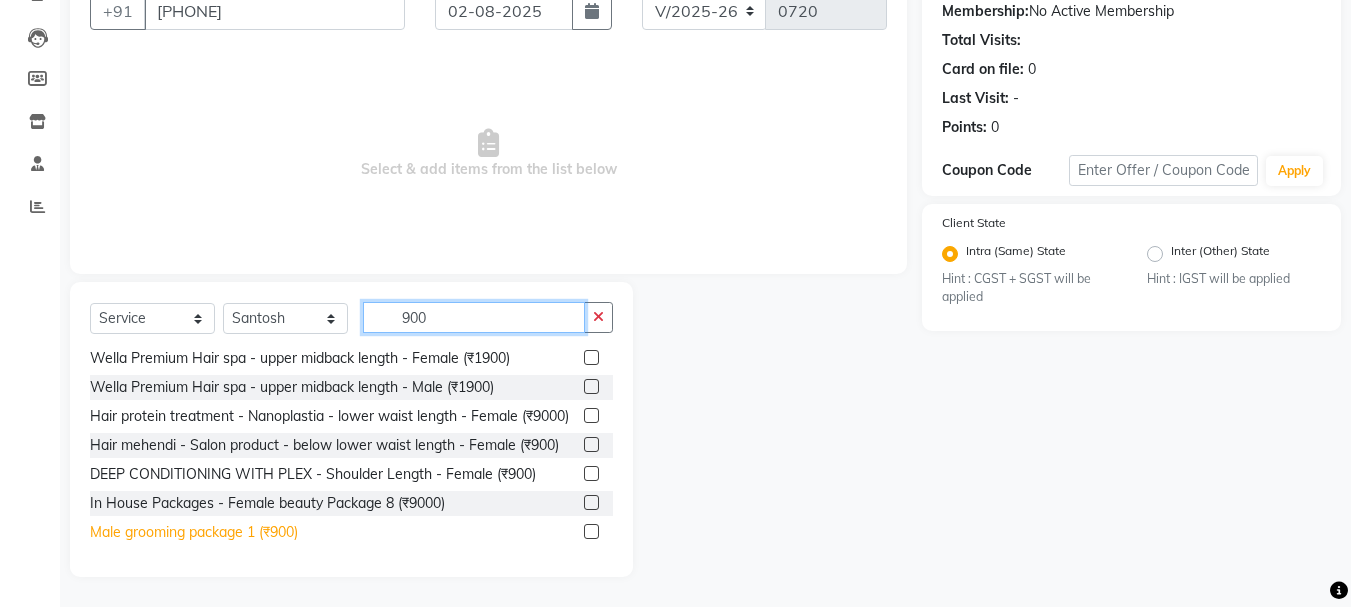 type on "900" 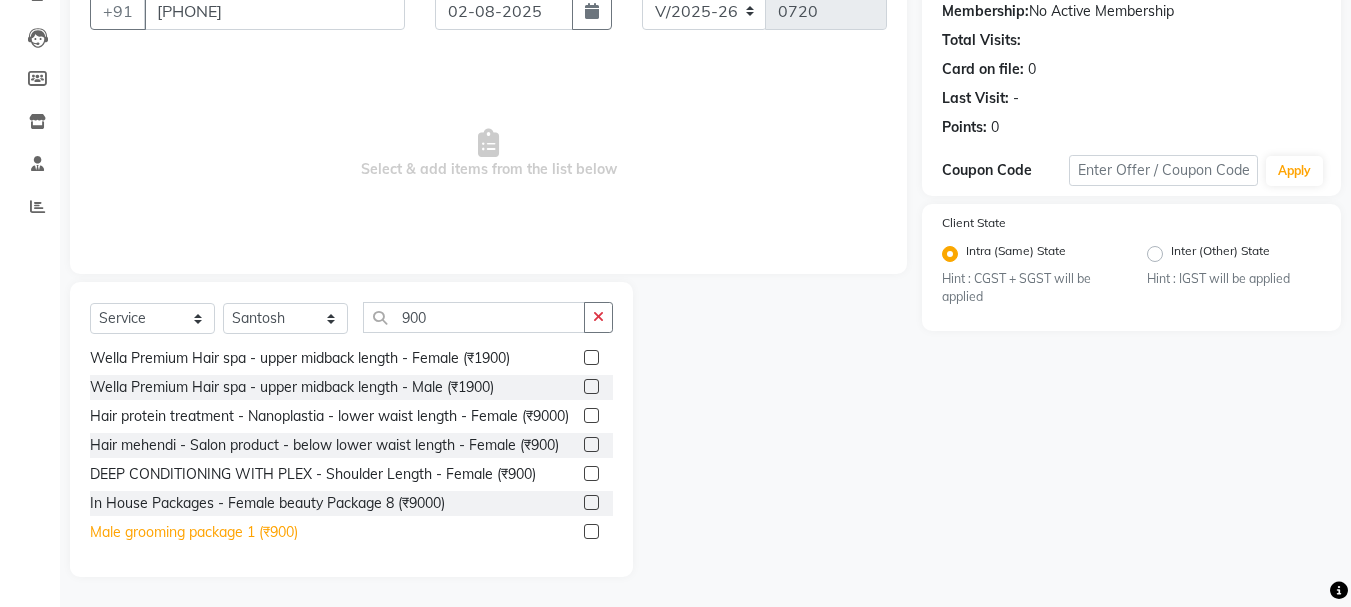 click on "Male grooming package 1 (₹900)" 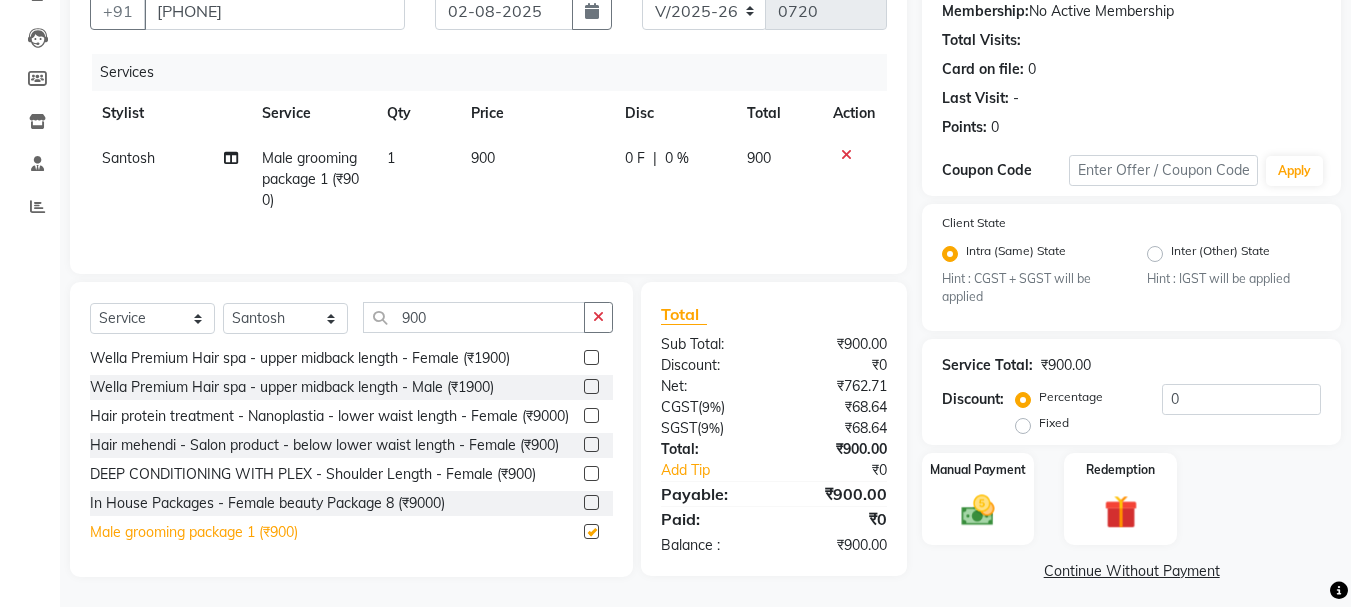checkbox on "false" 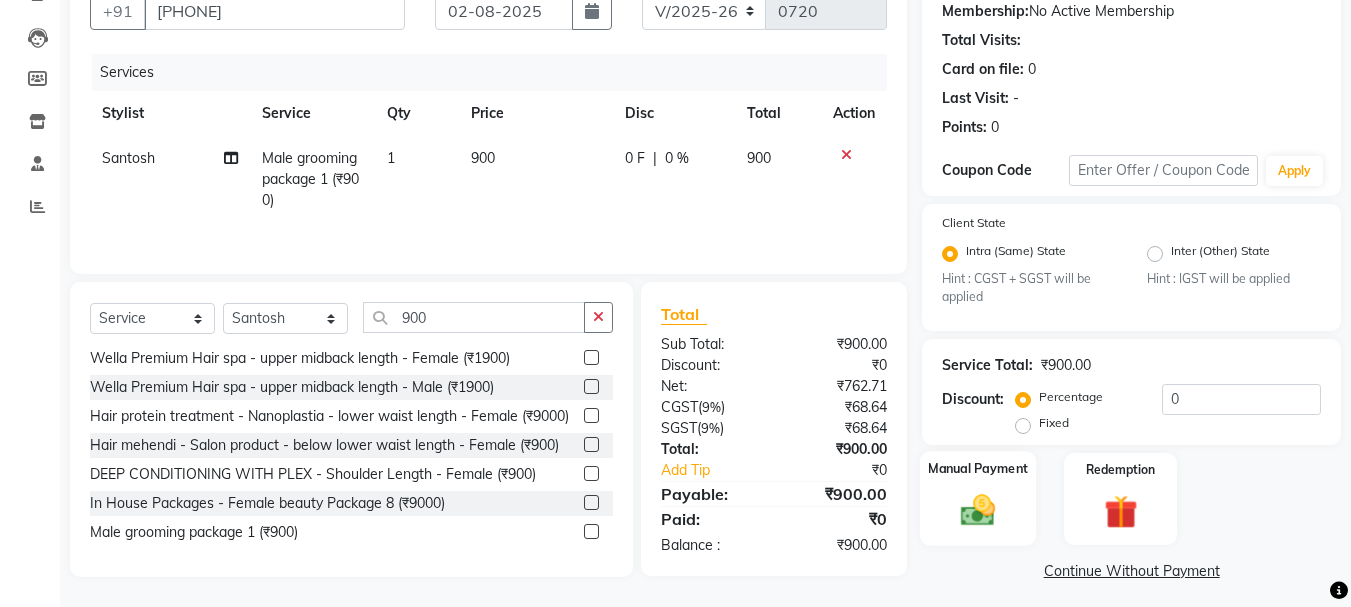click 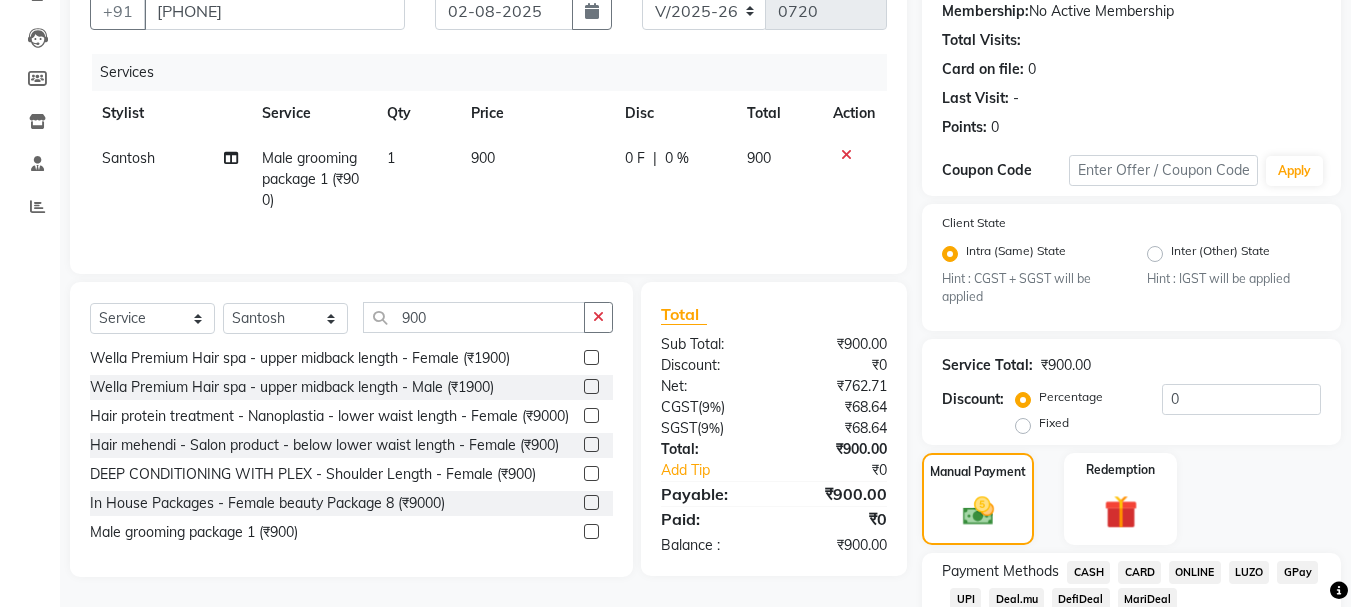 click on "UPI" 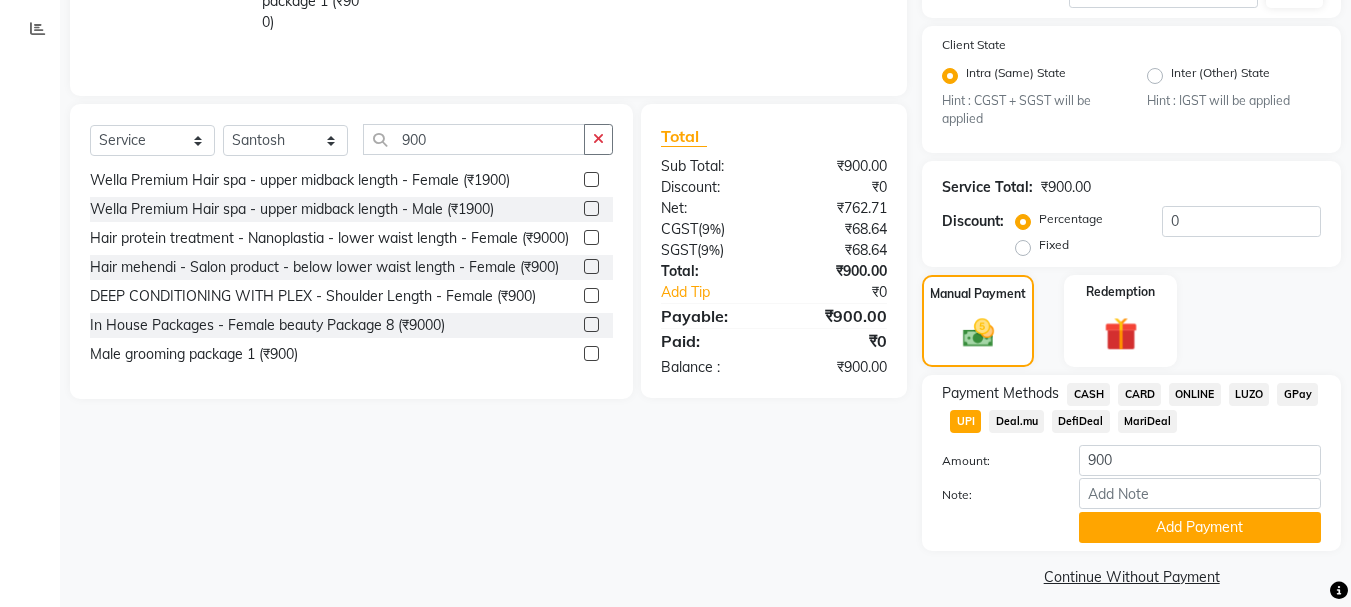 scroll, scrollTop: 387, scrollLeft: 0, axis: vertical 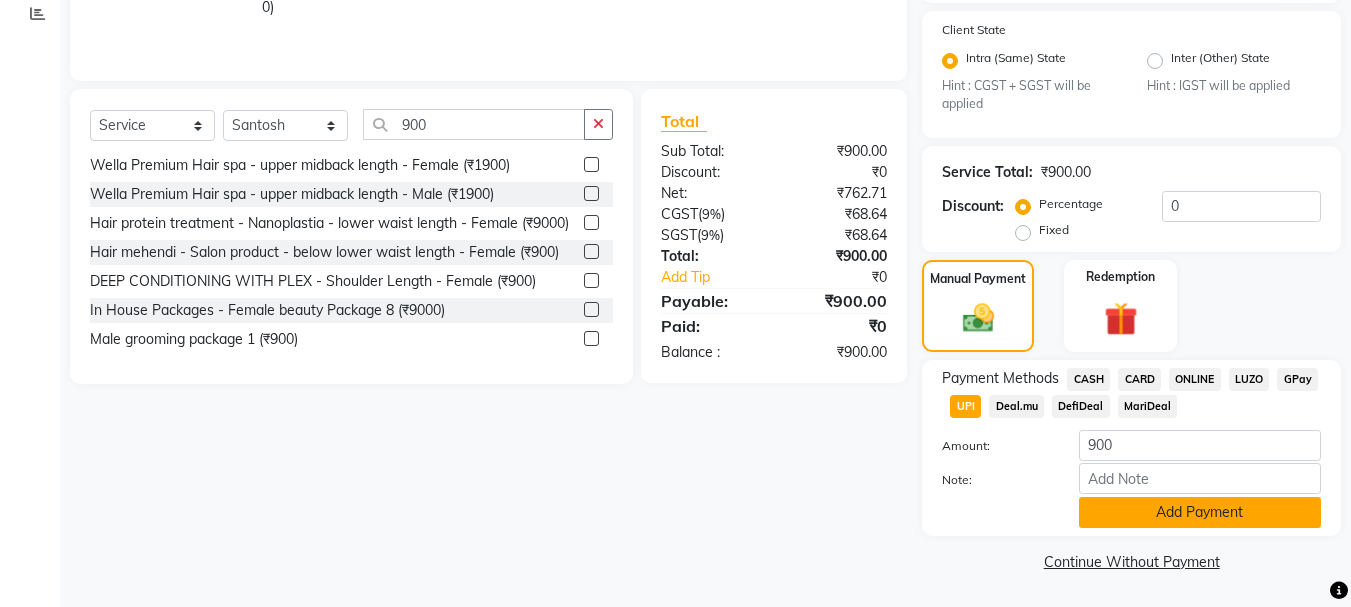 click on "Add Payment" 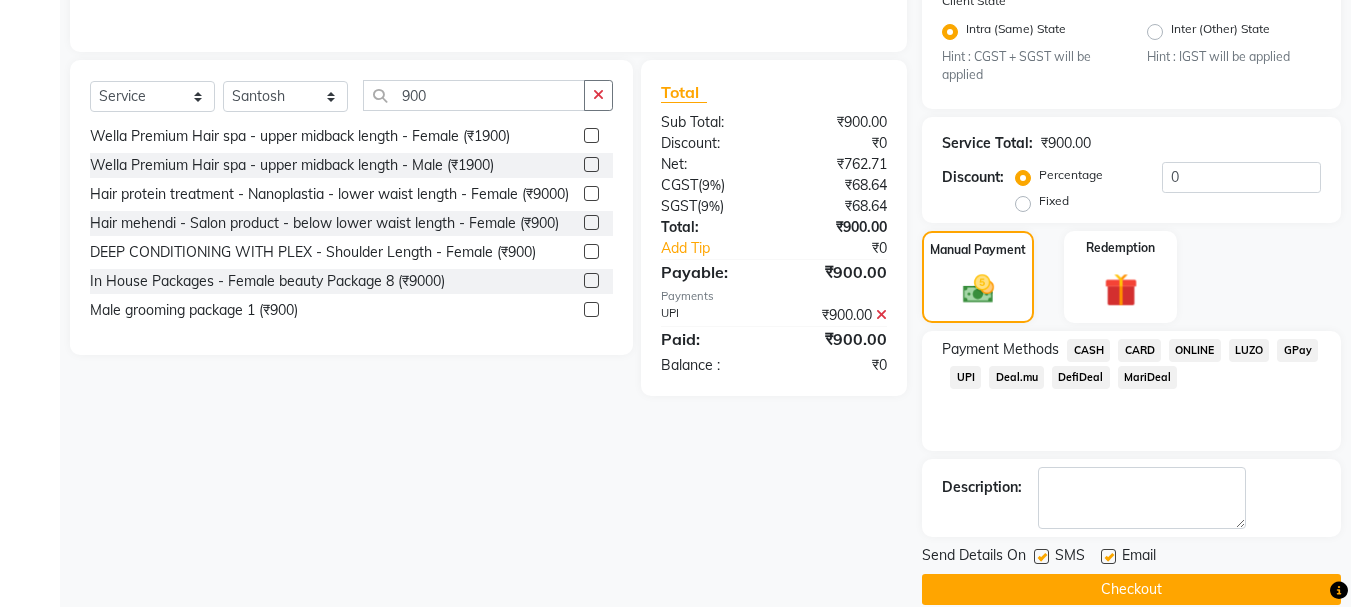 scroll, scrollTop: 444, scrollLeft: 0, axis: vertical 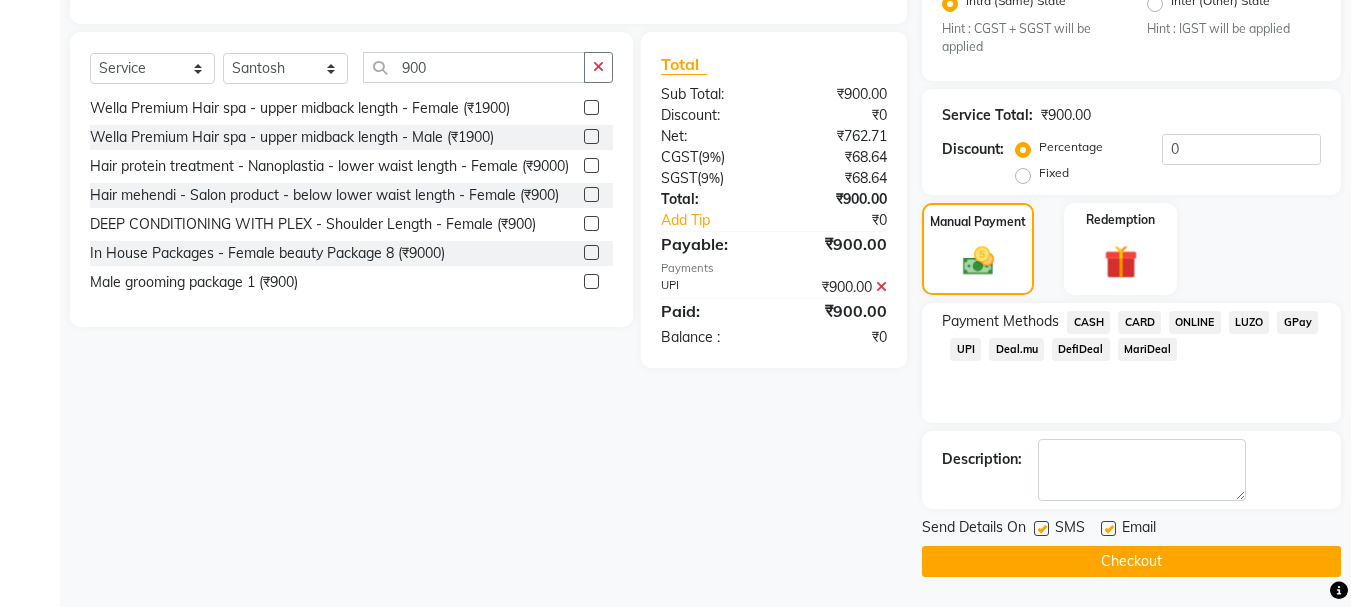 click on "Checkout" 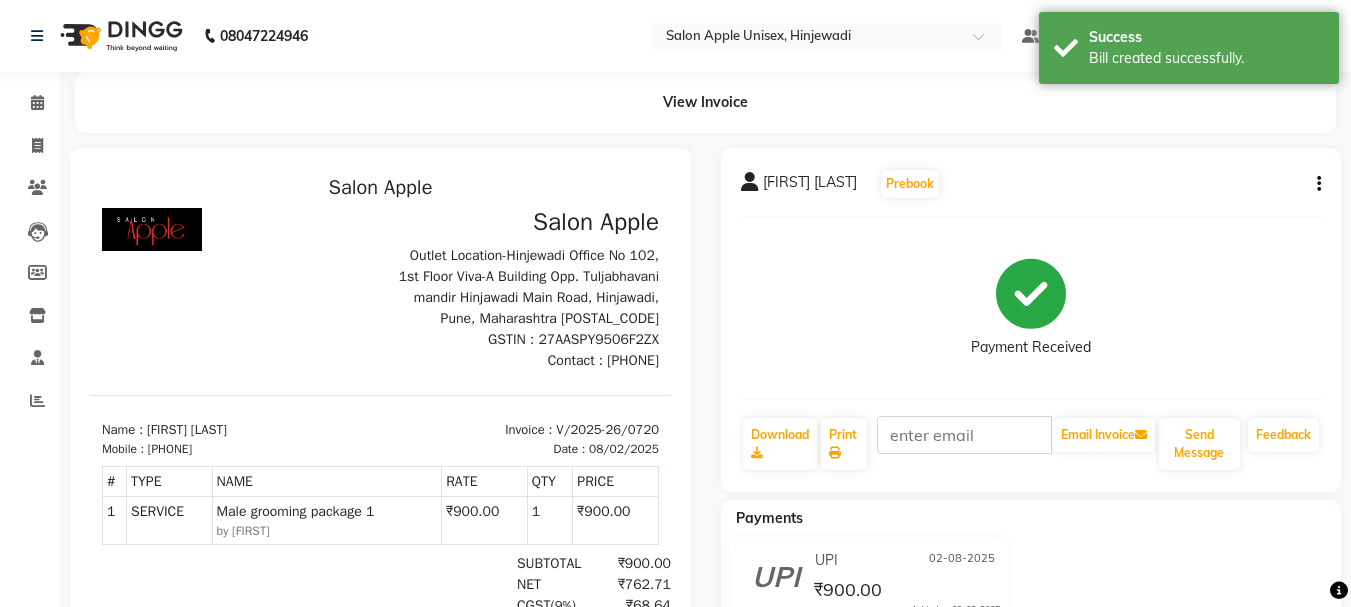 scroll, scrollTop: 0, scrollLeft: 0, axis: both 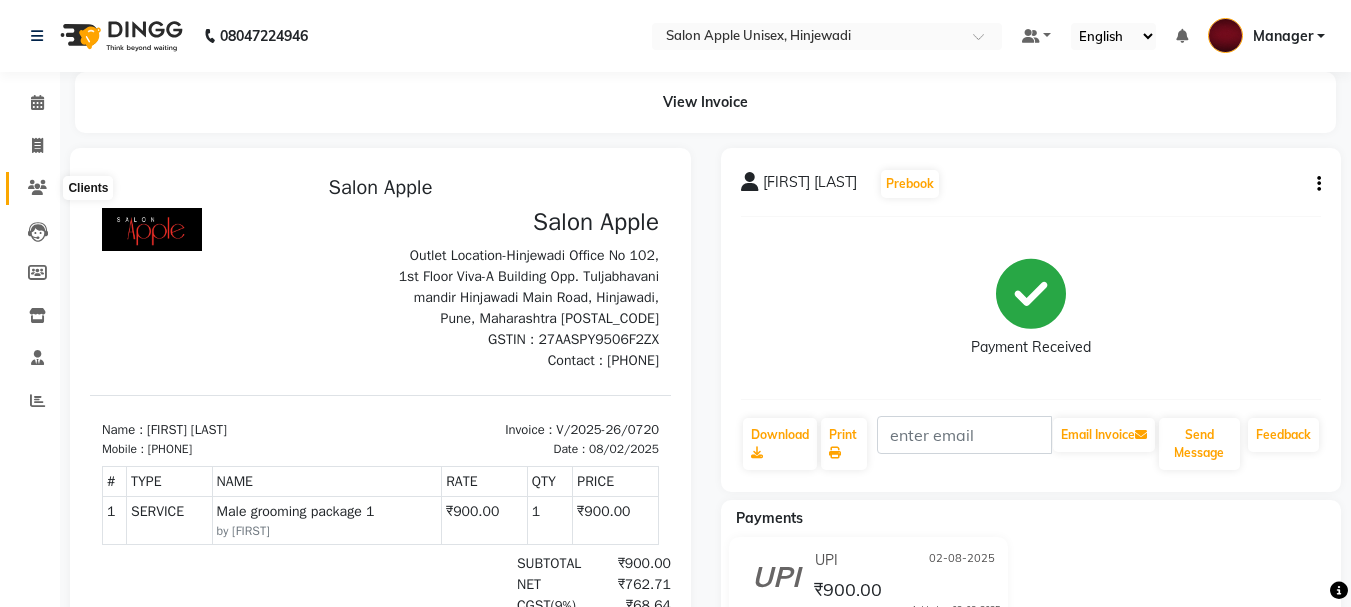 click 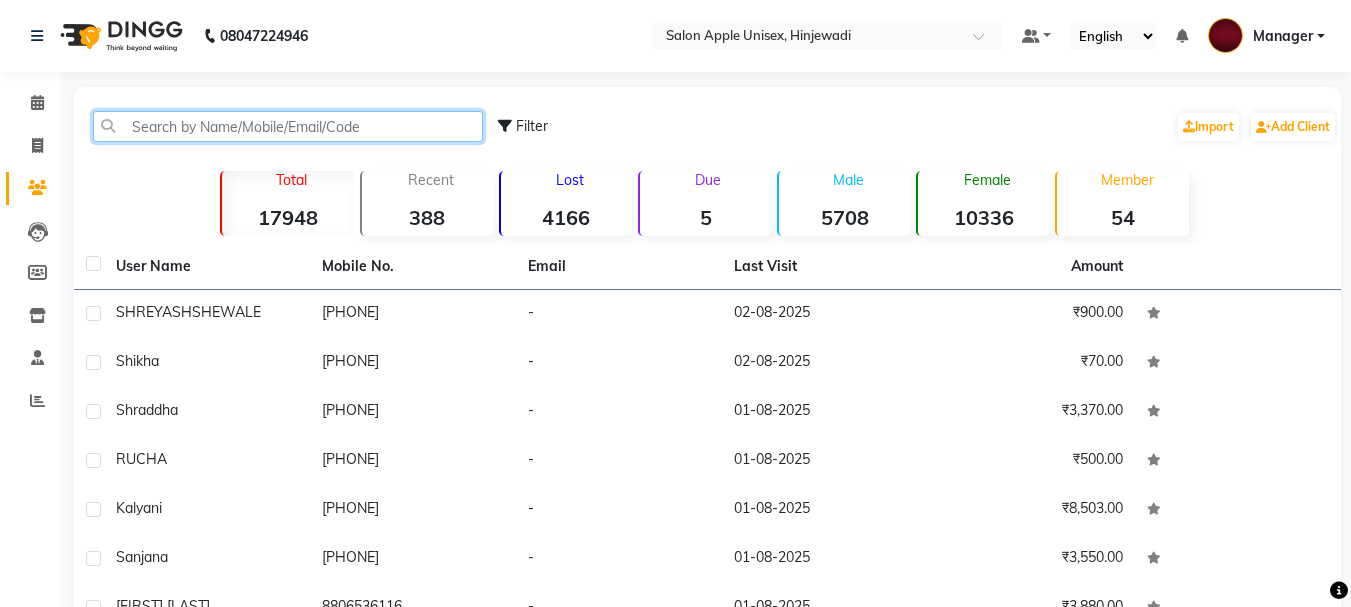 click 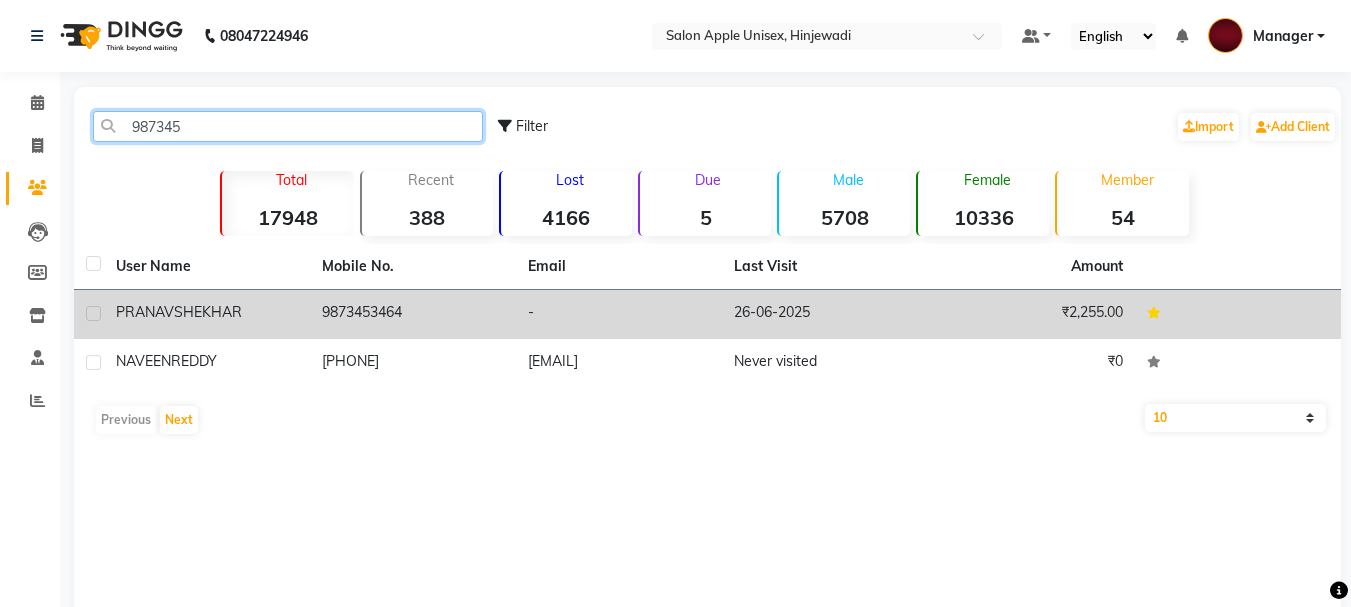 type on "987345" 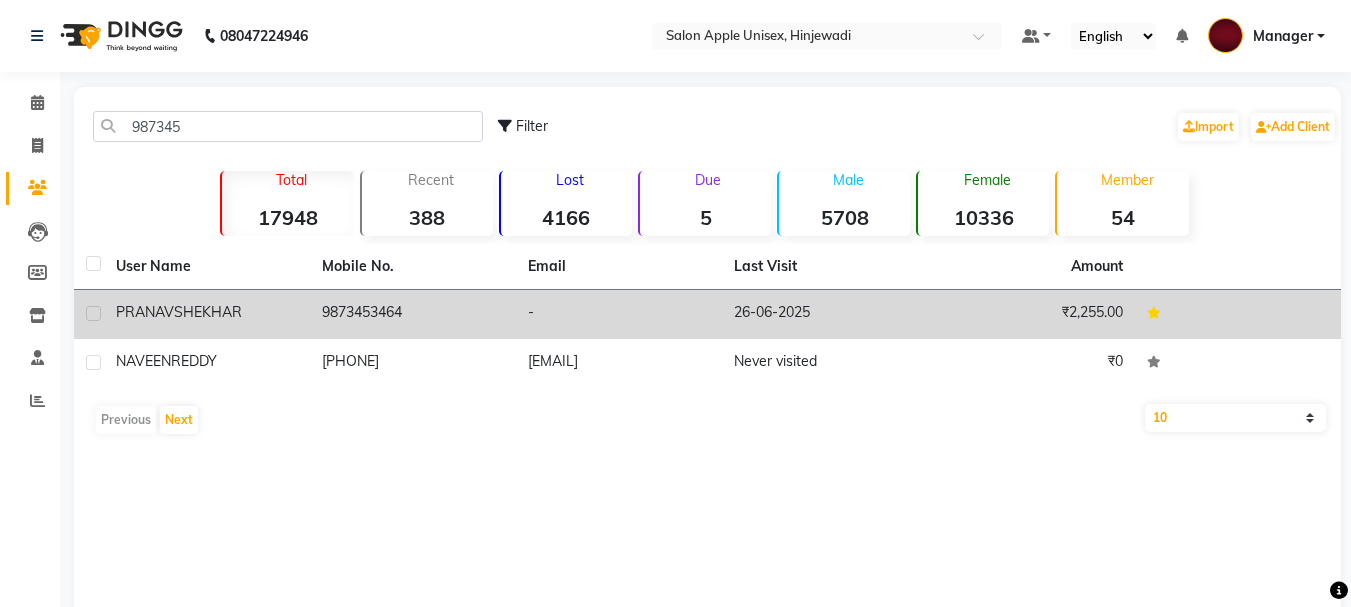 click on "9873453464" 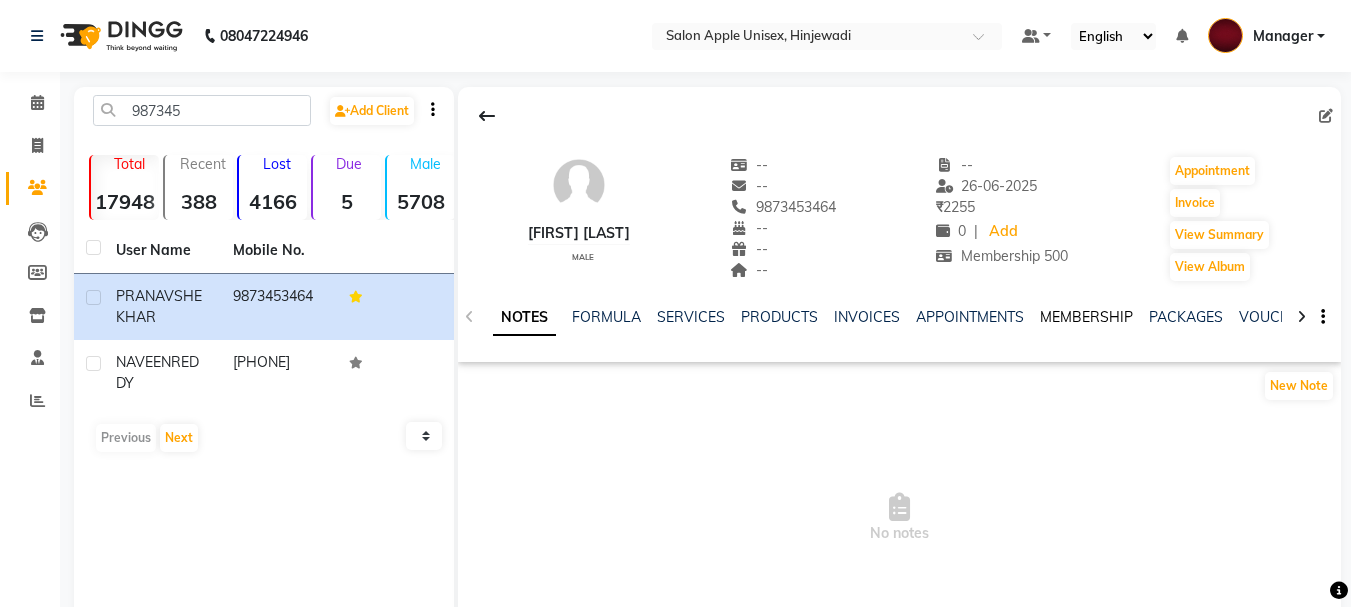 click on "MEMBERSHIP" 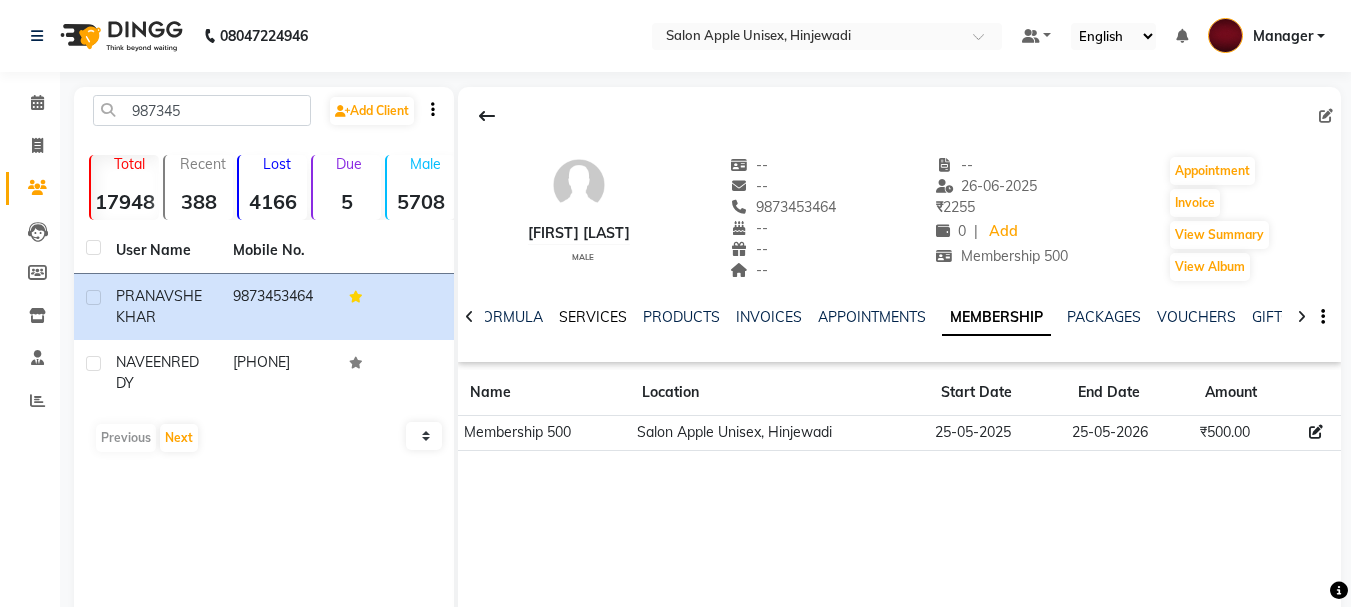 click on "SERVICES" 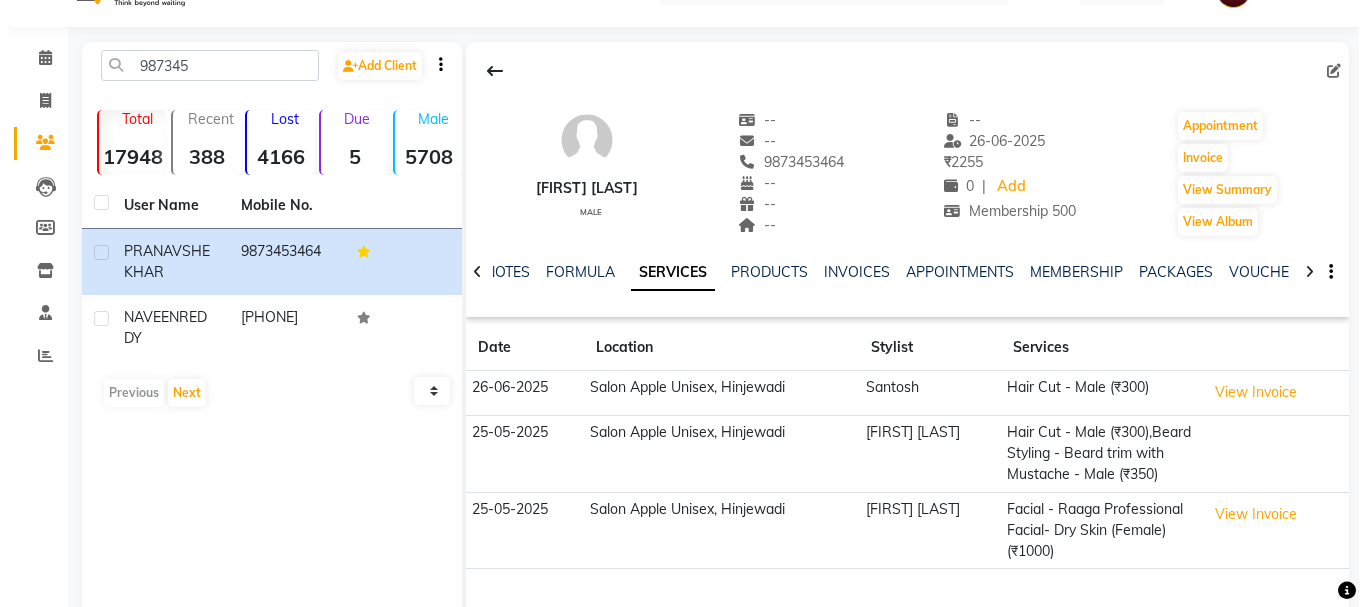 scroll, scrollTop: 110, scrollLeft: 0, axis: vertical 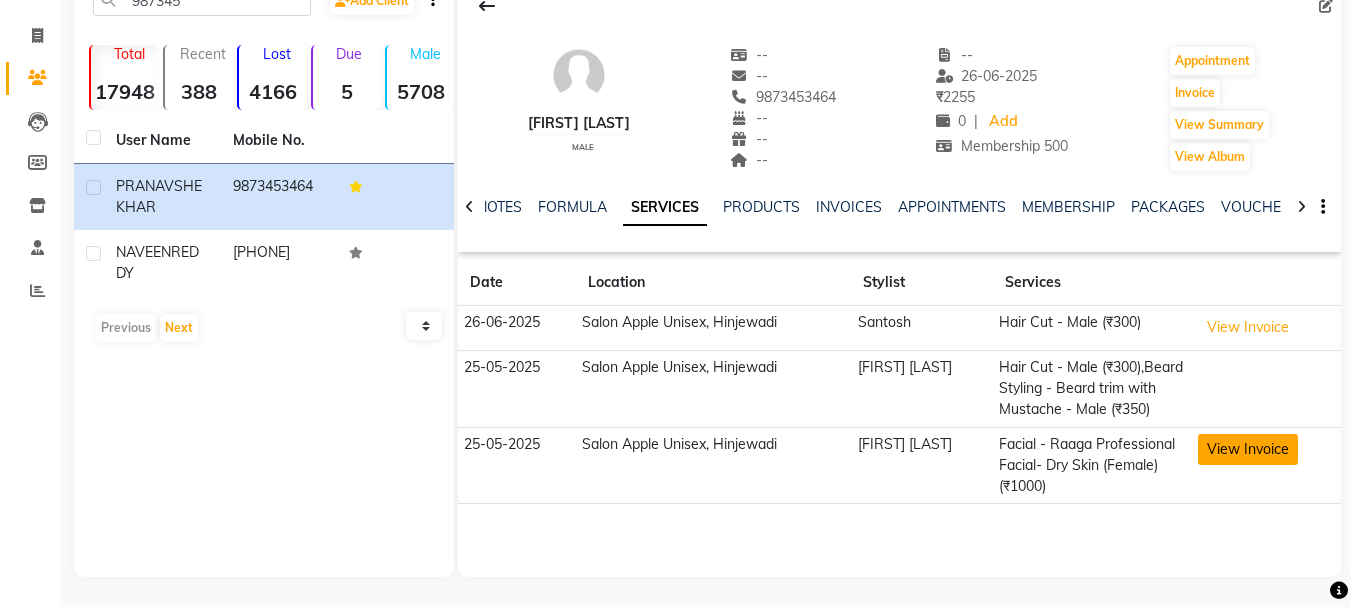 click on "View Invoice" 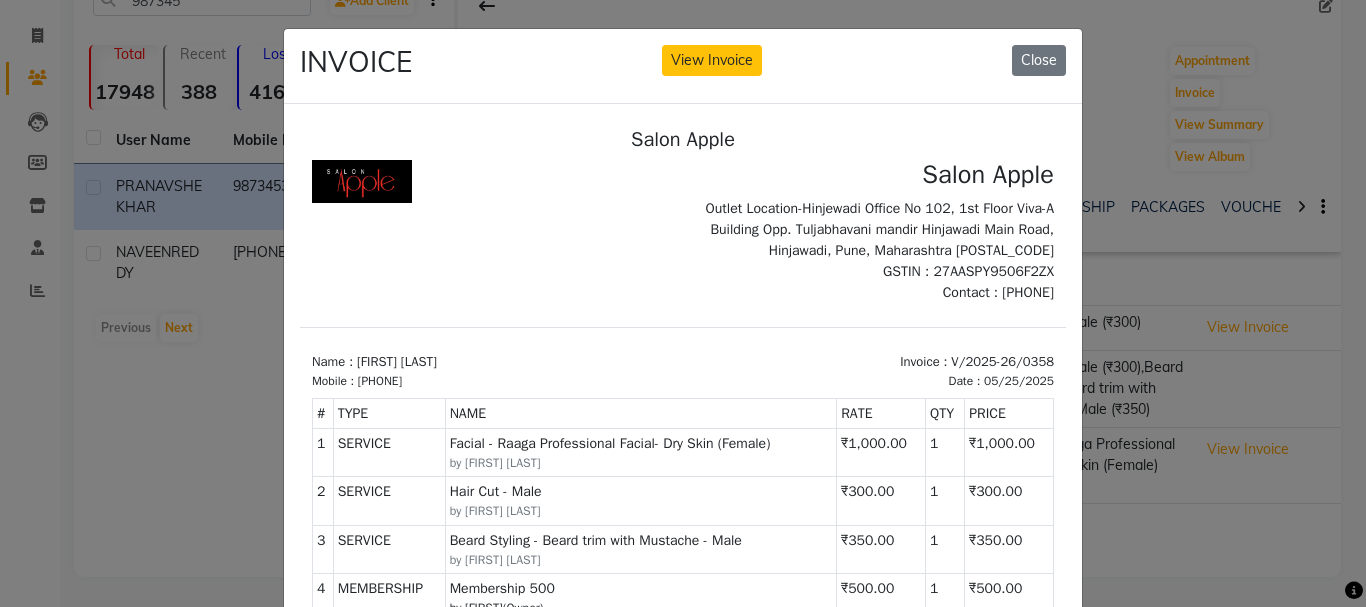 scroll, scrollTop: 16, scrollLeft: 0, axis: vertical 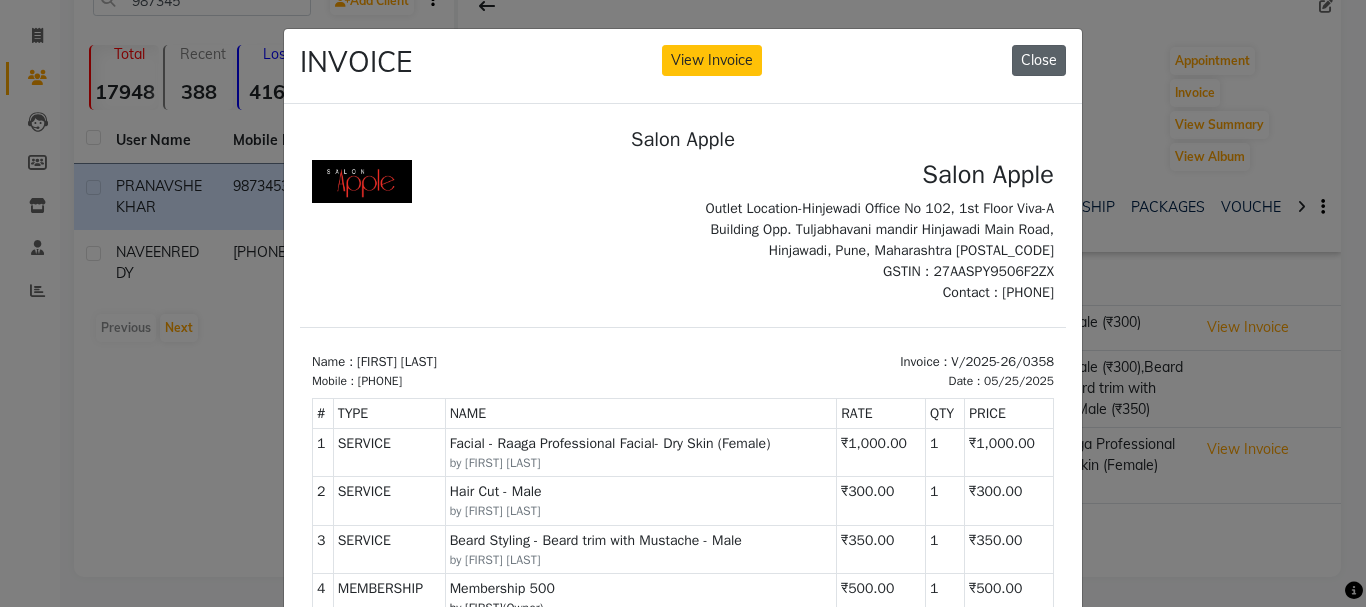 click on "Close" 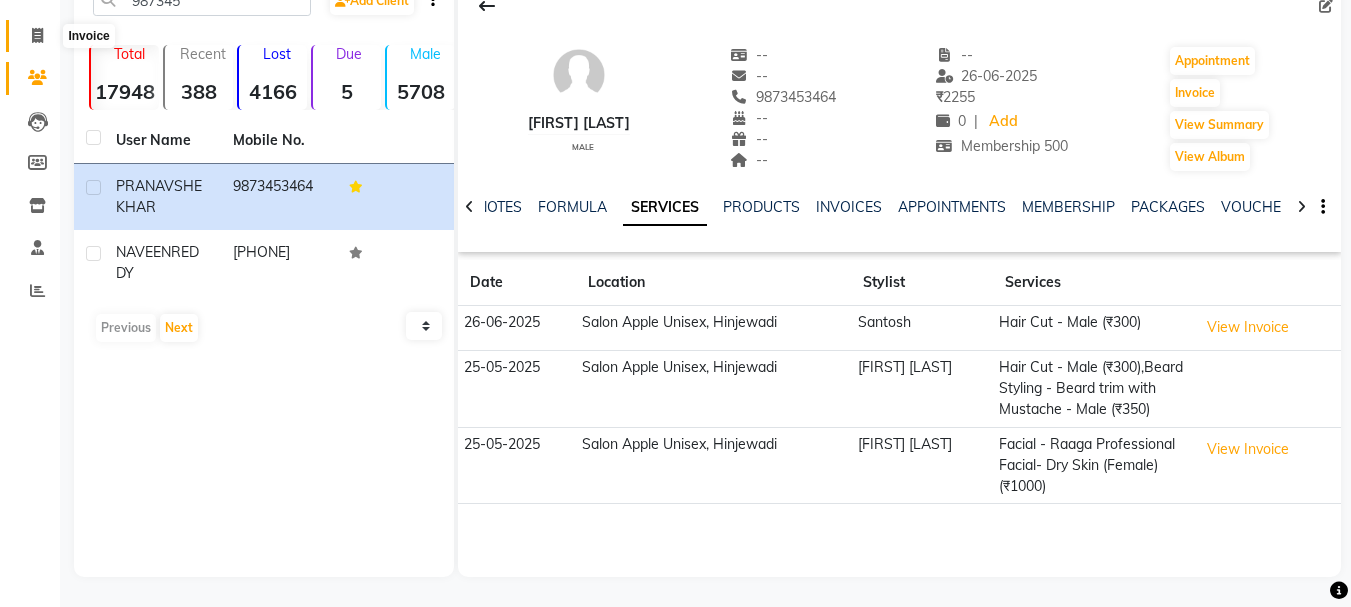 click 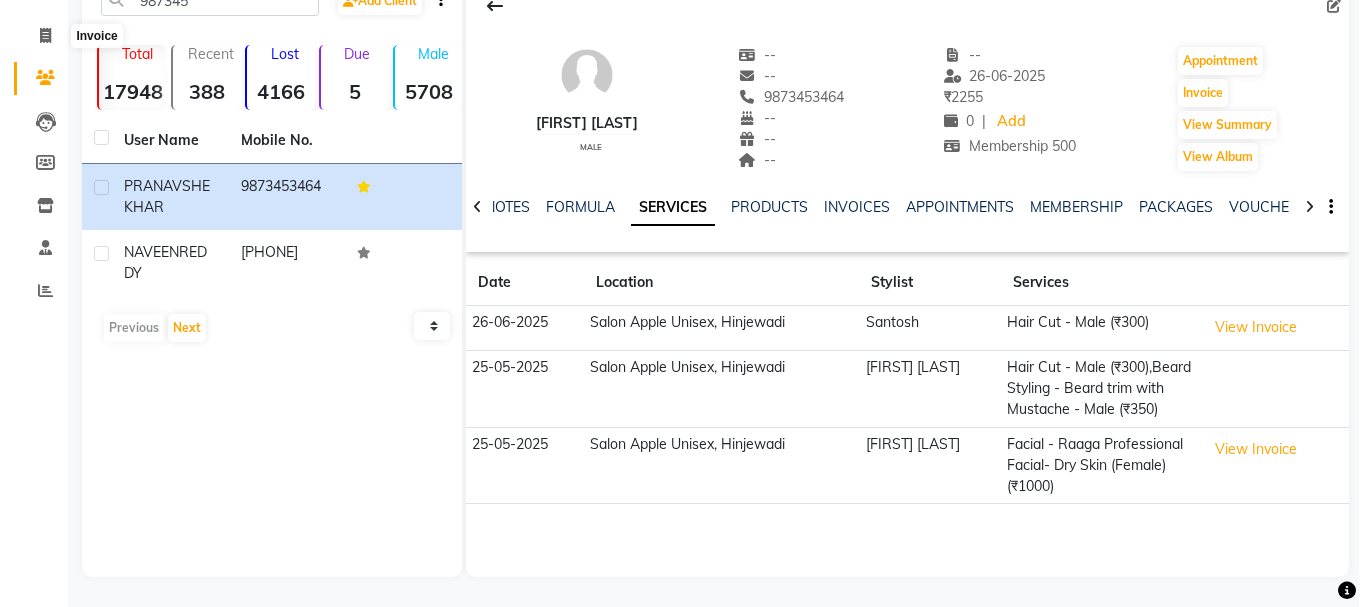 scroll, scrollTop: 0, scrollLeft: 0, axis: both 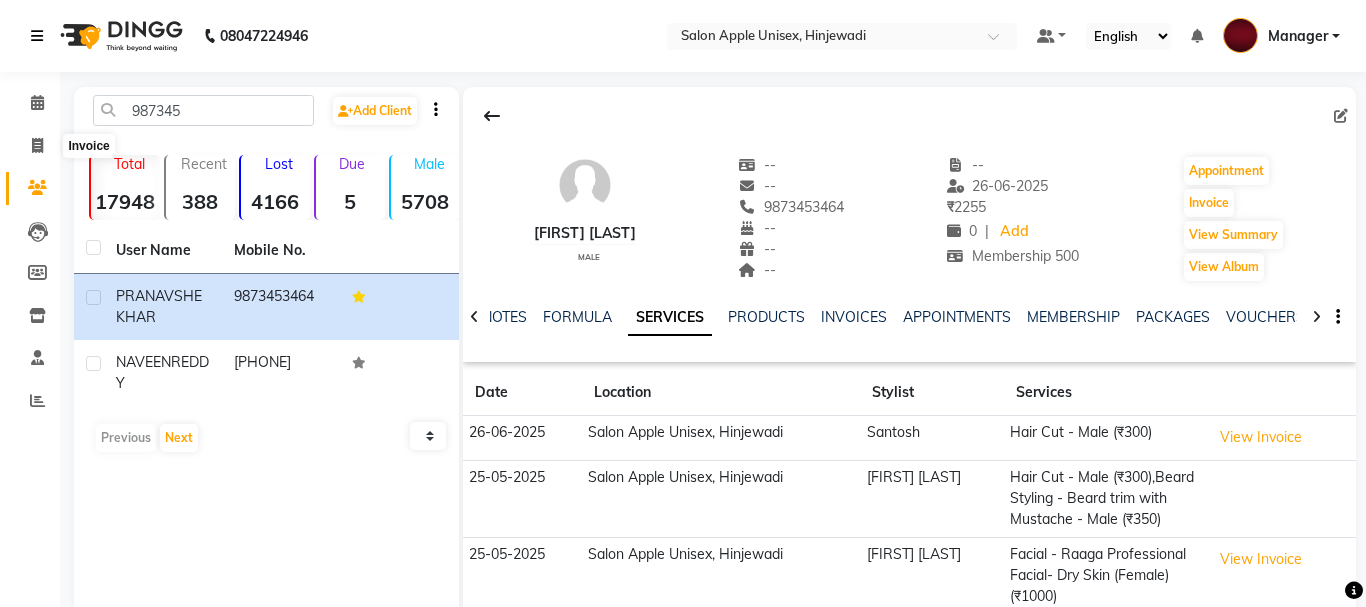 select on "112" 